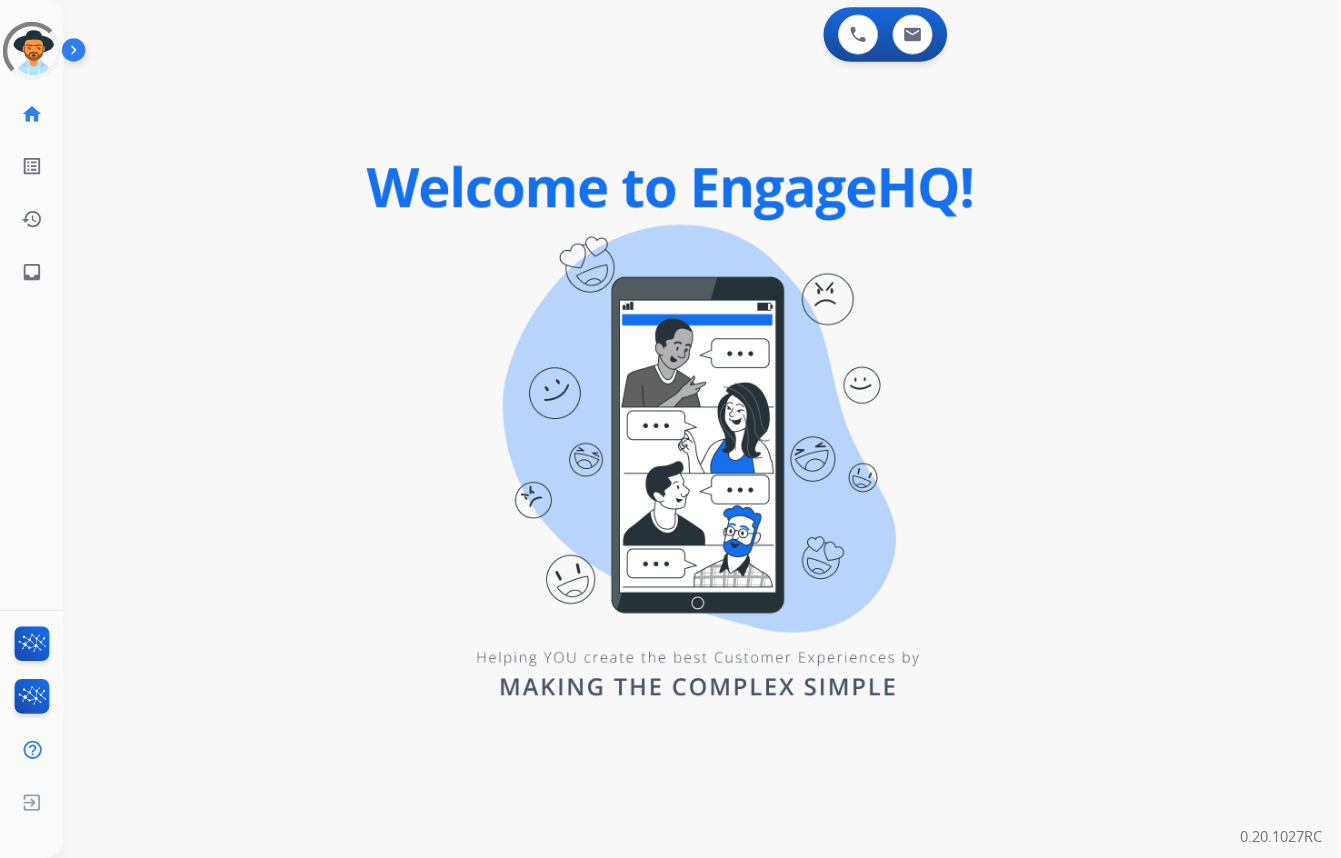 scroll, scrollTop: 0, scrollLeft: 0, axis: both 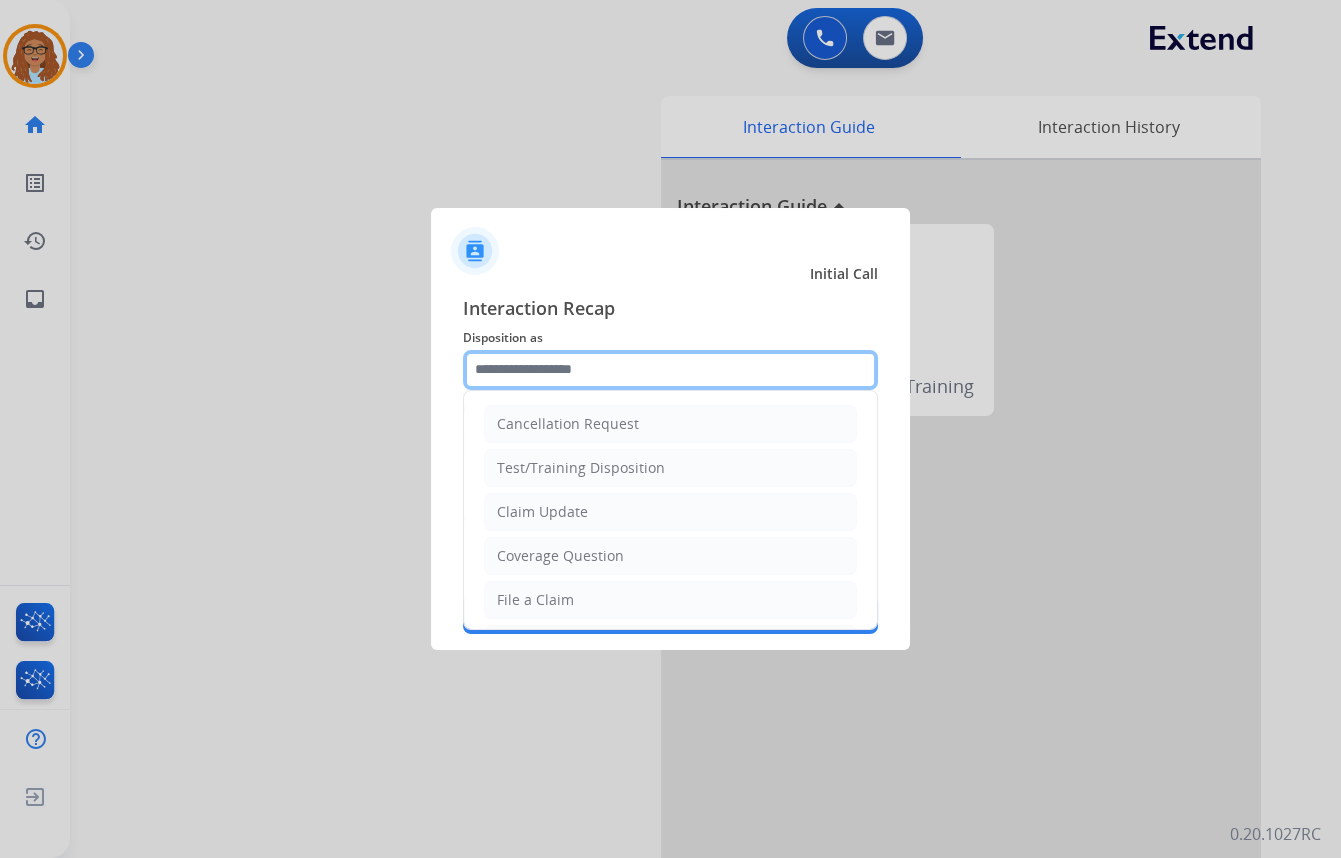 click 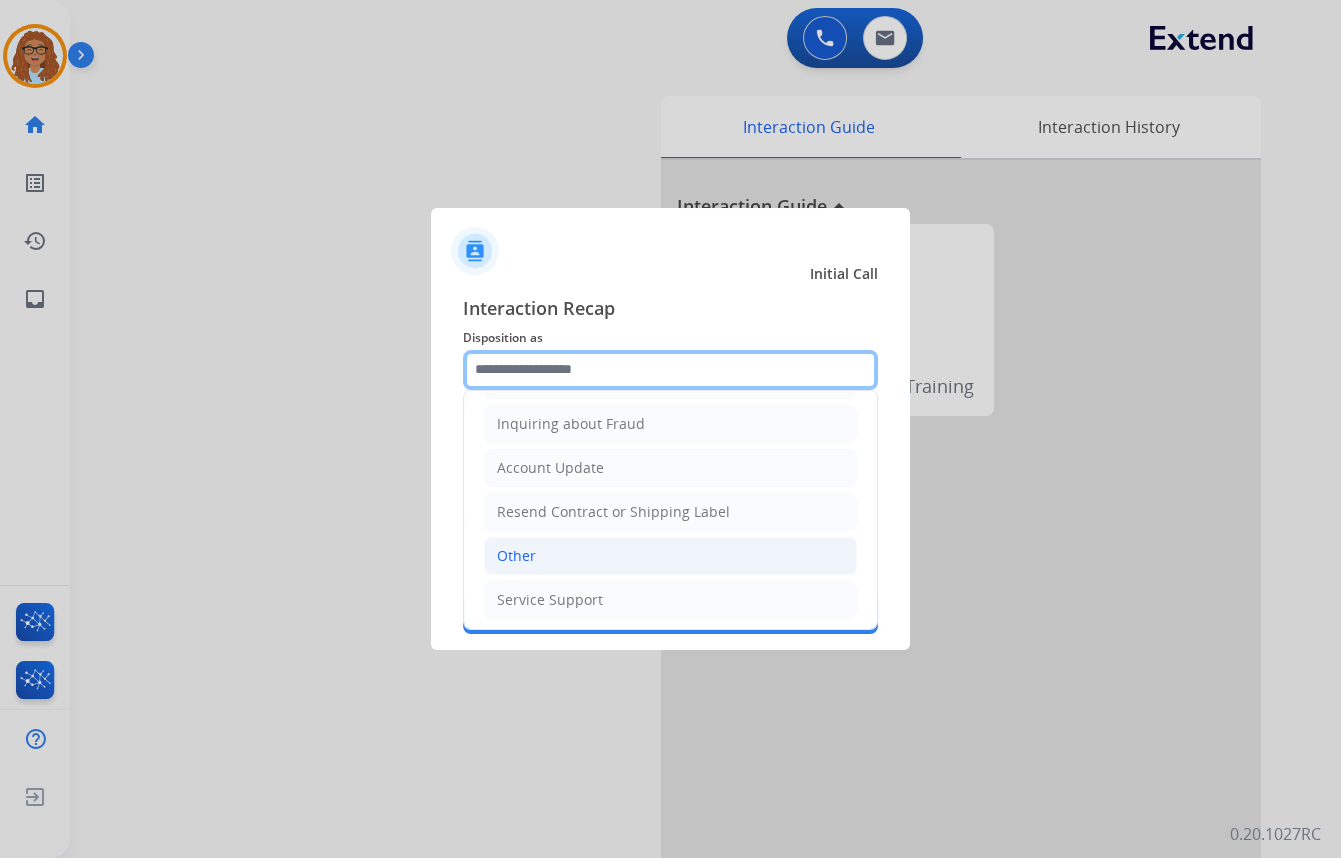 scroll, scrollTop: 309, scrollLeft: 0, axis: vertical 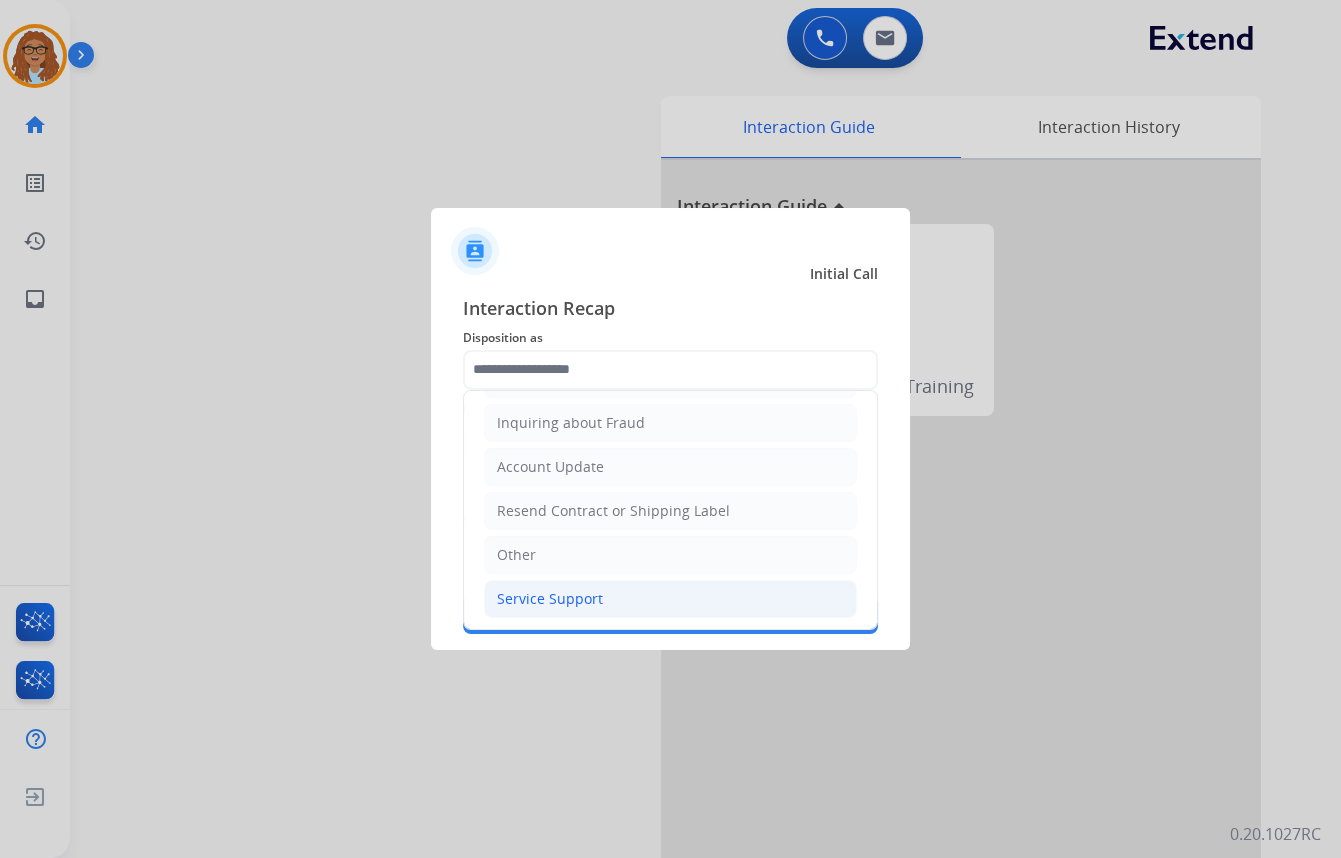click on "Service Support" 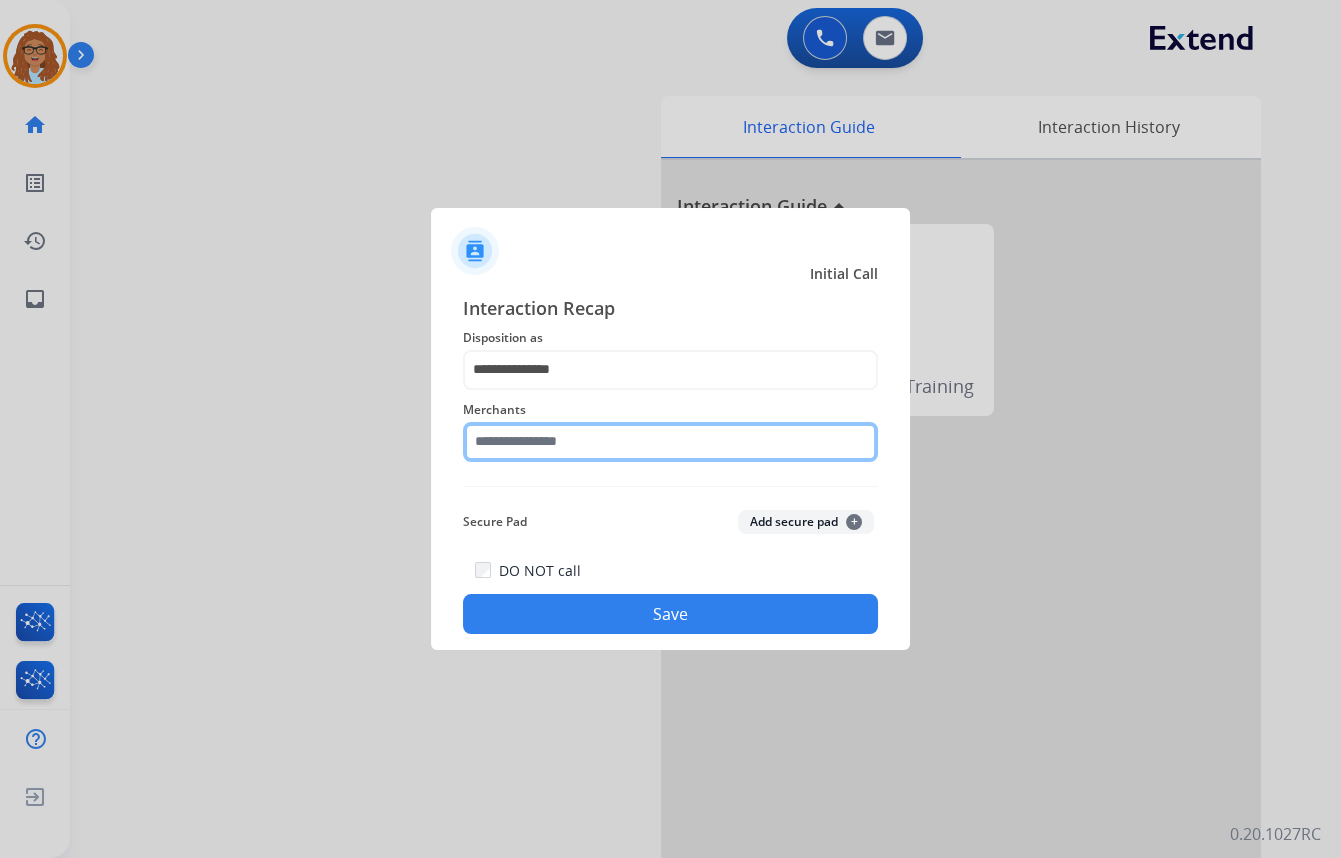 click 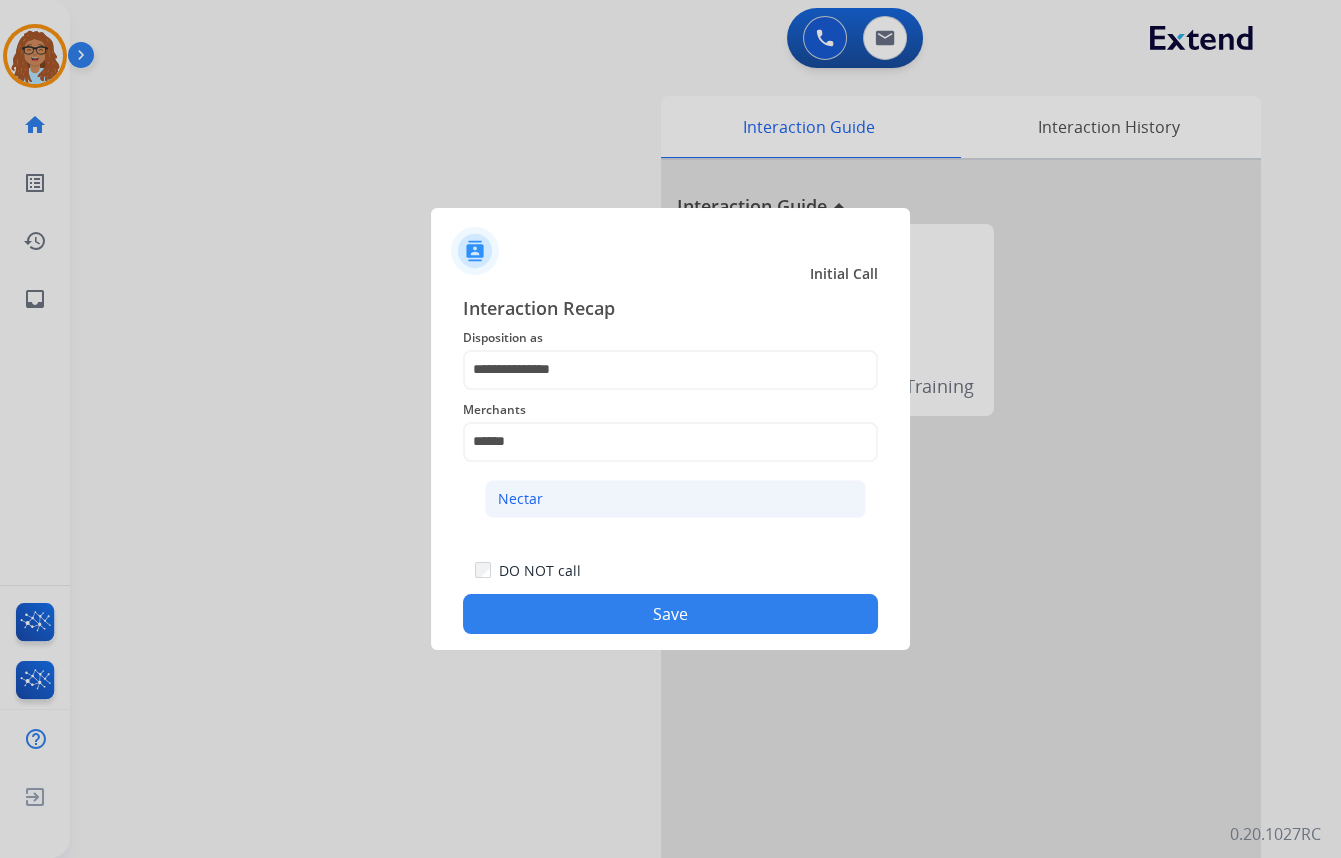click on "Nectar" 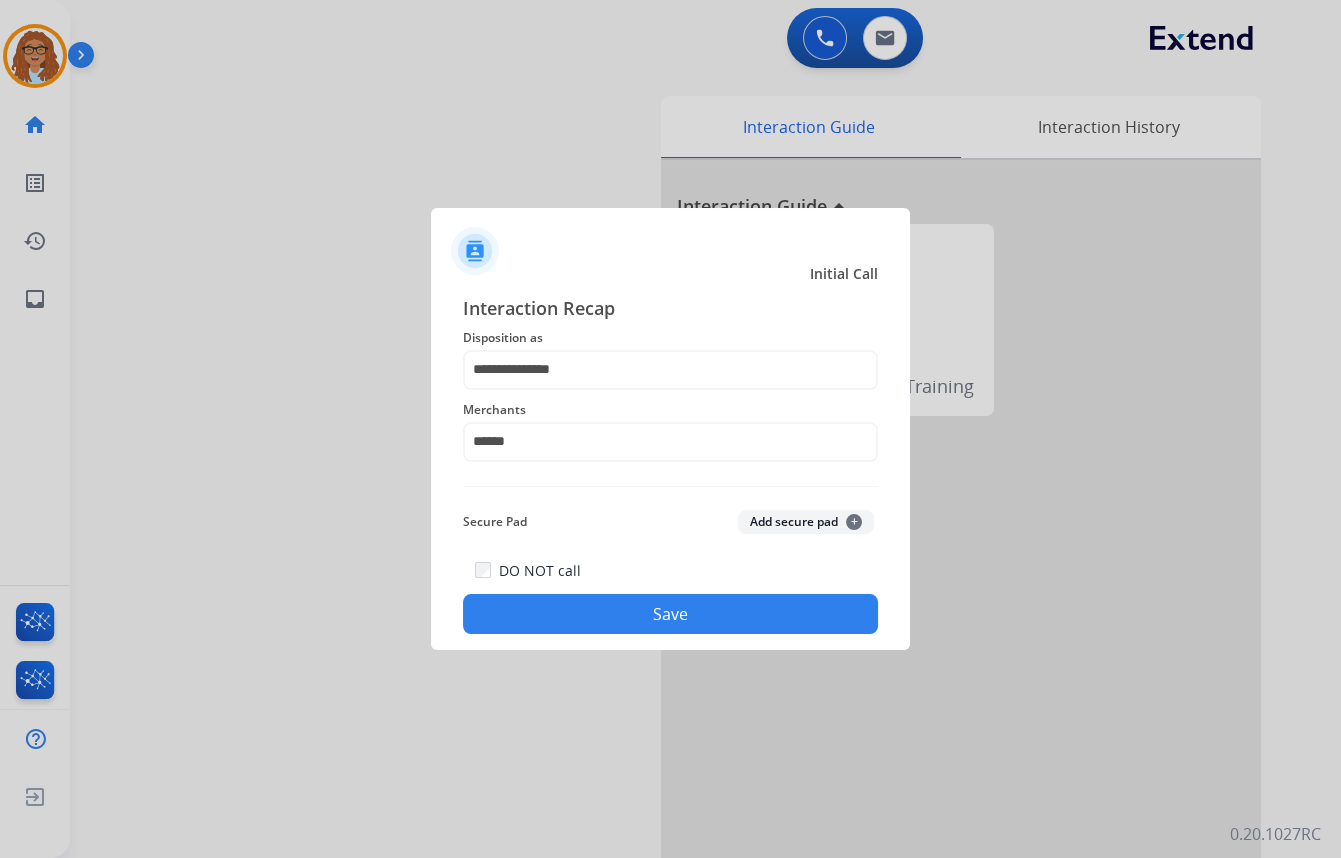 click on "**********" 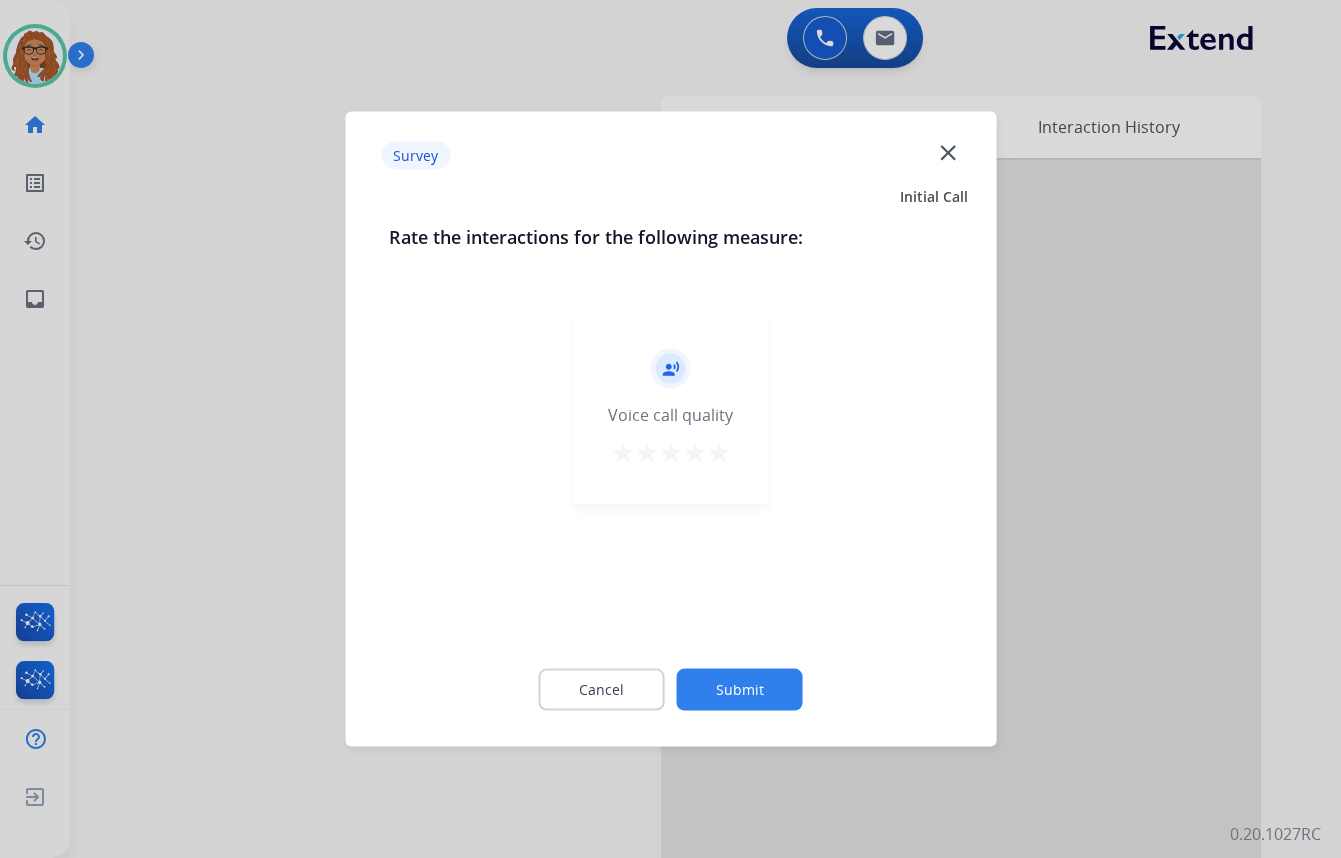 click on "close" 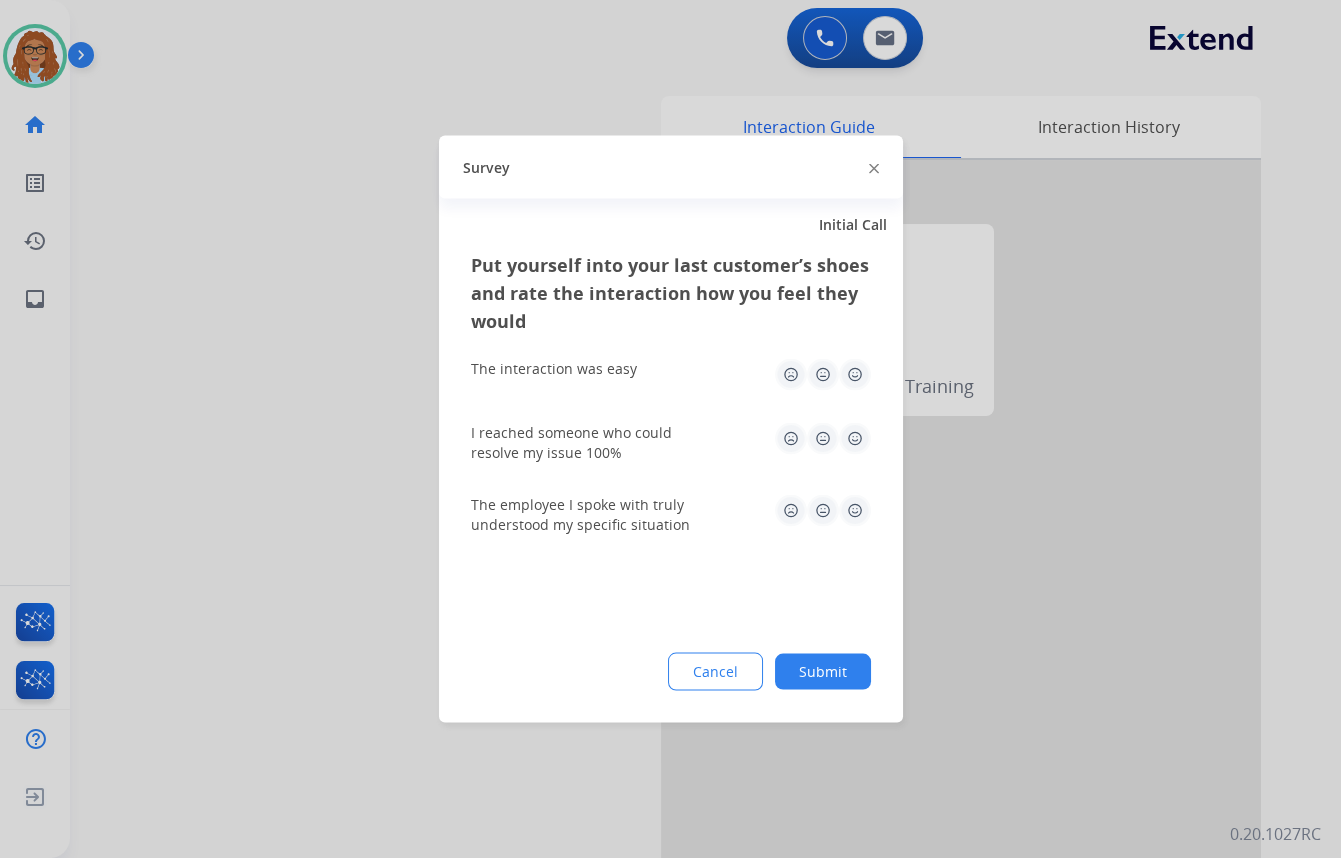 drag, startPoint x: 875, startPoint y: 168, endPoint x: 723, endPoint y: 210, distance: 157.6959 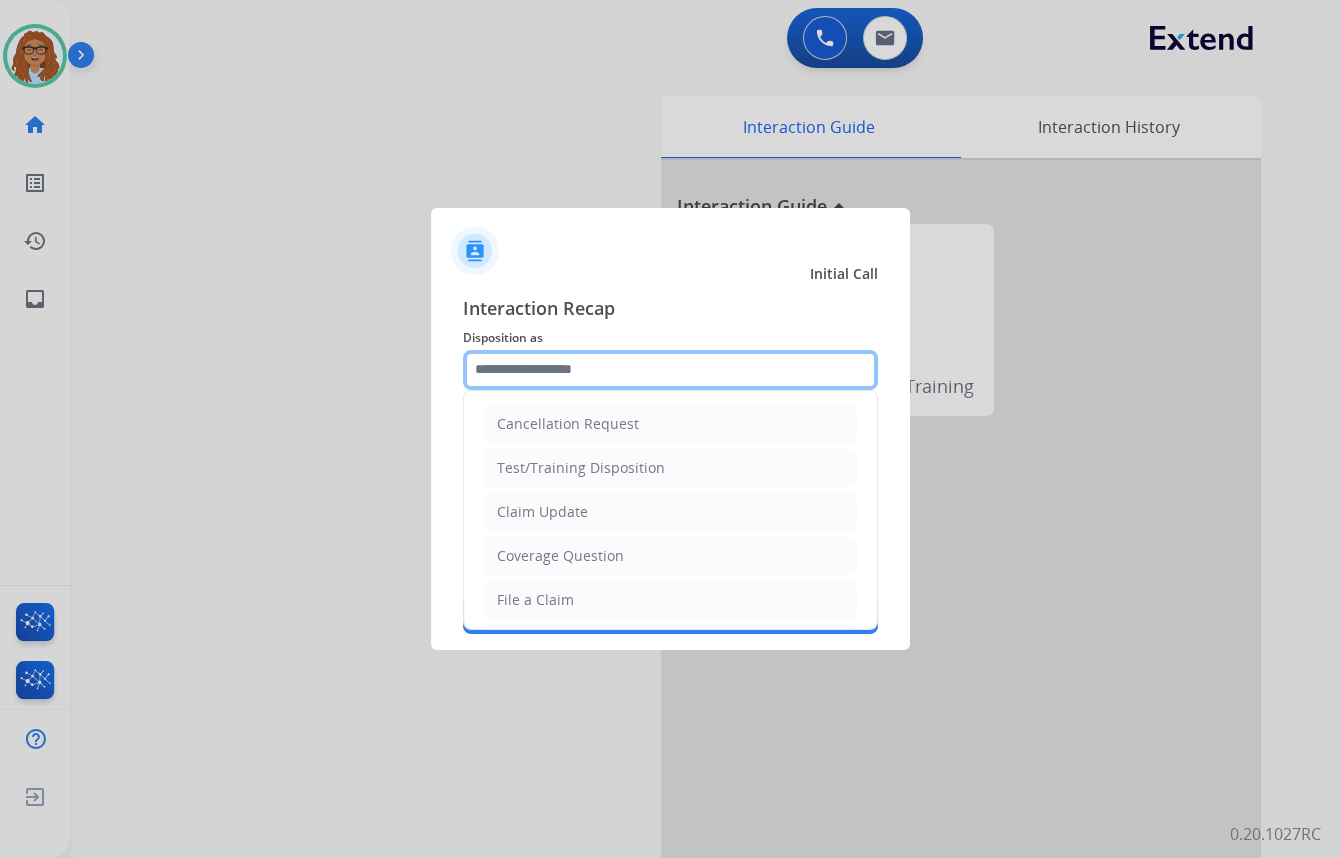 click 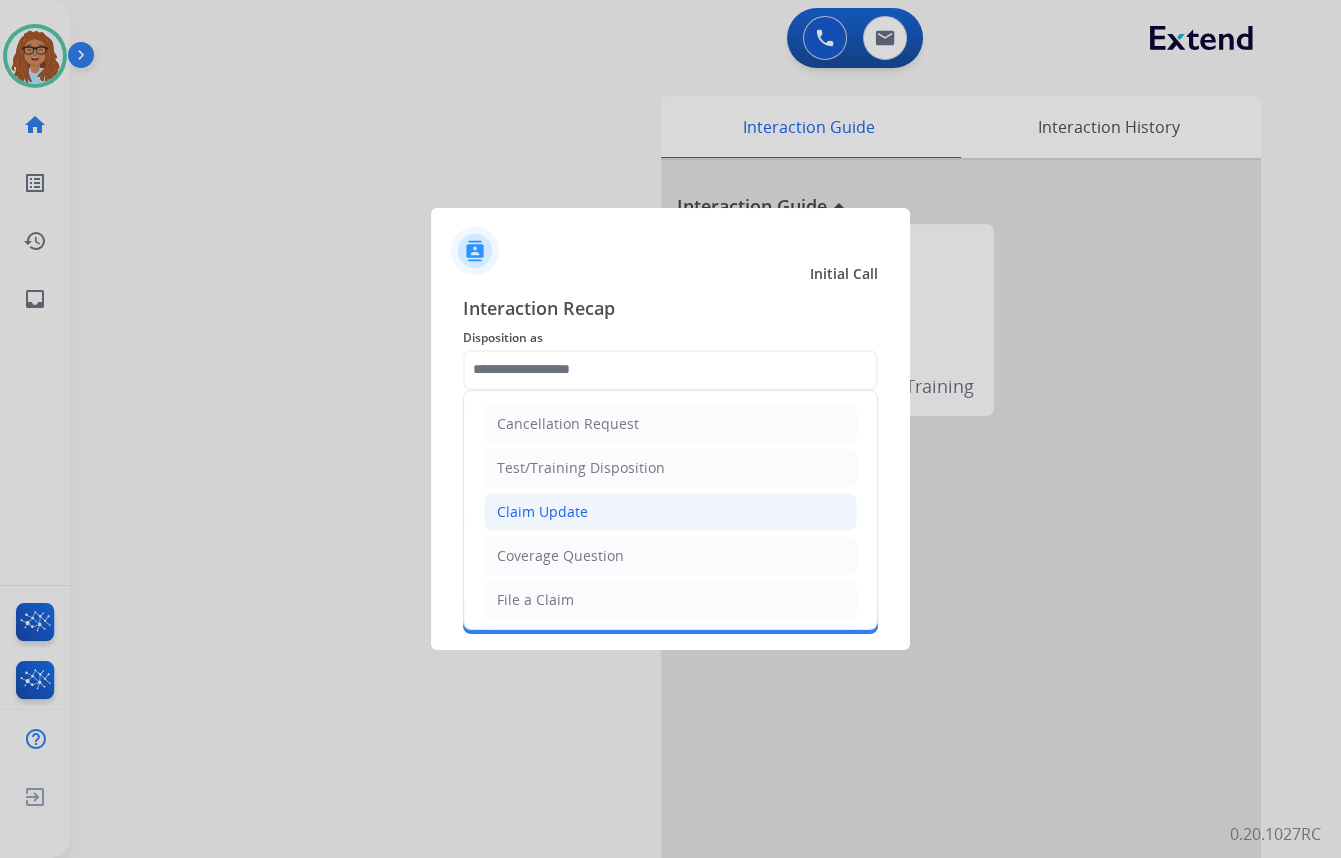 click on "Claim Update" 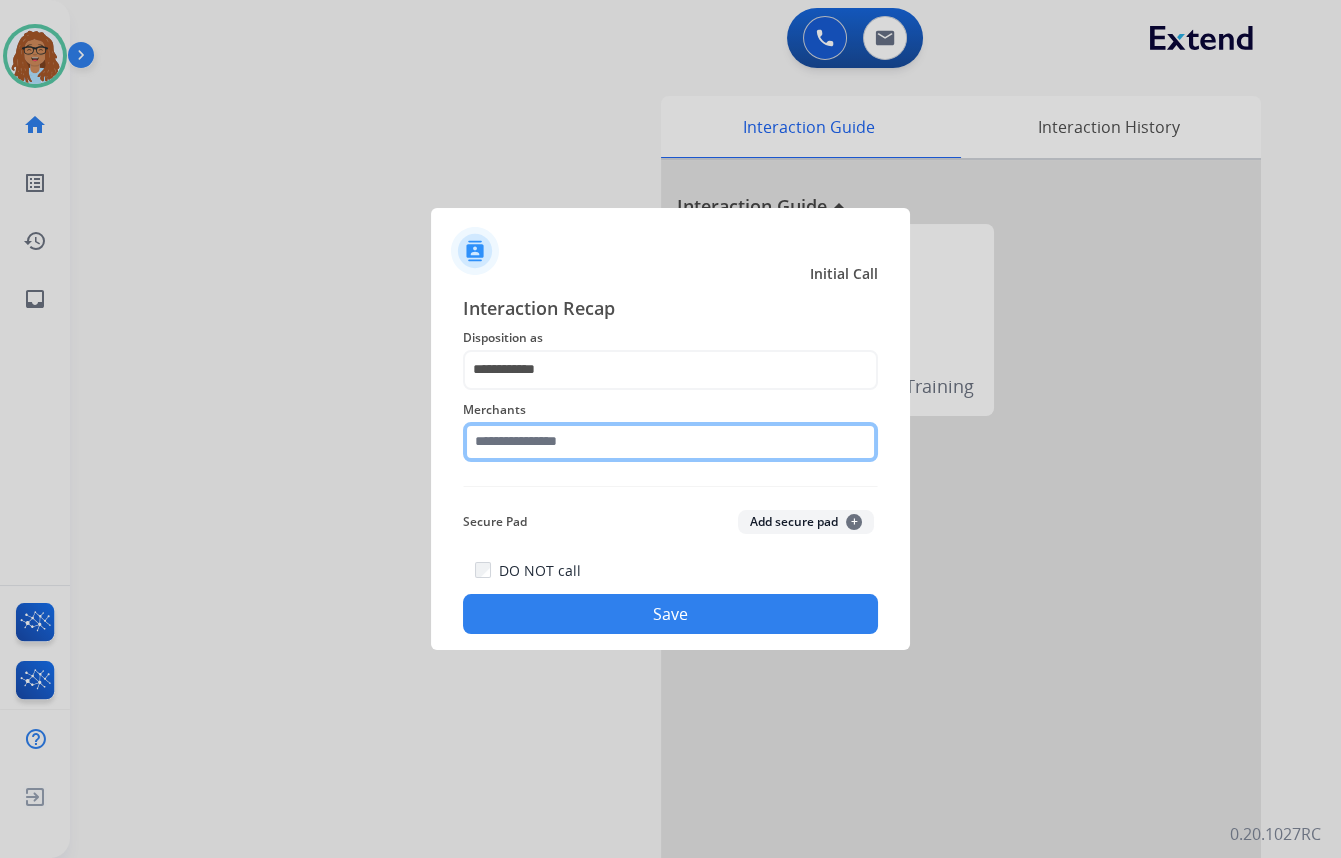 click 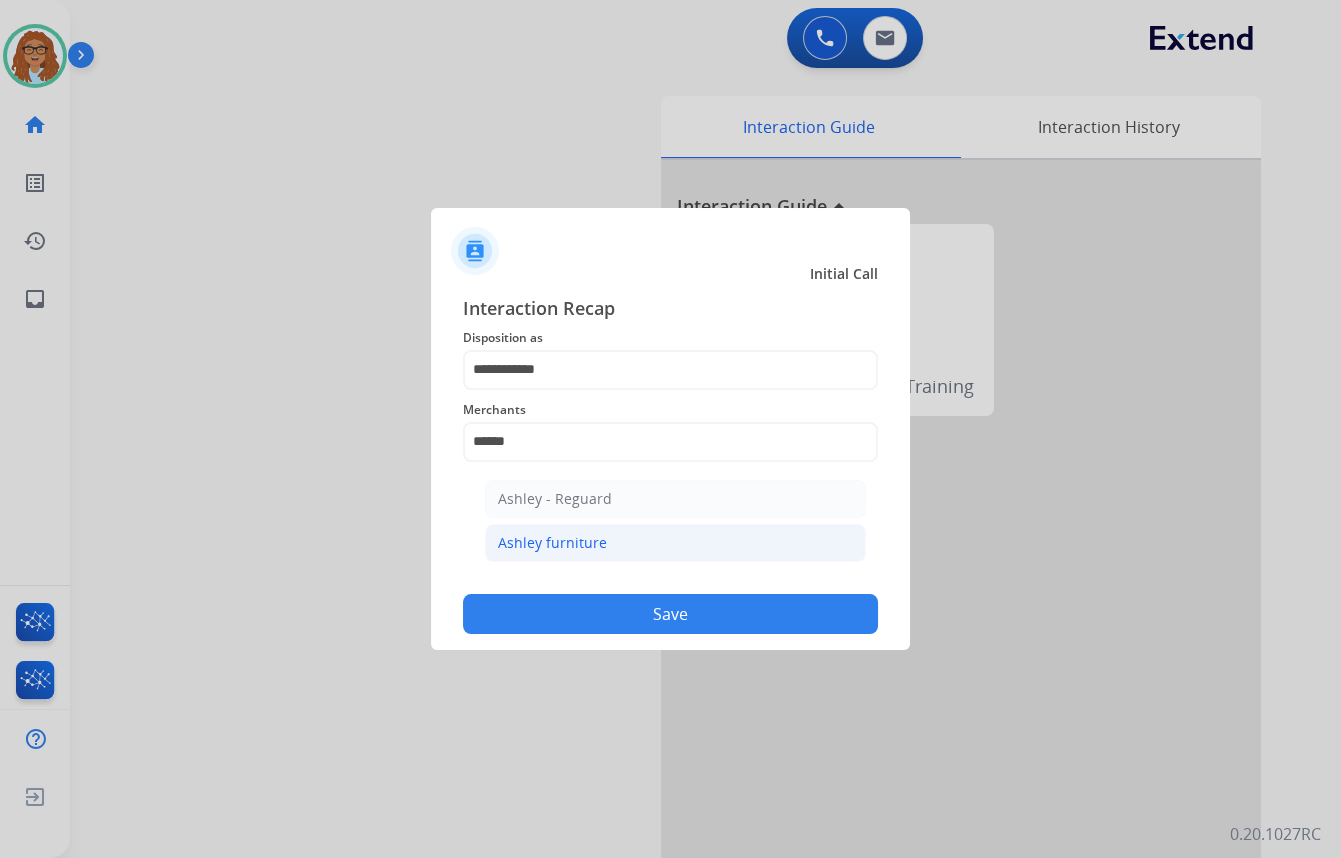 click on "Ashley furniture" 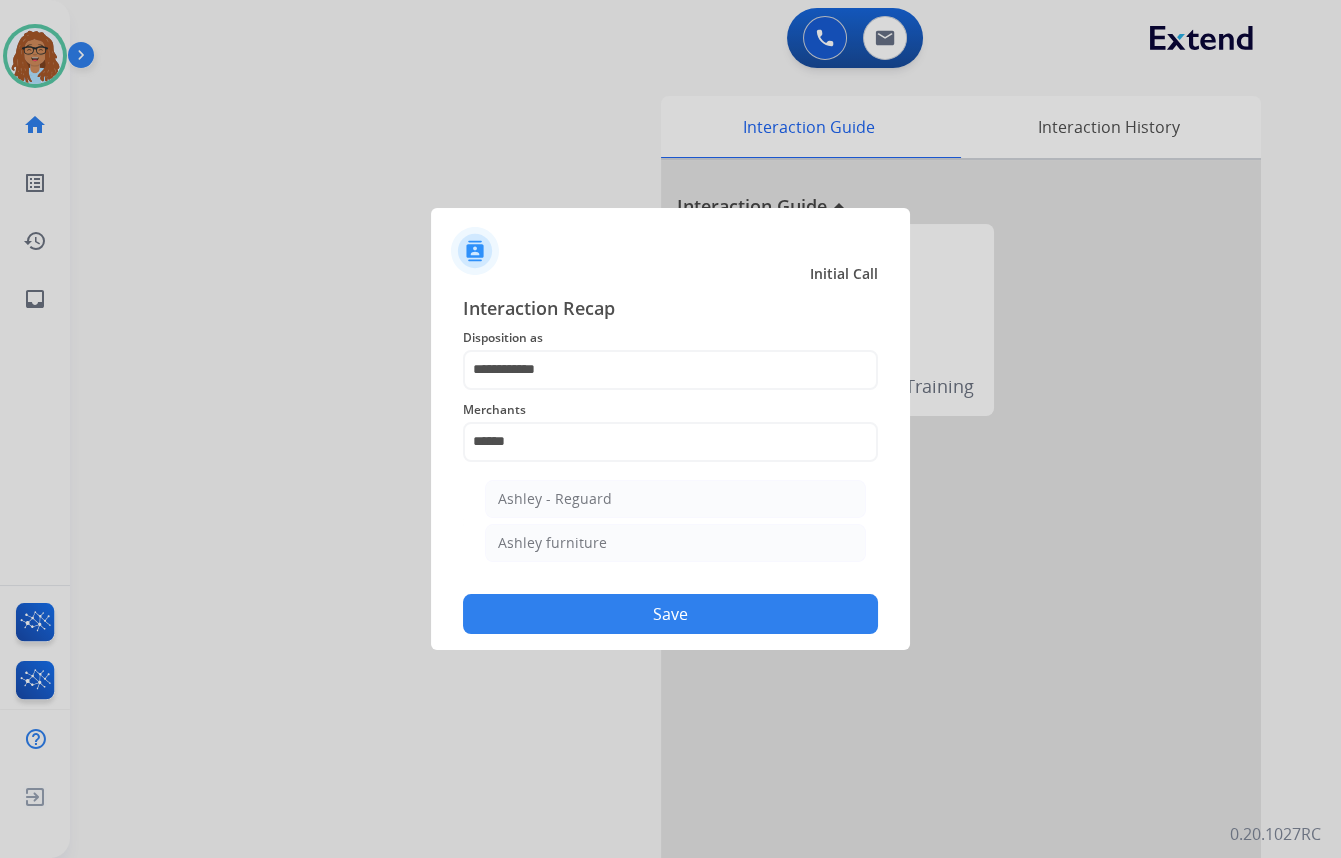 type on "**********" 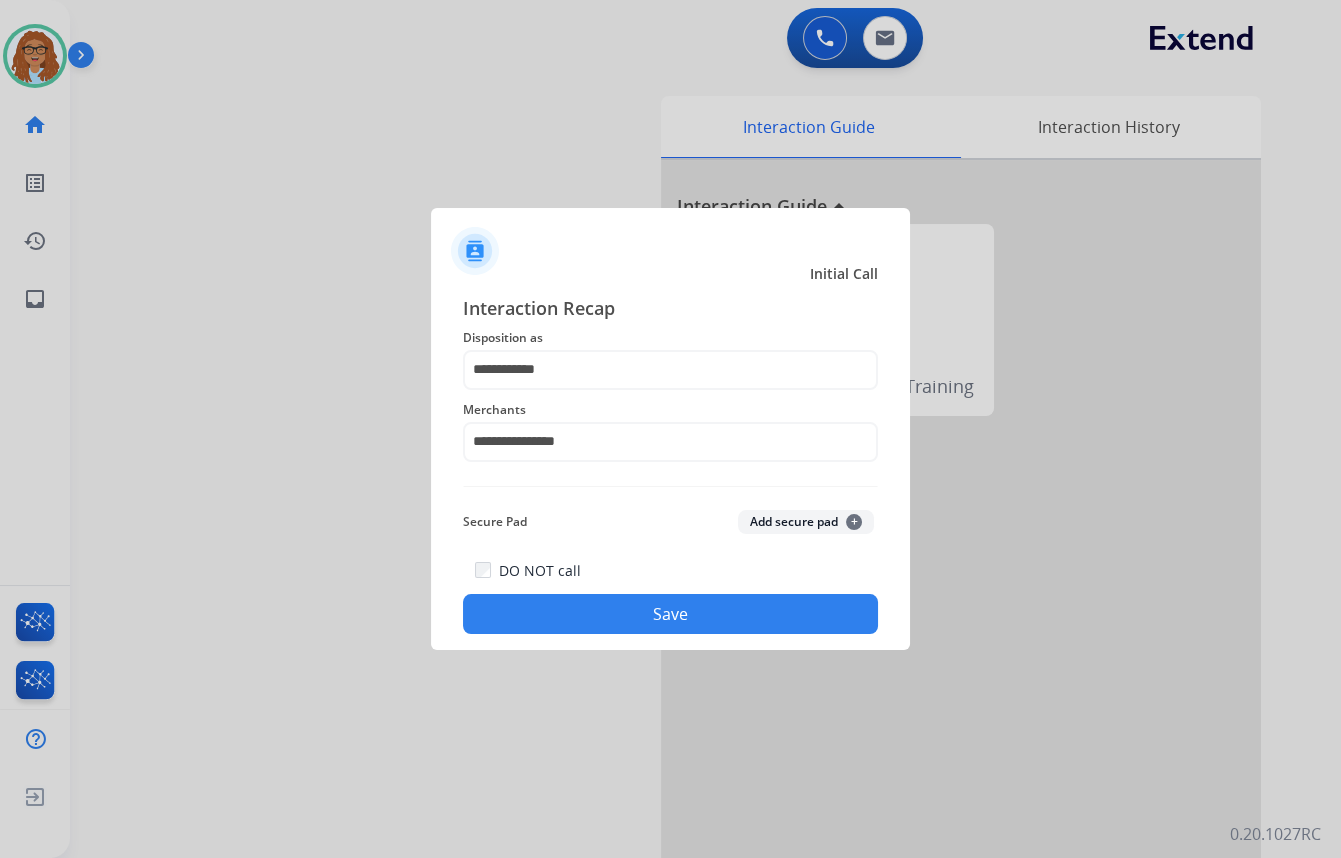 click on "Save" 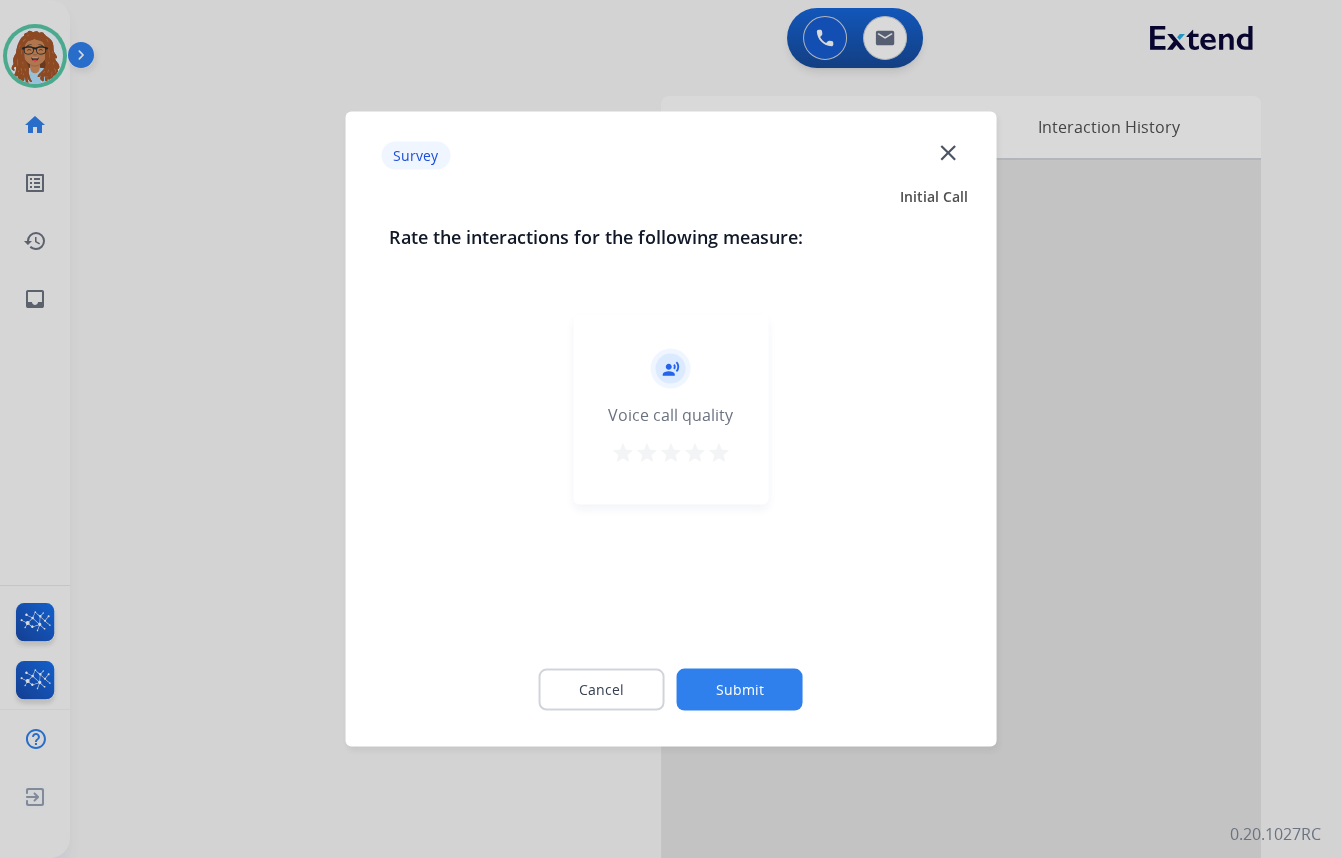 click on "Survey  close" 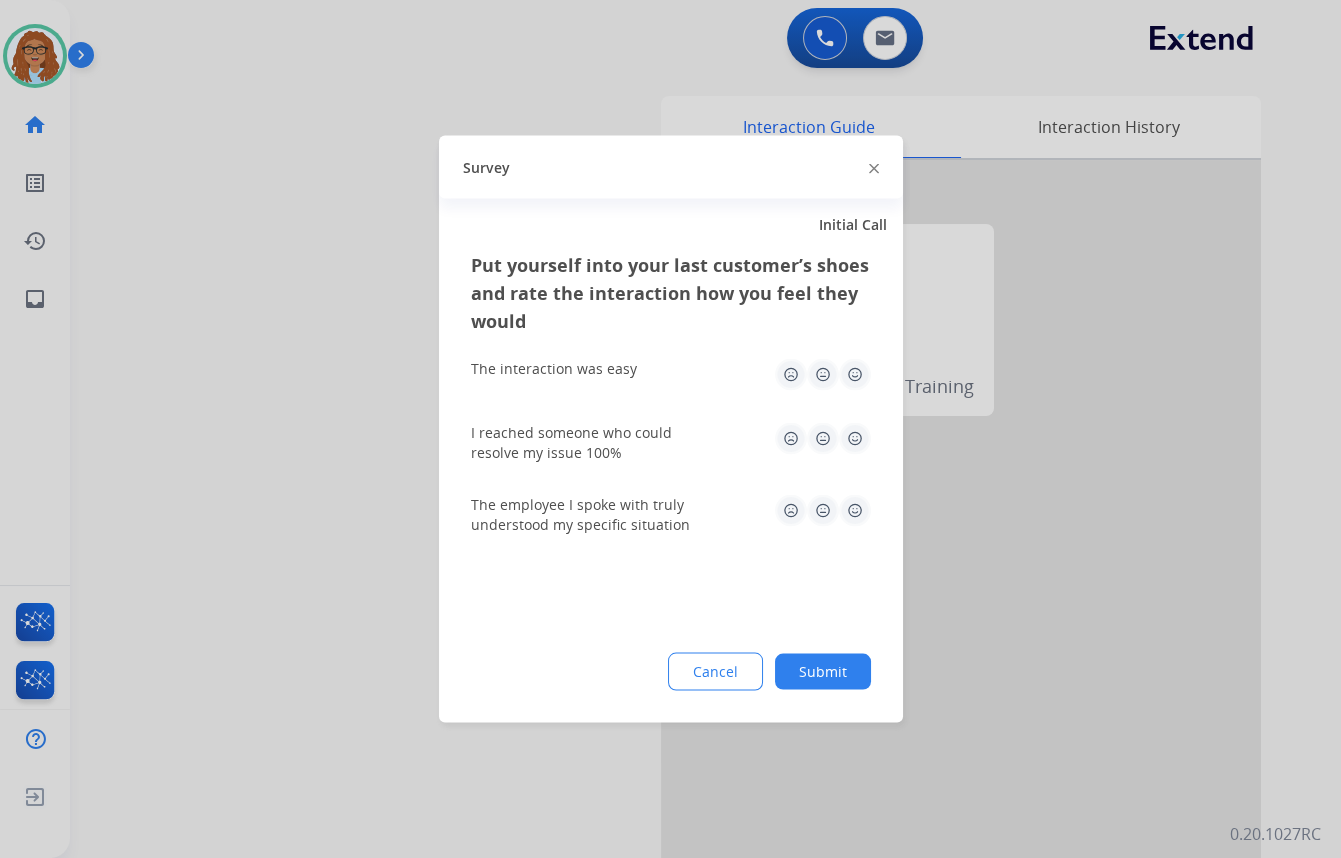 click 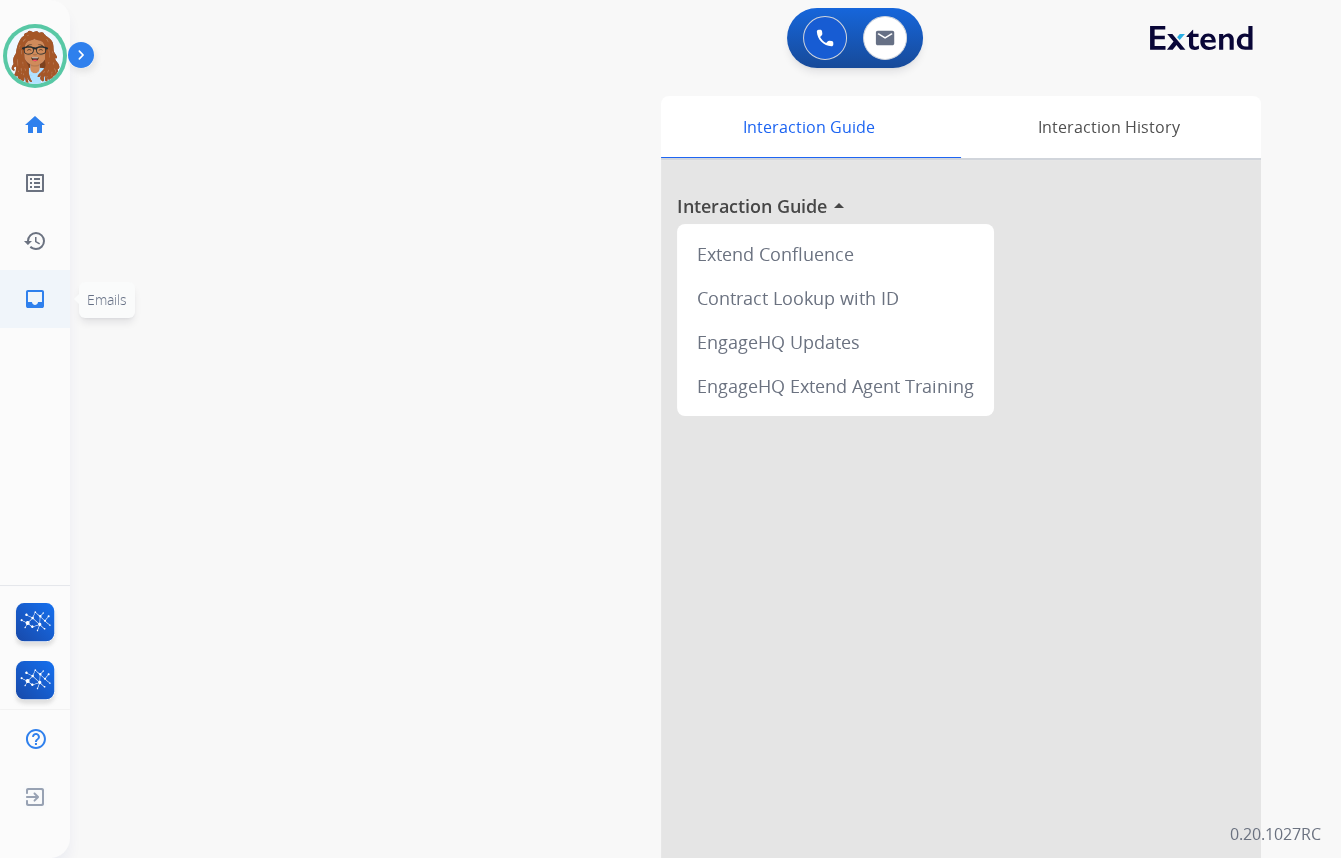 click on "inbox" 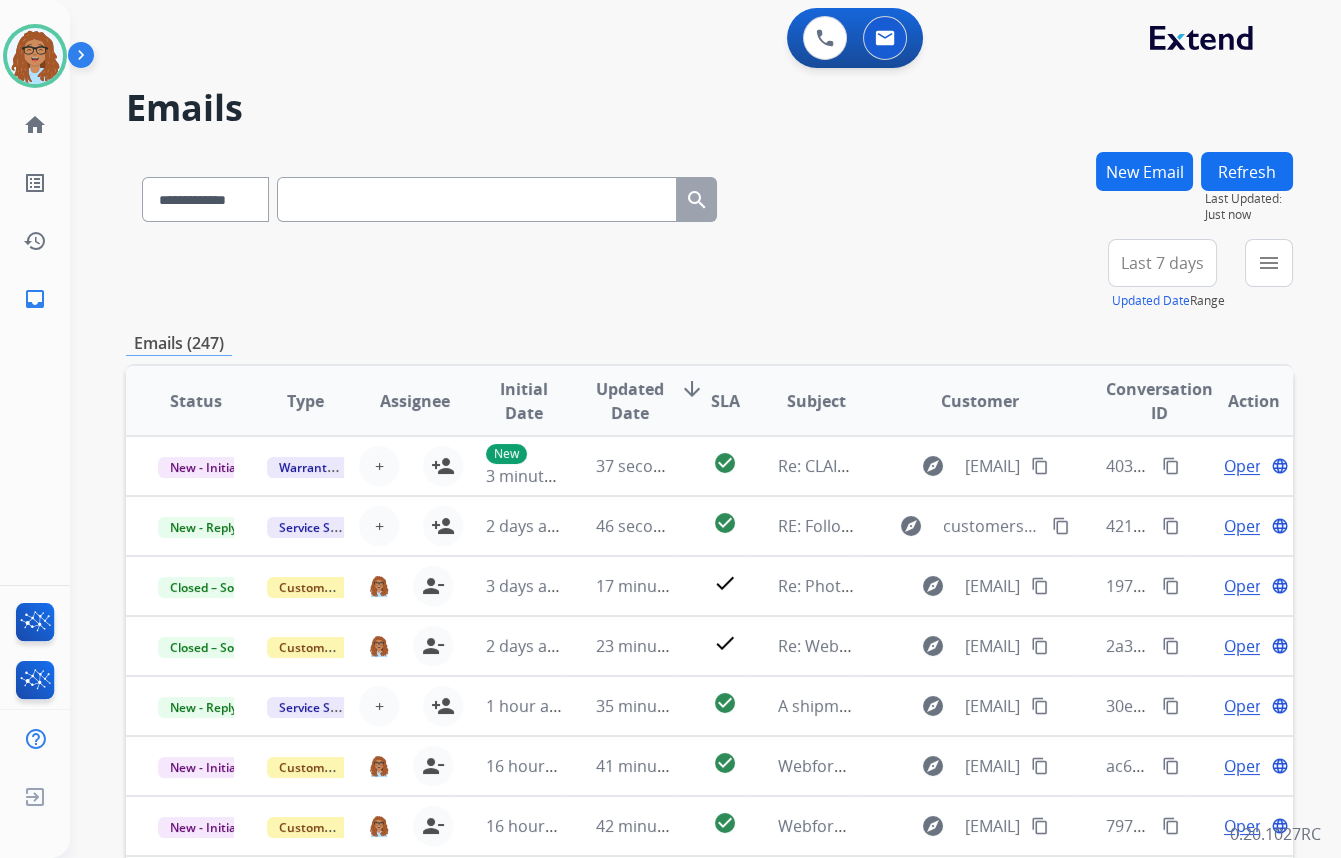 click on "New Email" at bounding box center [1144, 171] 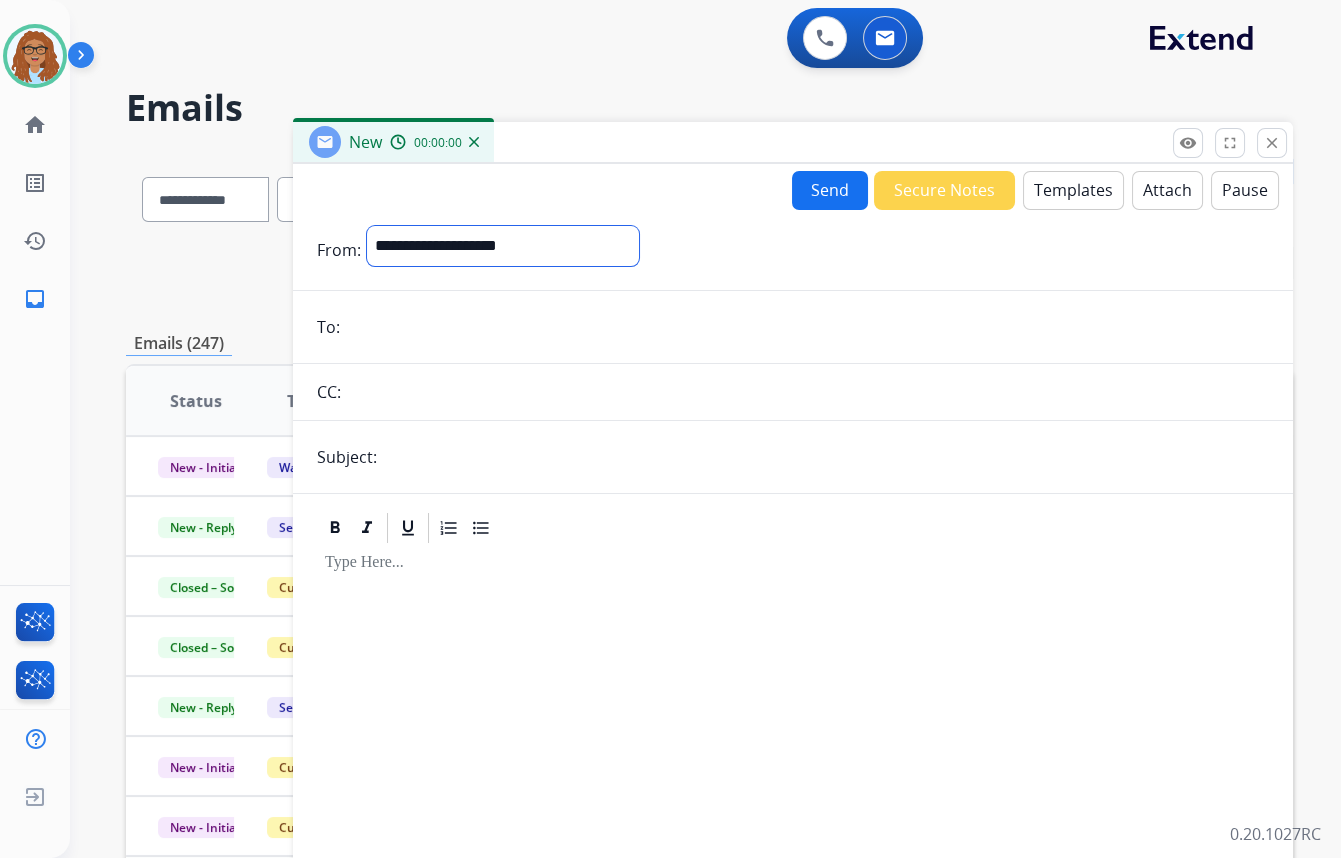 drag, startPoint x: 515, startPoint y: 242, endPoint x: 512, endPoint y: 253, distance: 11.401754 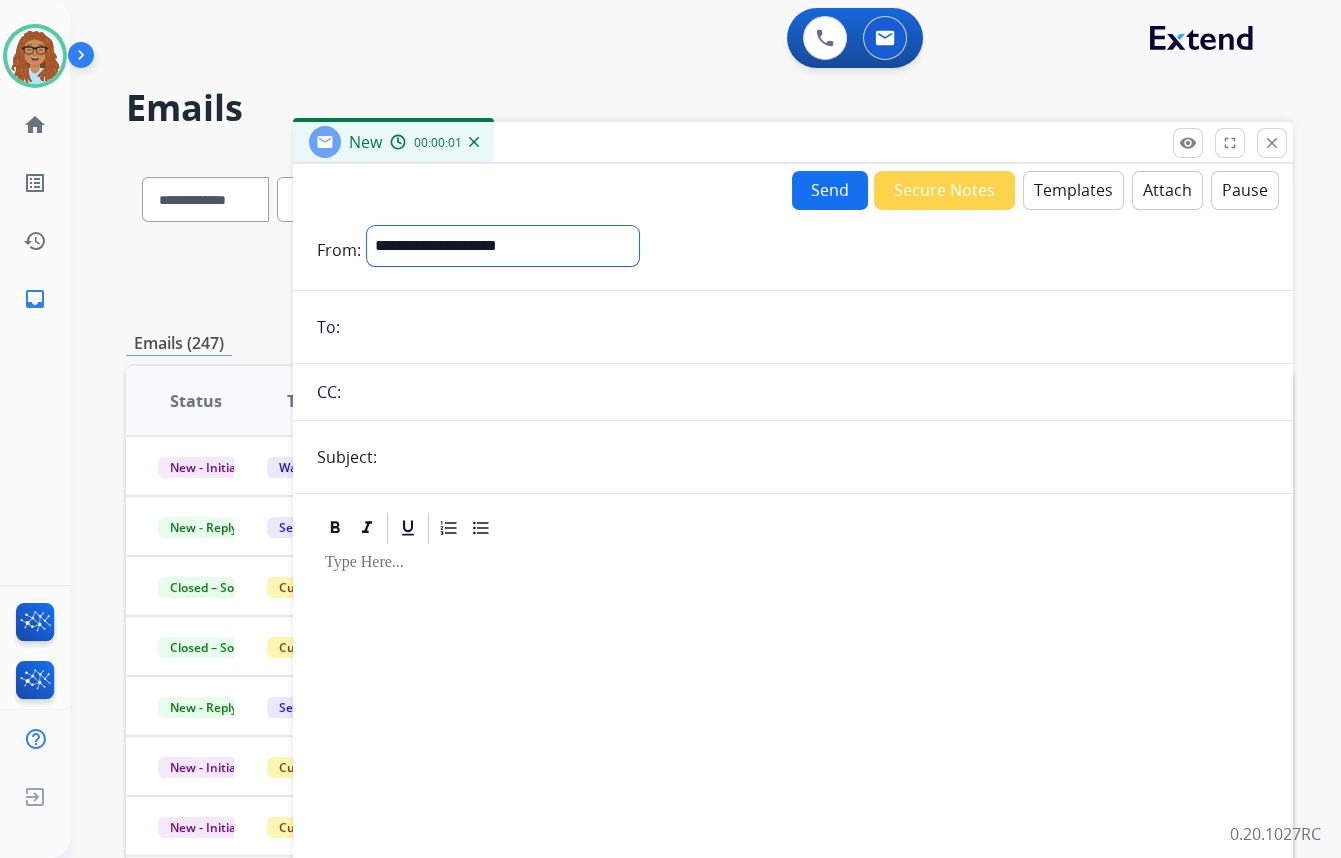 select on "**********" 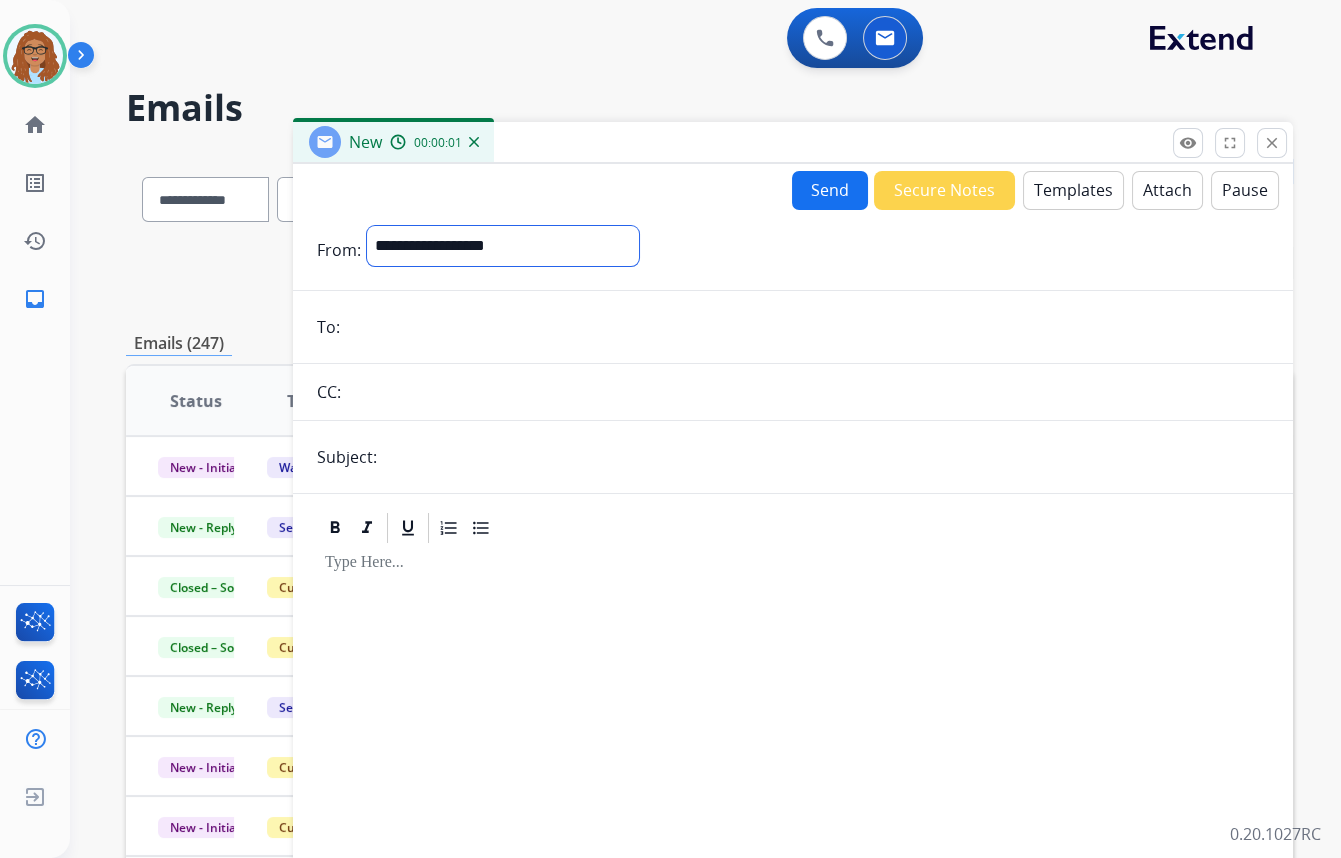 click on "**********" at bounding box center (503, 246) 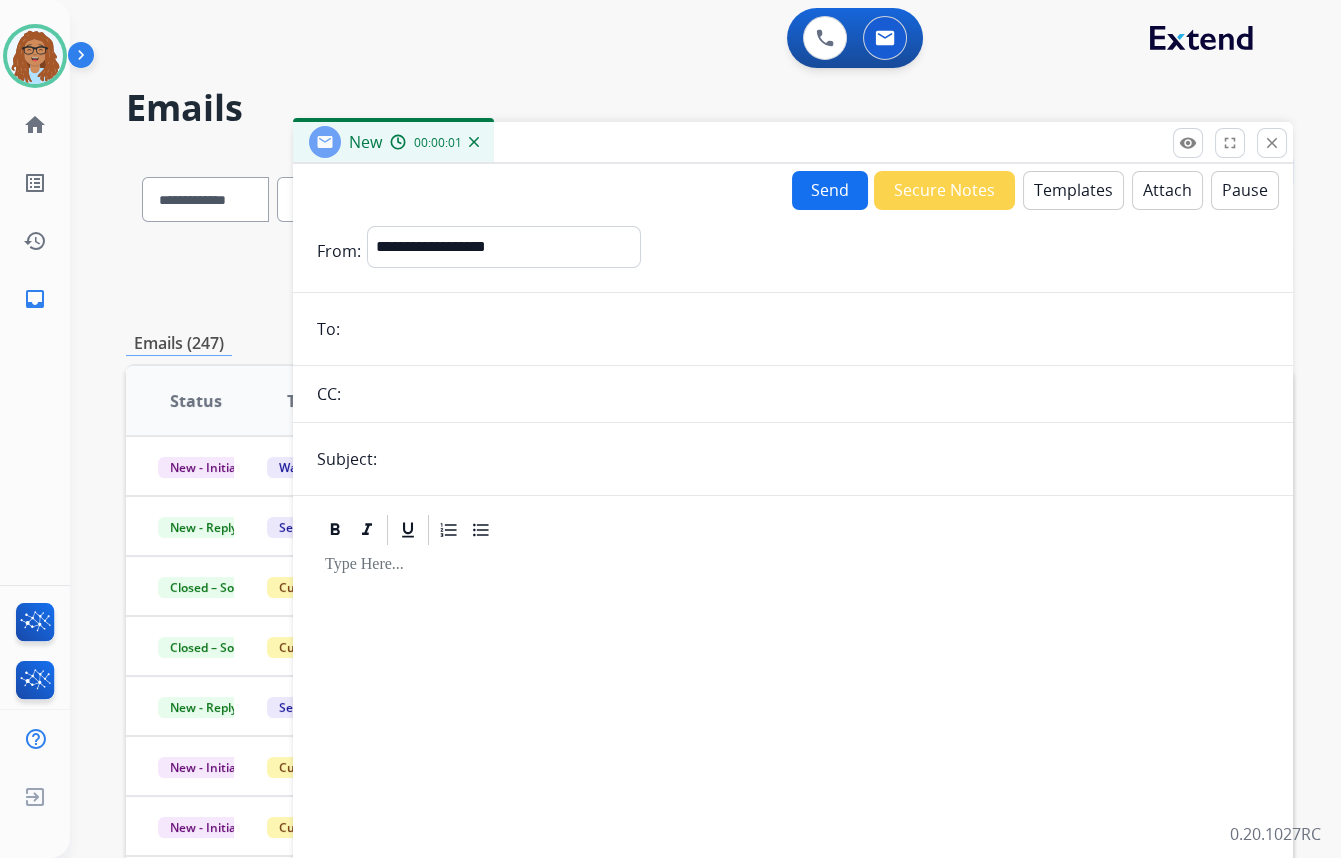 click at bounding box center [807, 329] 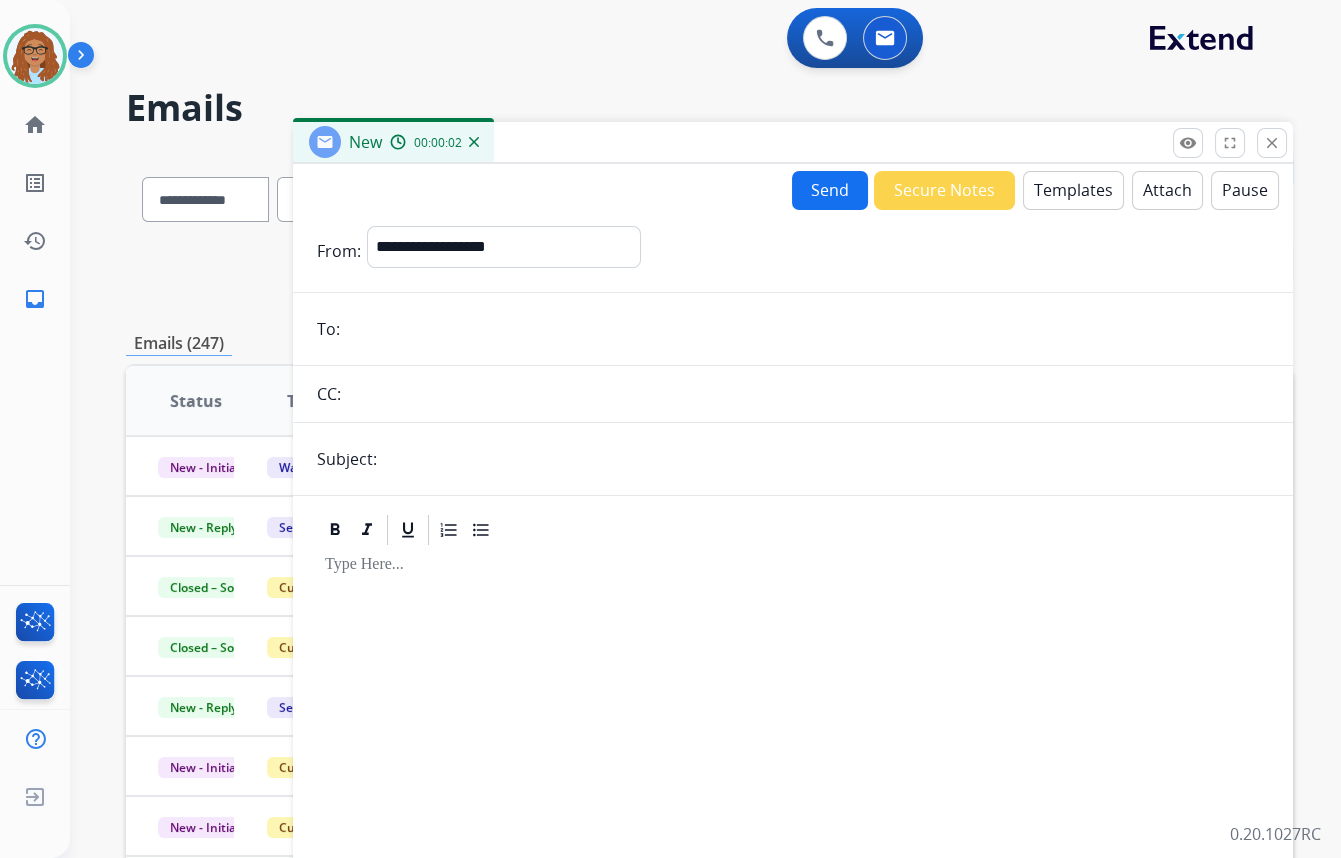 paste on "**********" 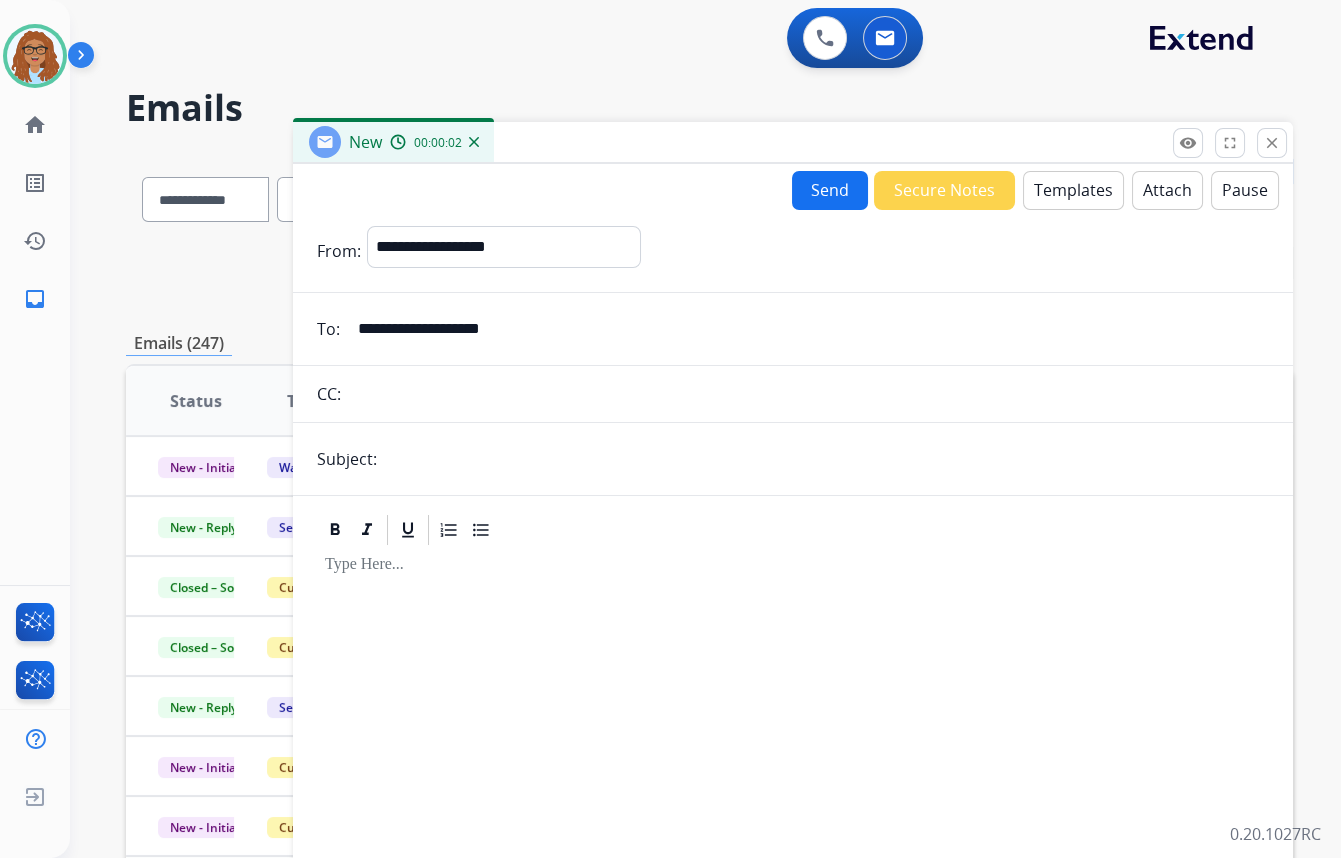 type on "**********" 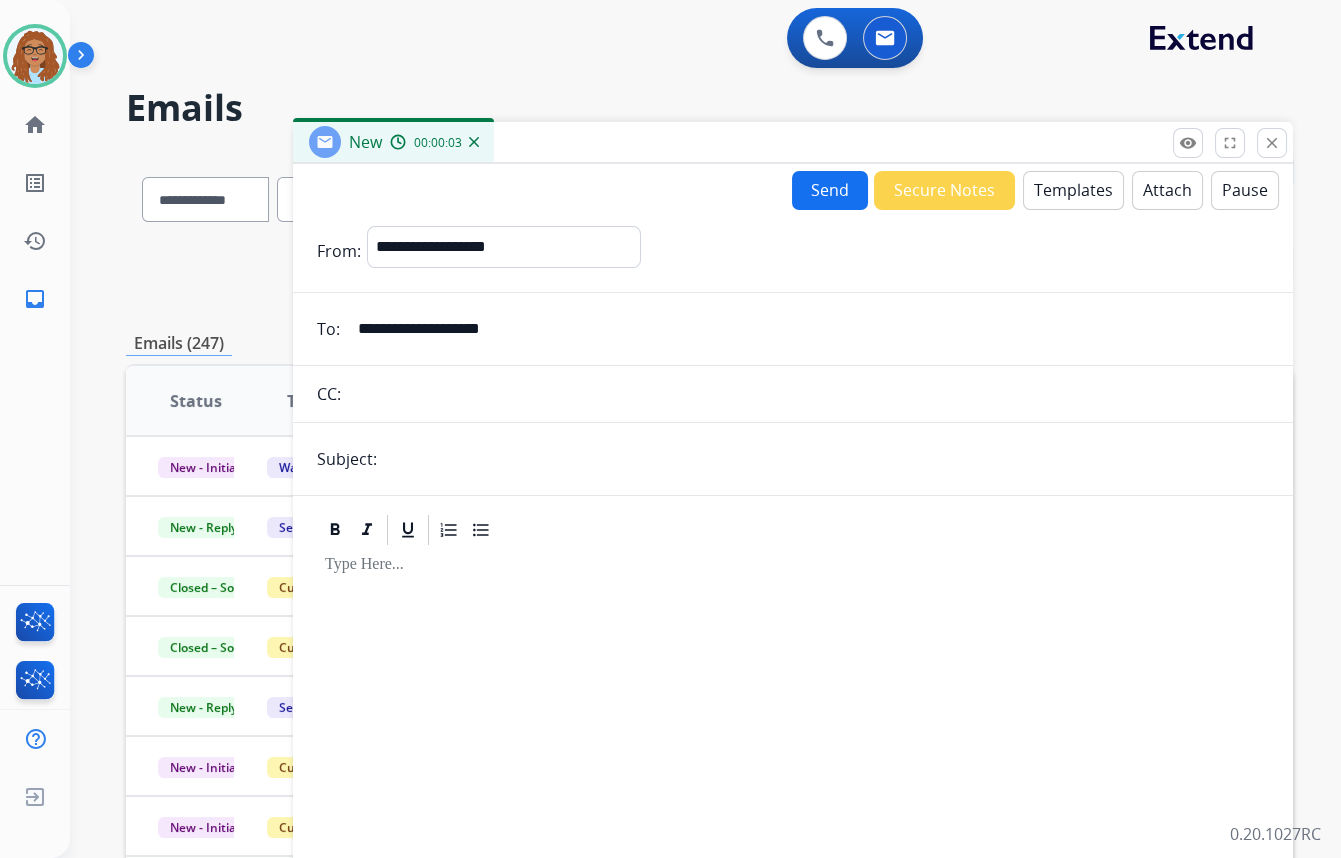 click at bounding box center [808, 394] 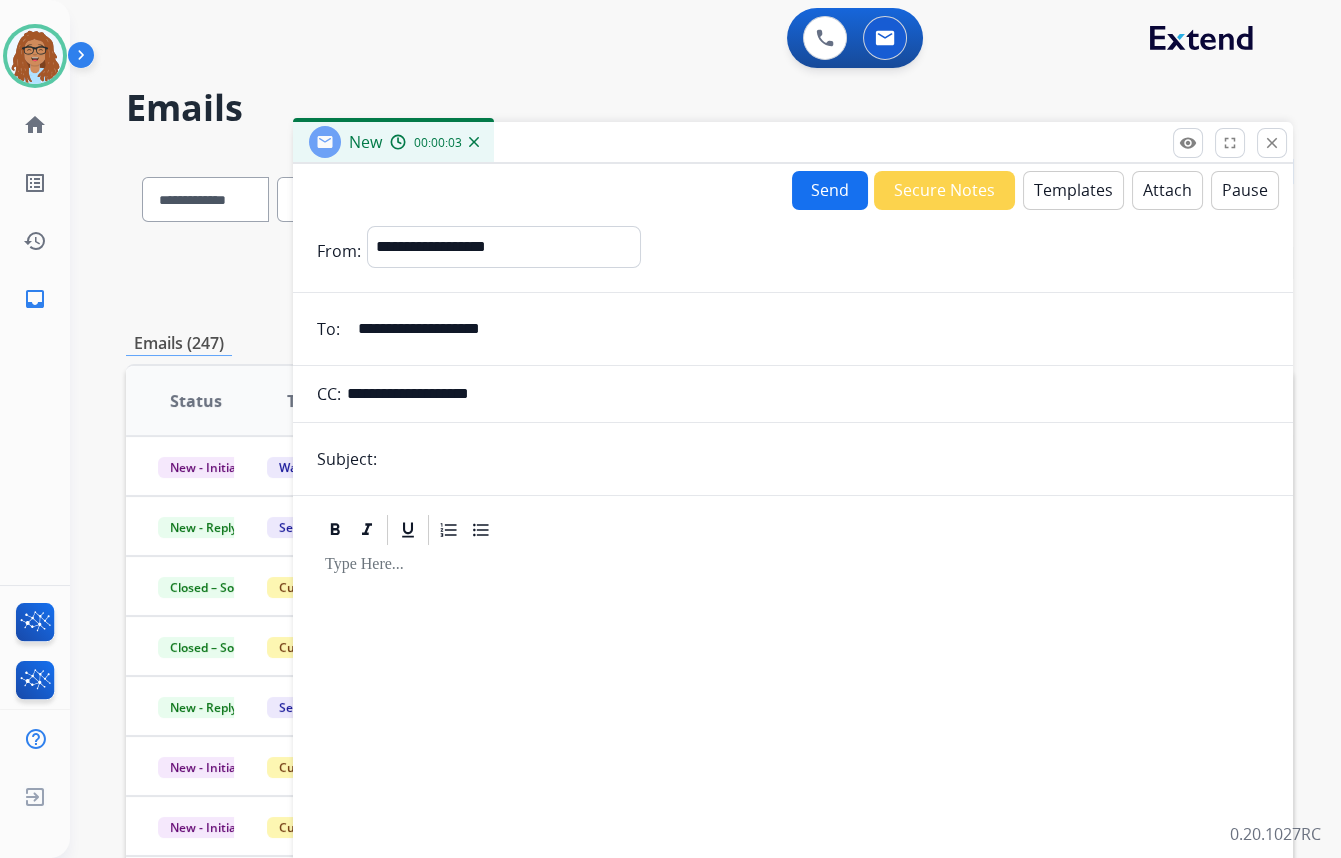 type on "**********" 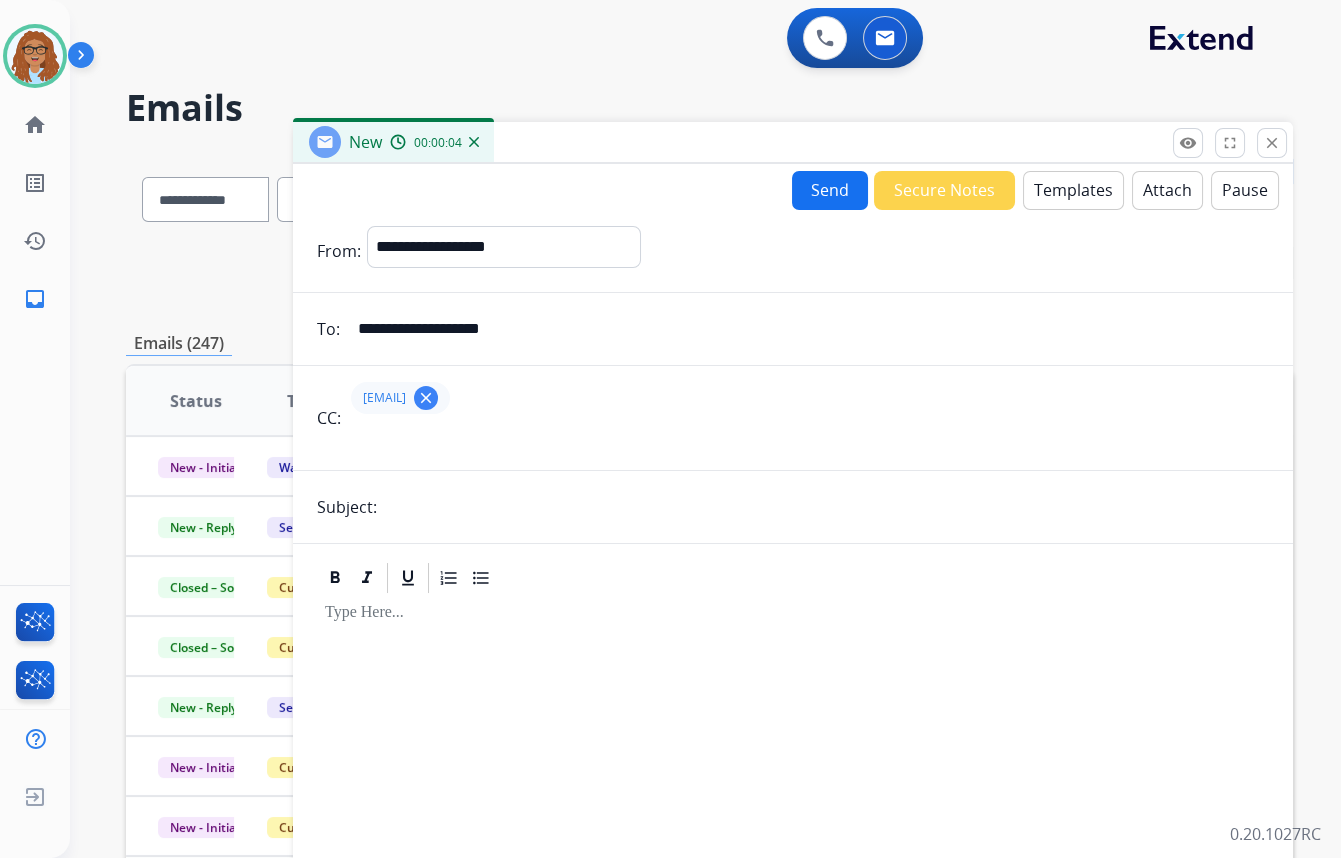 click on "Templates" at bounding box center [1073, 190] 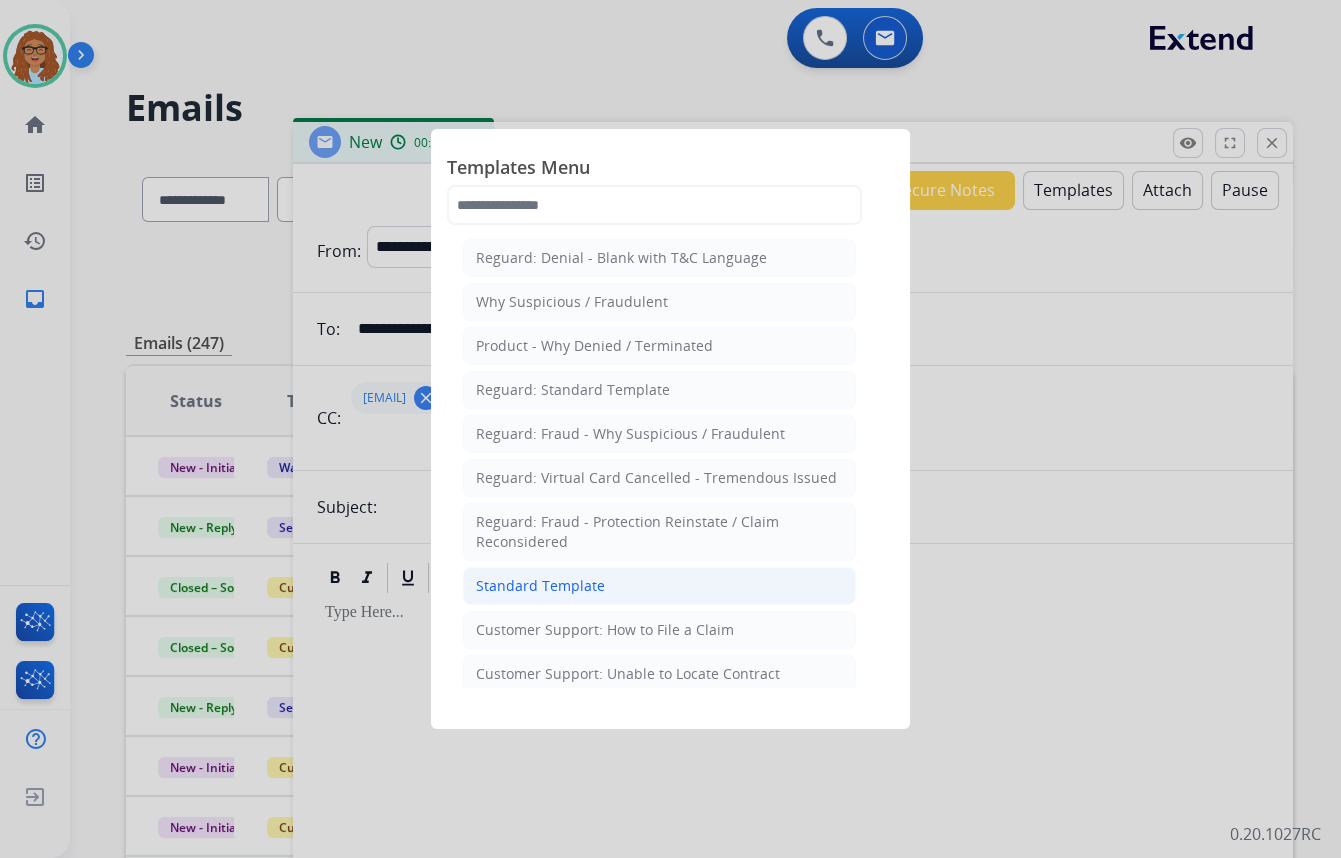 drag, startPoint x: 580, startPoint y: 593, endPoint x: 668, endPoint y: 554, distance: 96.25487 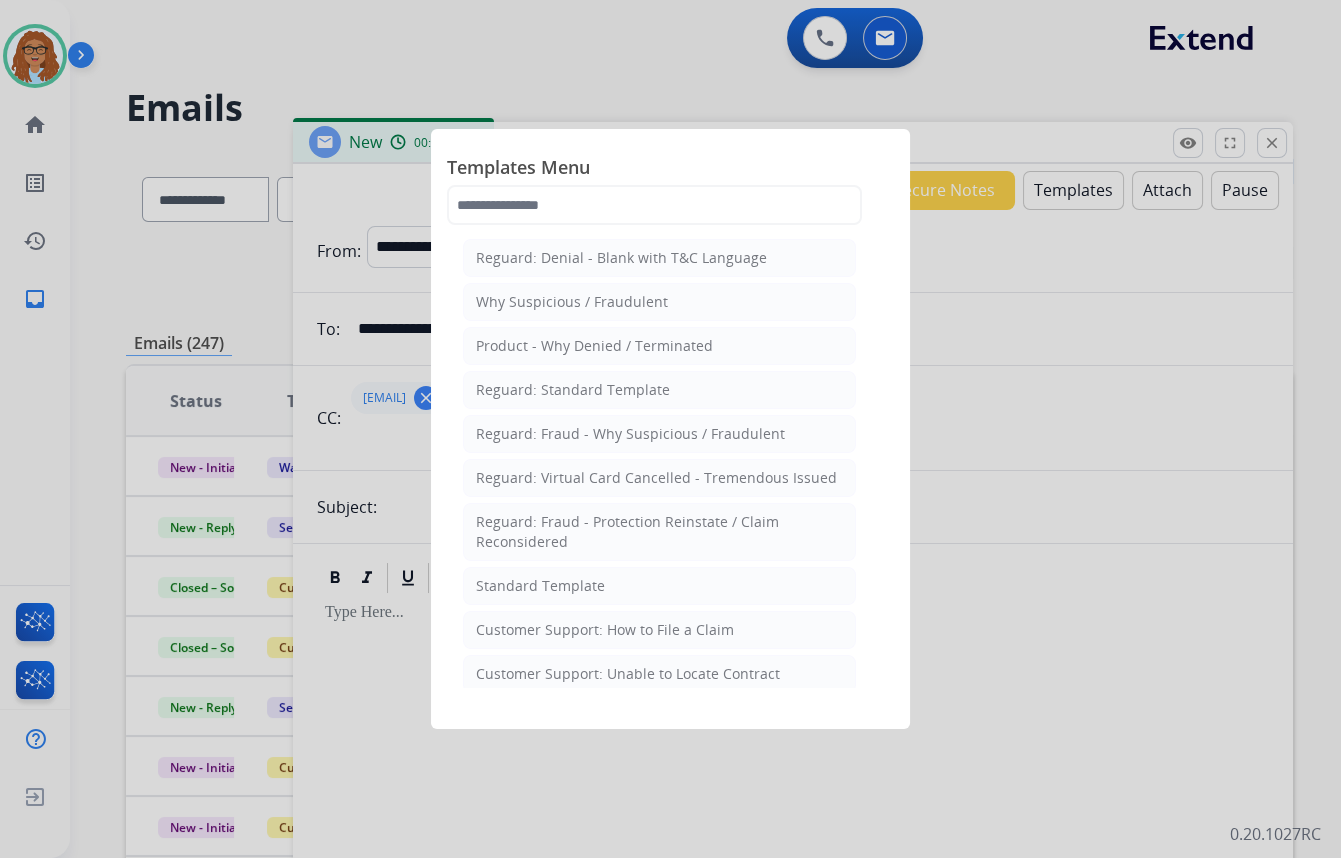 click on "Standard Template" 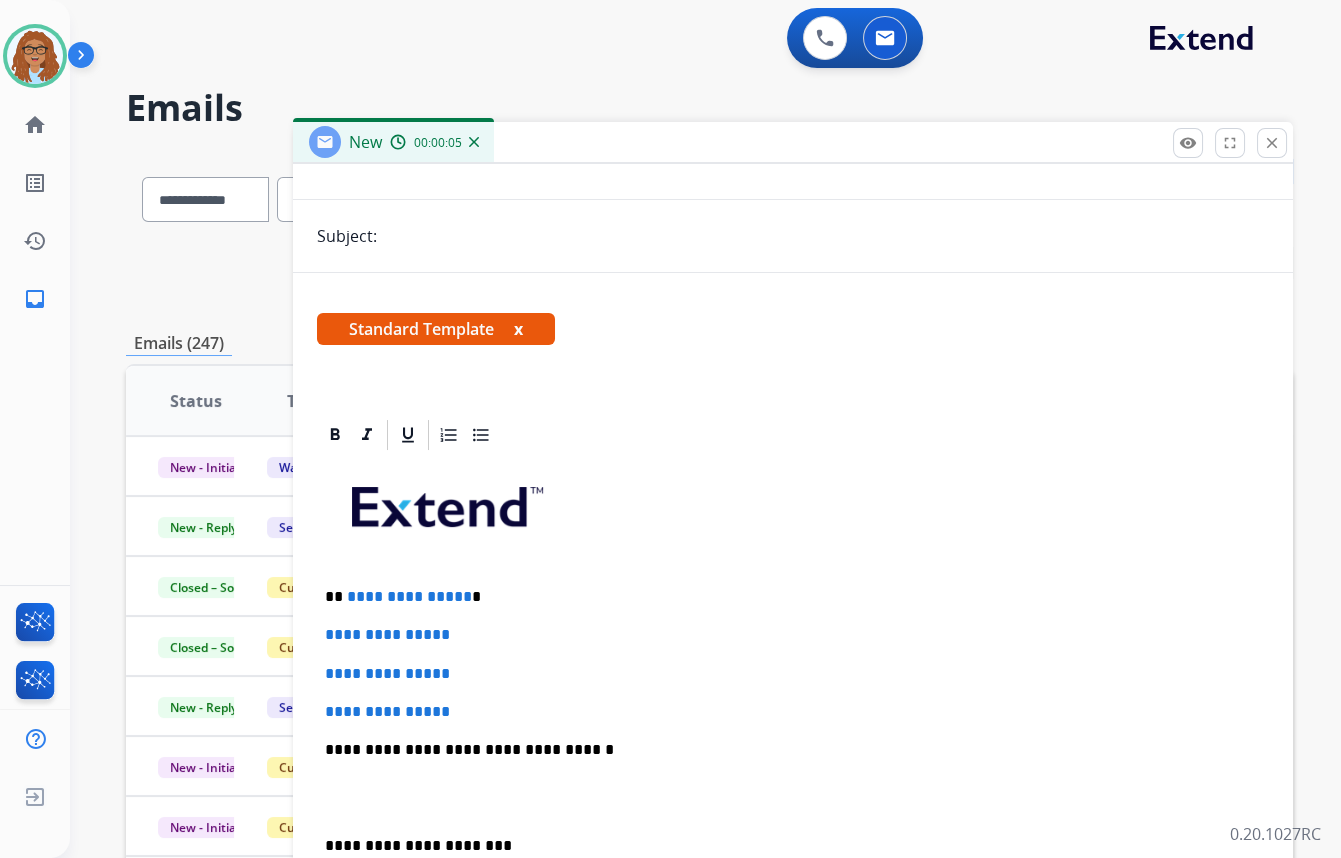 scroll, scrollTop: 272, scrollLeft: 0, axis: vertical 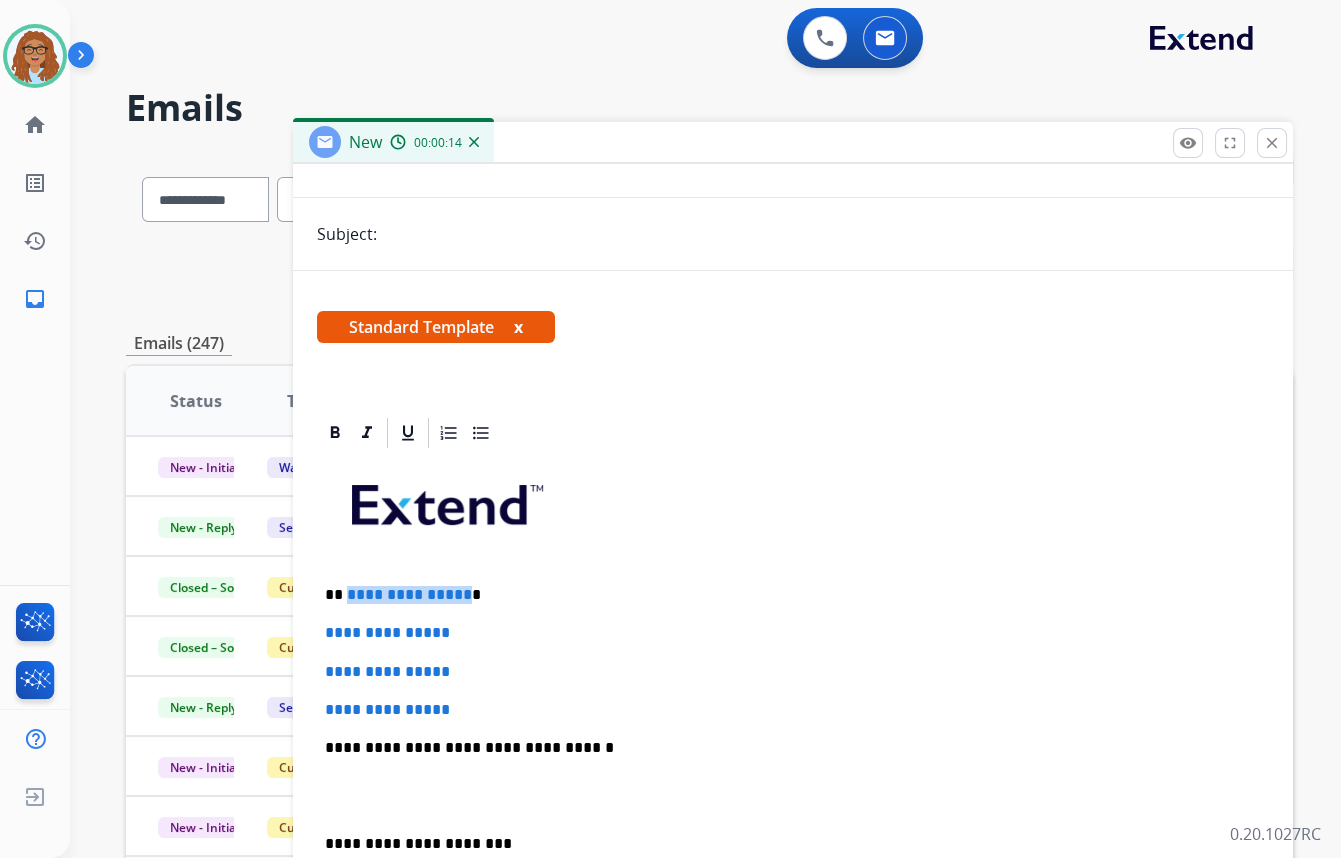 drag, startPoint x: 437, startPoint y: 588, endPoint x: 345, endPoint y: 587, distance: 92.00543 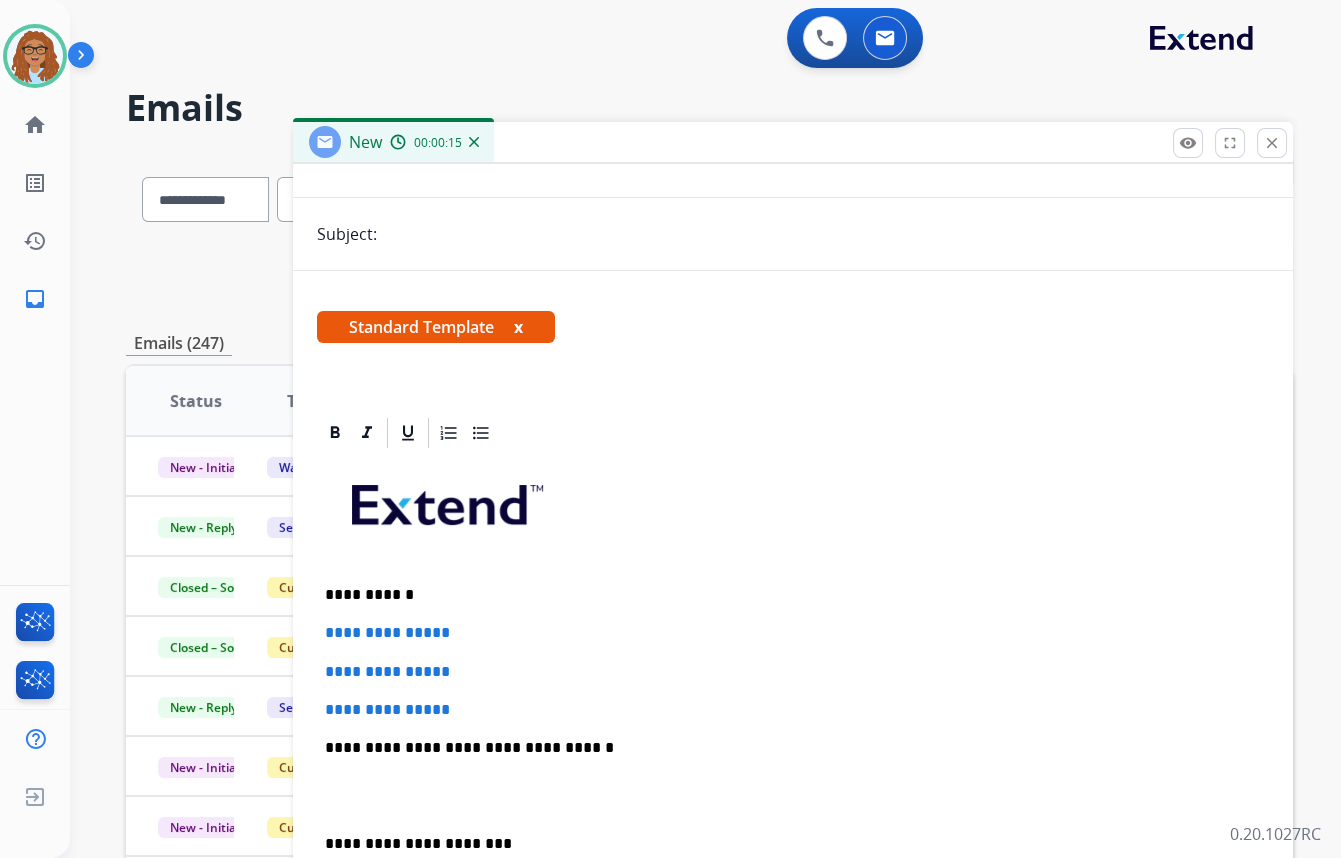 click on "**********" at bounding box center (785, 595) 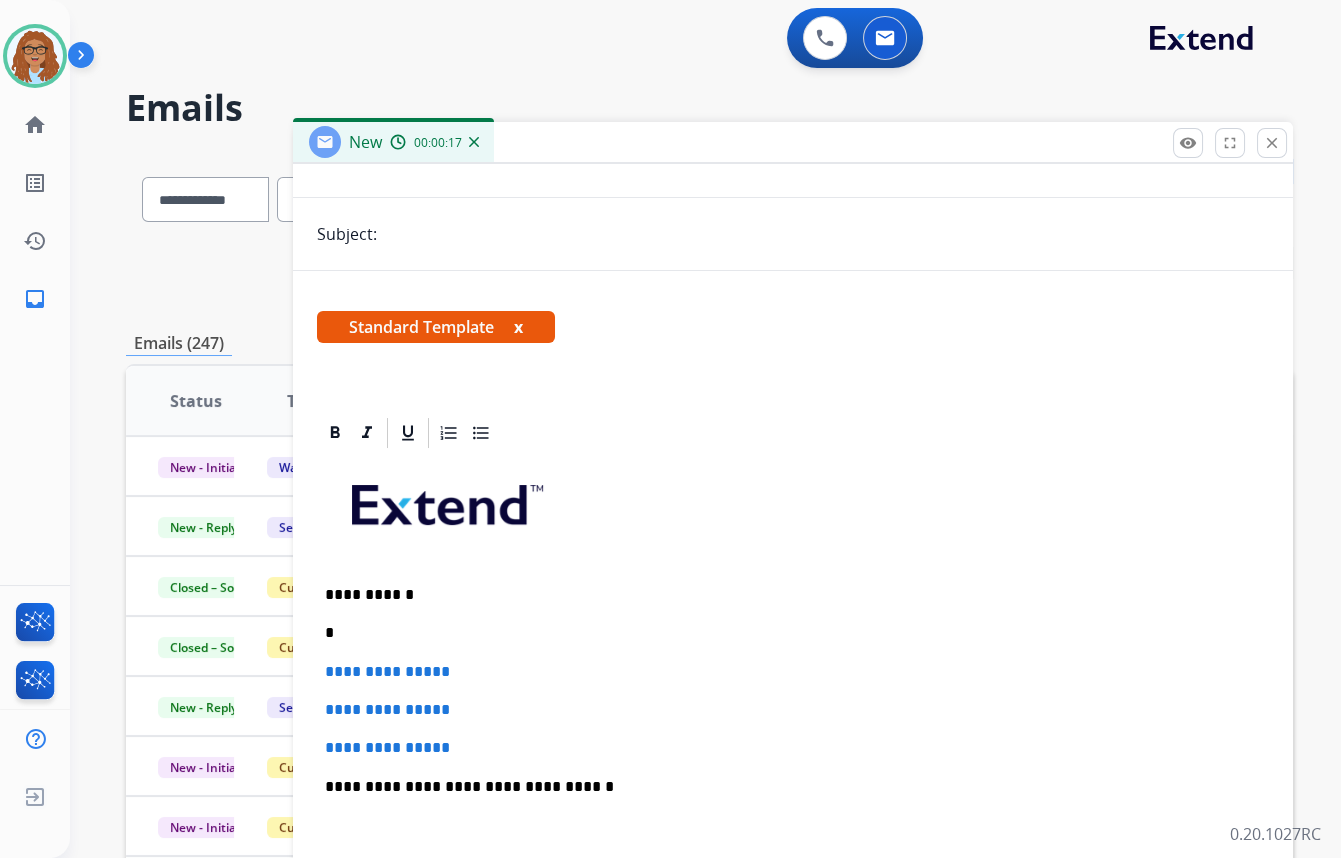 type 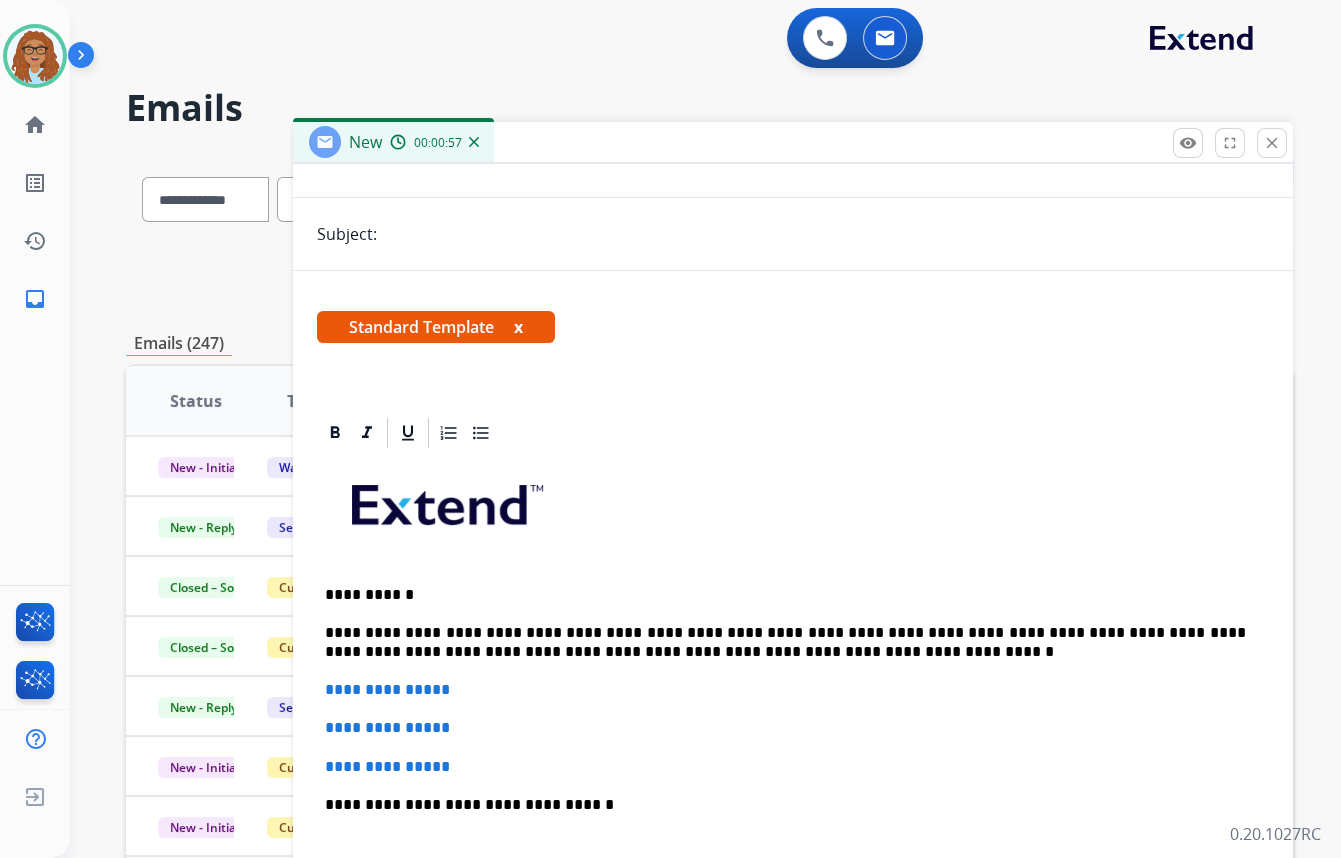 drag, startPoint x: 671, startPoint y: 650, endPoint x: 688, endPoint y: 660, distance: 19.723083 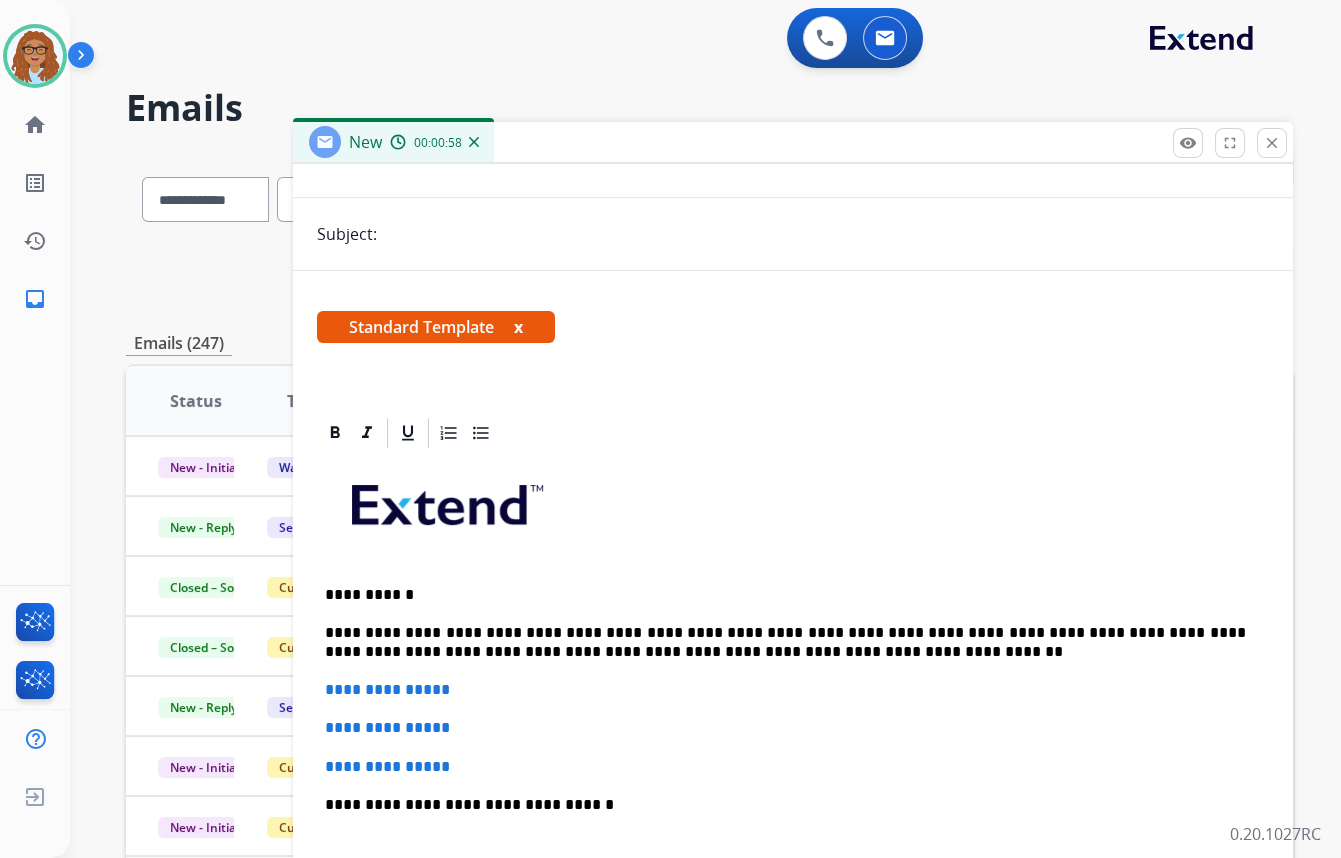 drag, startPoint x: 689, startPoint y: 650, endPoint x: 709, endPoint y: 659, distance: 21.931713 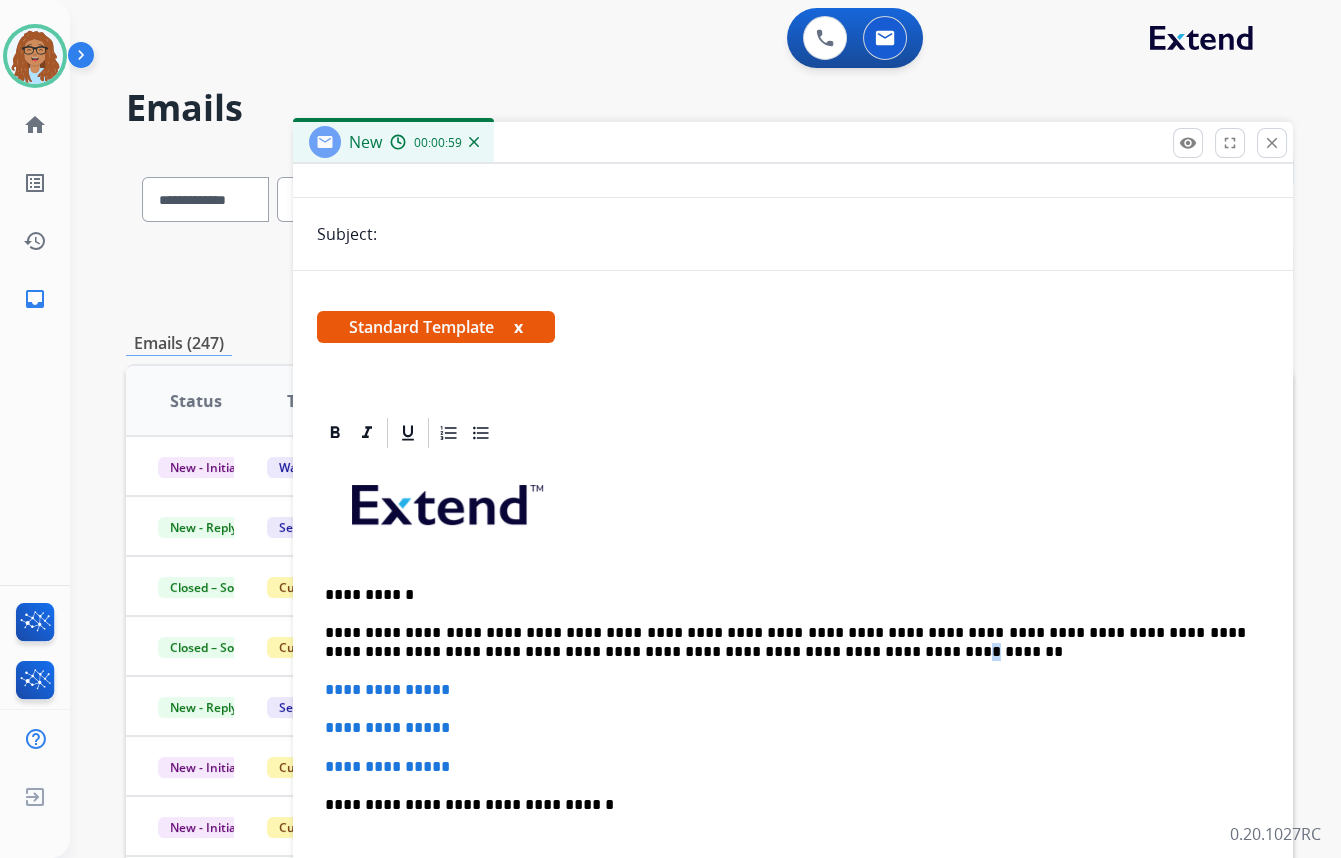 click on "**********" at bounding box center [785, 642] 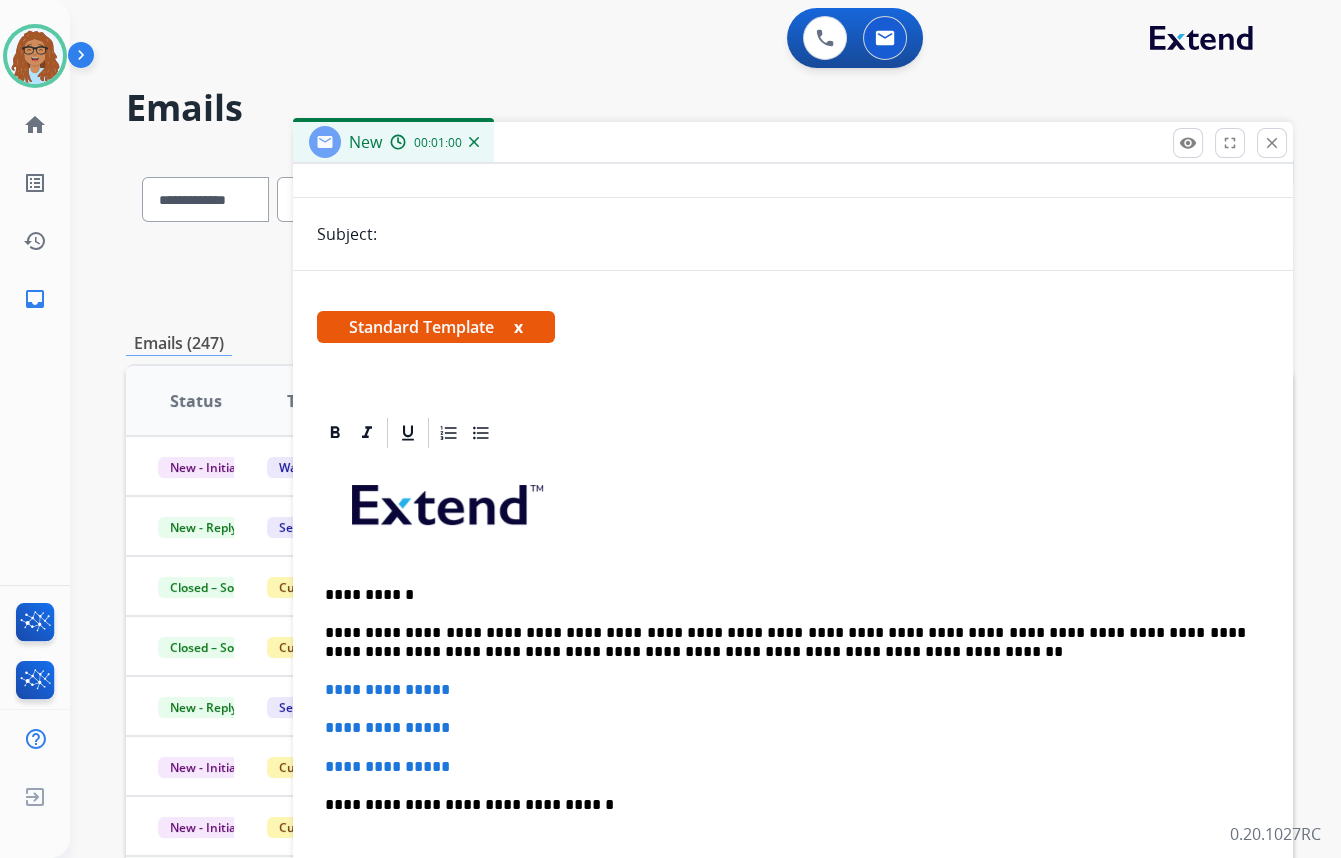 click on "**********" at bounding box center [785, 642] 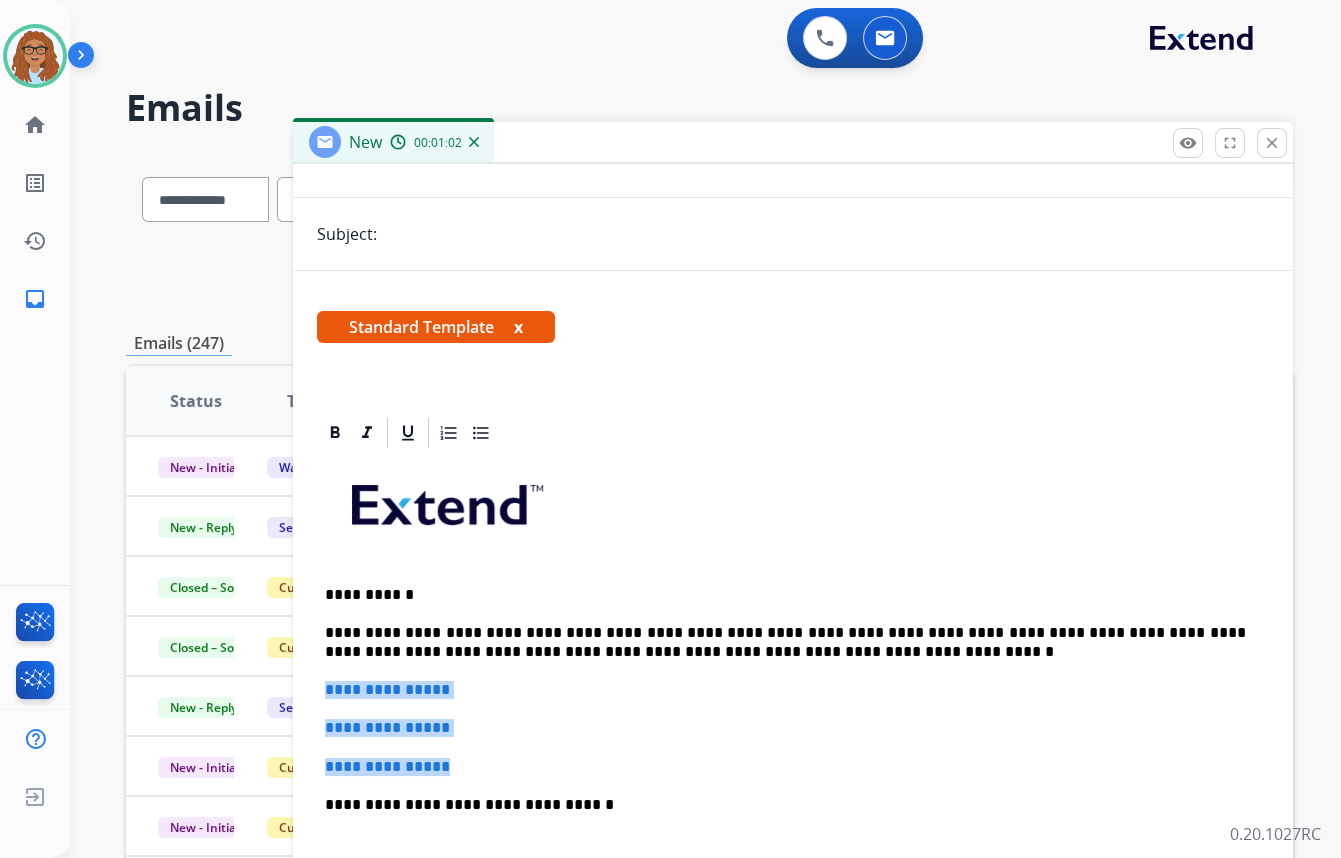 drag, startPoint x: 482, startPoint y: 762, endPoint x: 315, endPoint y: 681, distance: 185.60712 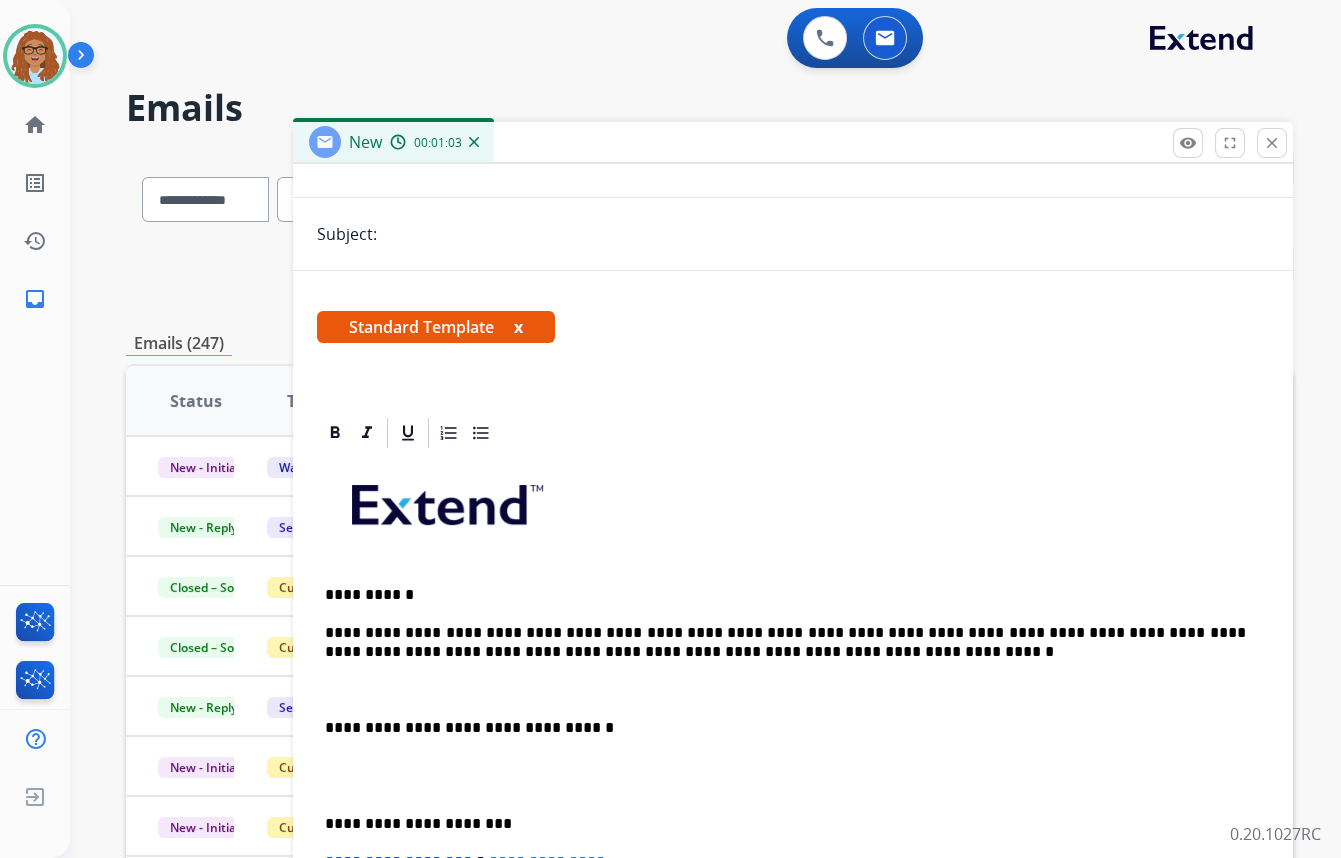 click on "**********" at bounding box center (785, 728) 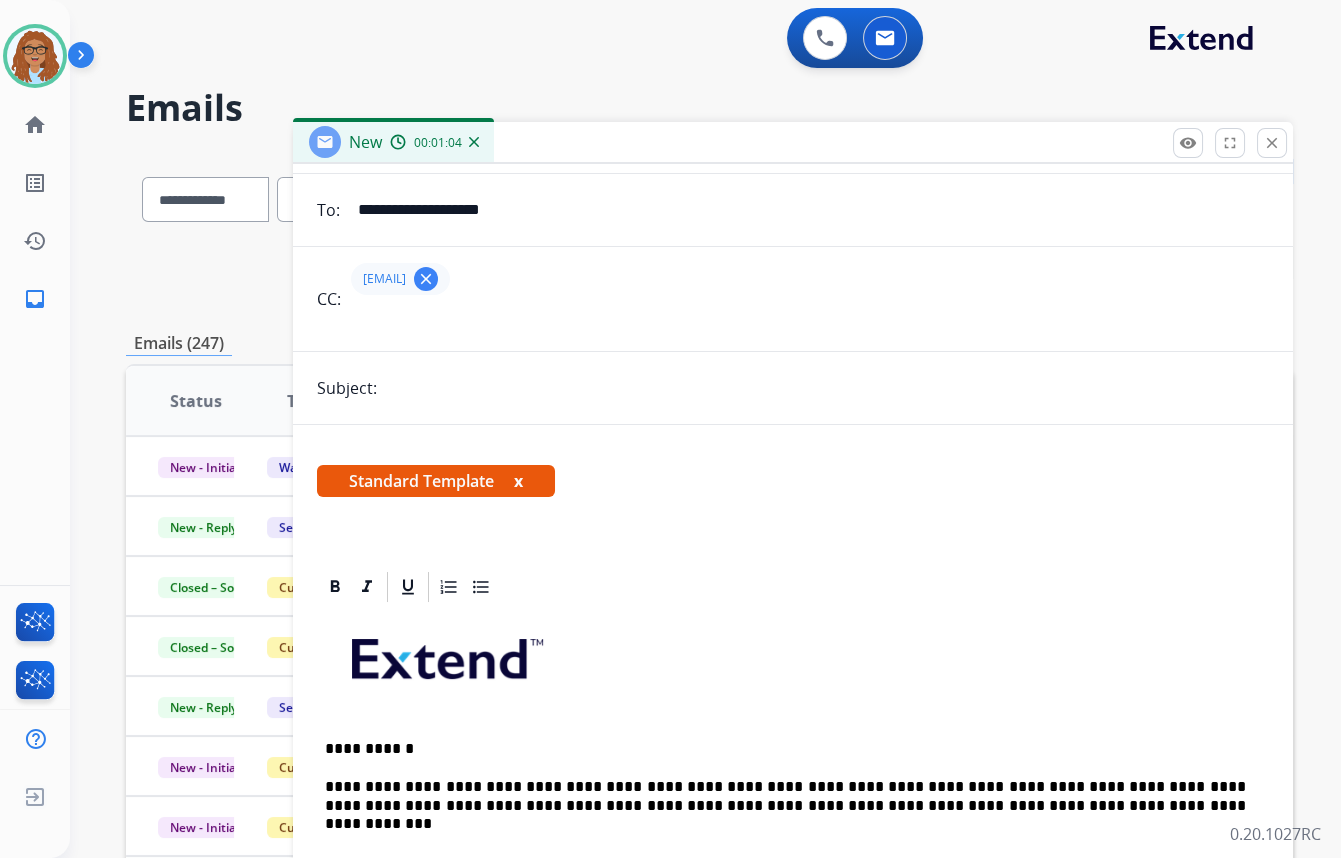 scroll, scrollTop: 0, scrollLeft: 0, axis: both 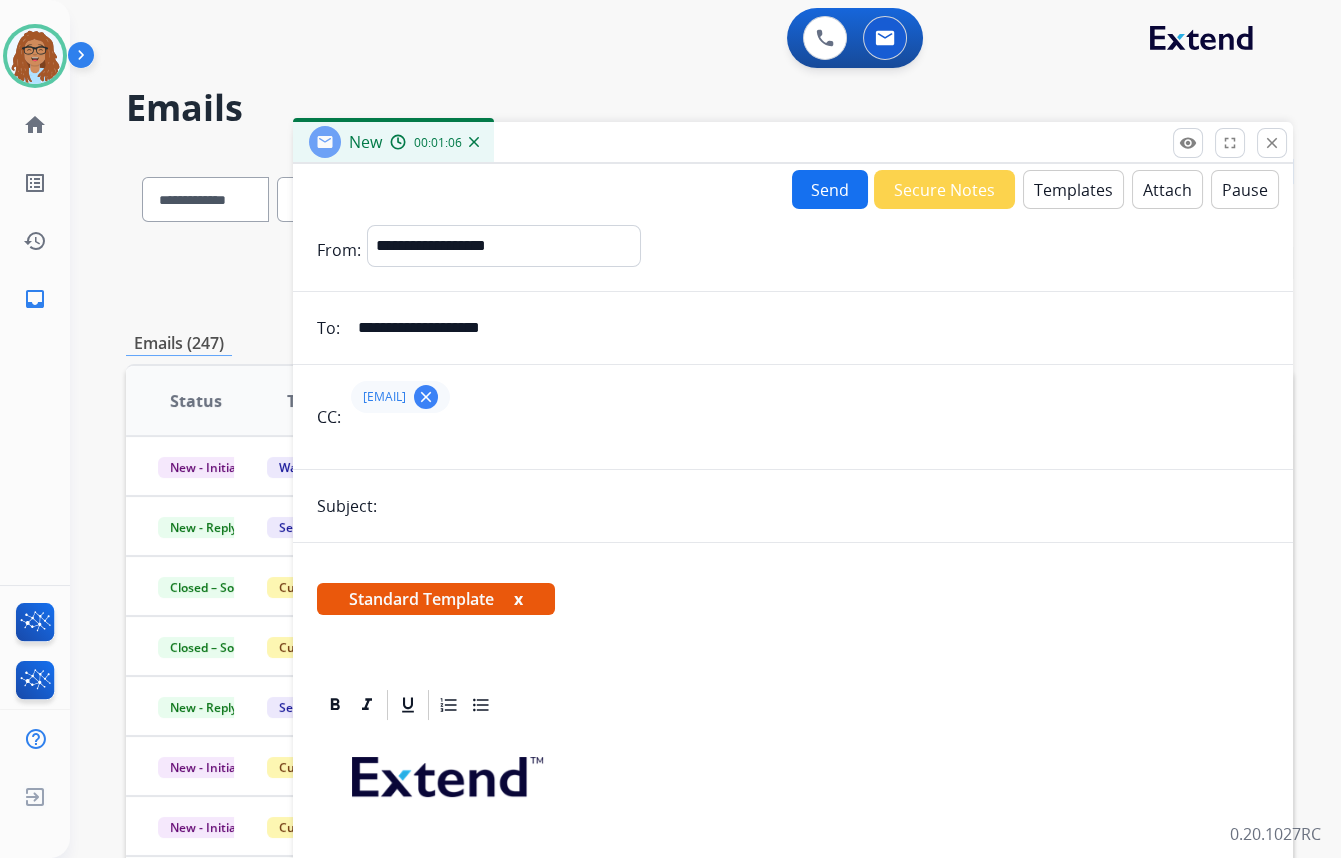 drag, startPoint x: 502, startPoint y: 497, endPoint x: 529, endPoint y: 518, distance: 34.20526 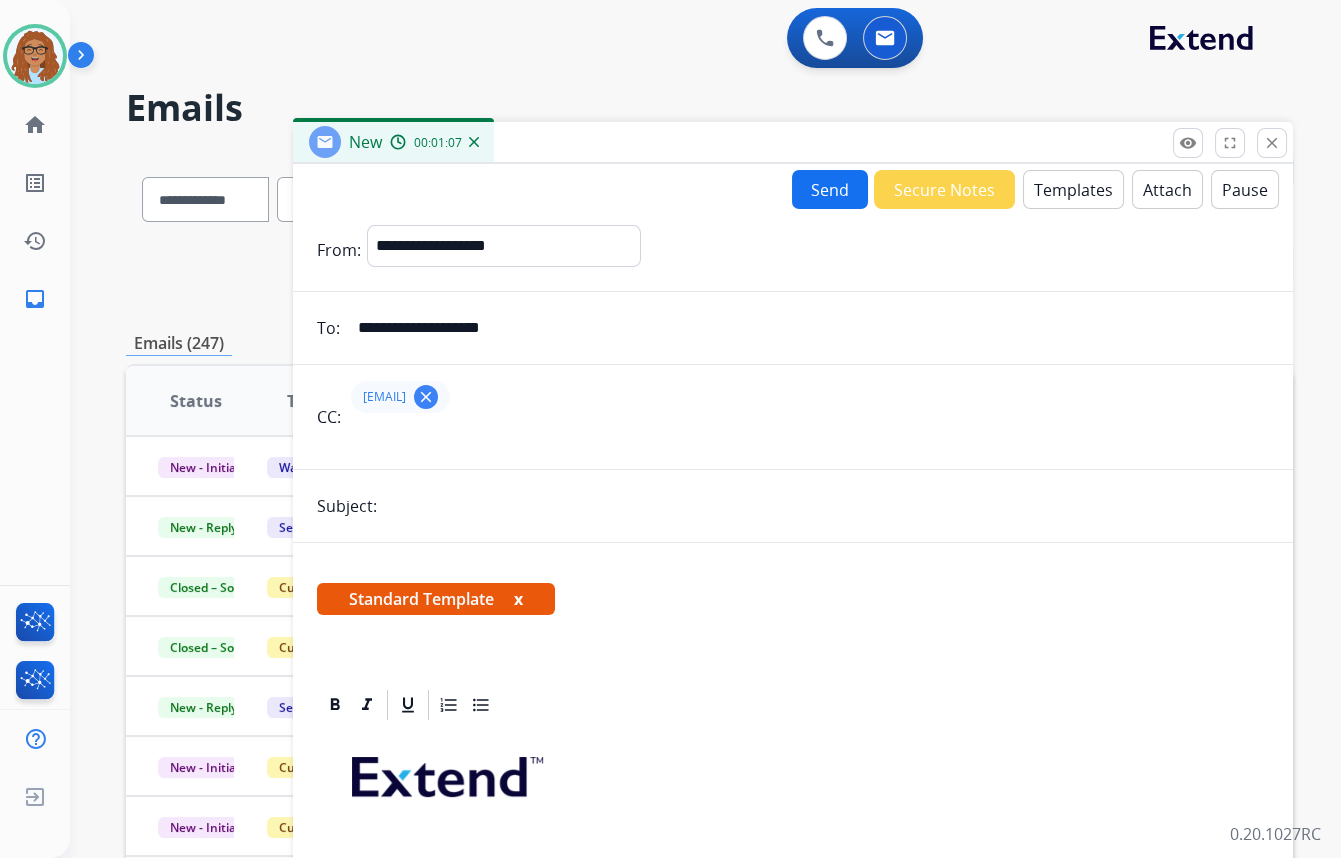 type on "*********" 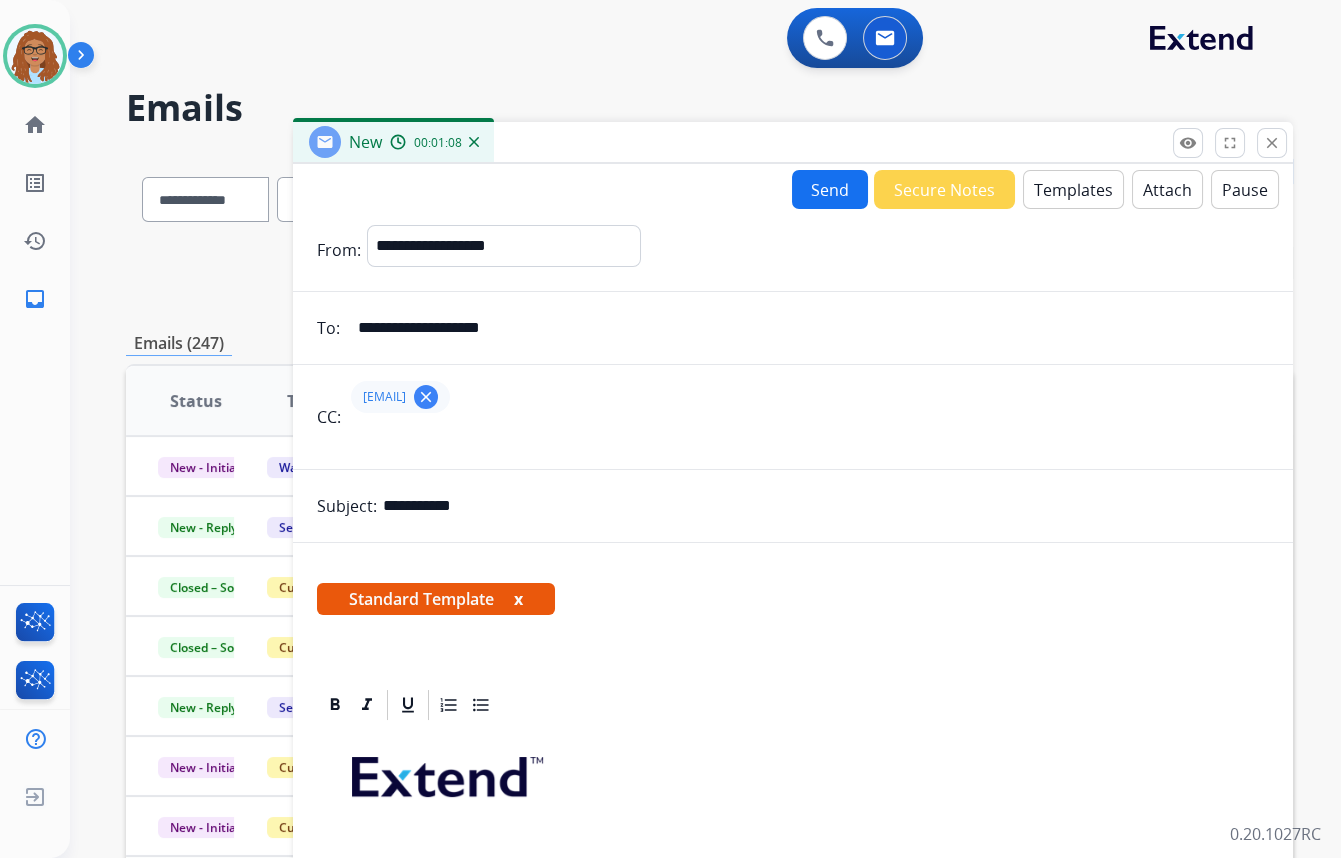click on "Attach" at bounding box center (1167, 189) 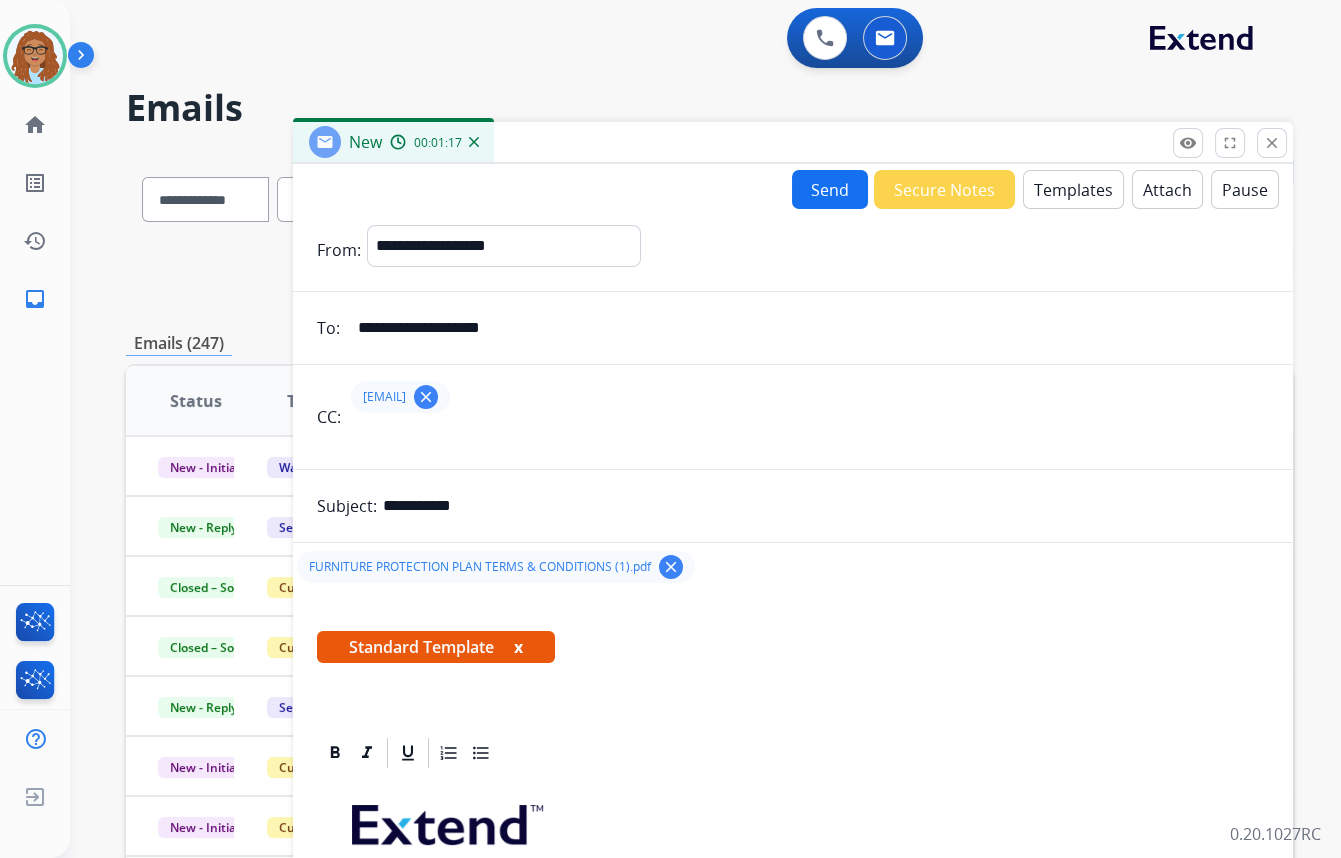 scroll, scrollTop: 0, scrollLeft: 0, axis: both 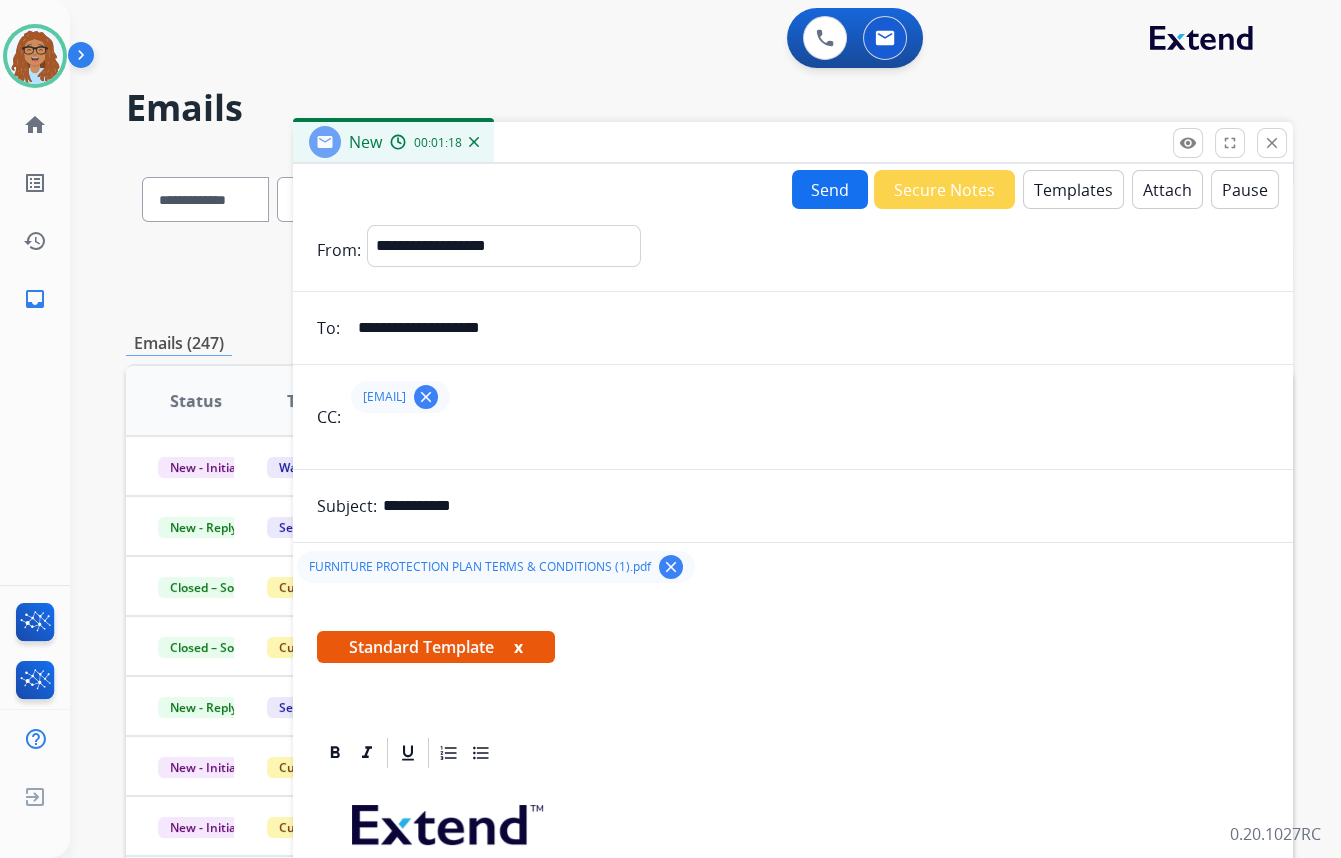 click on "Send" at bounding box center (830, 189) 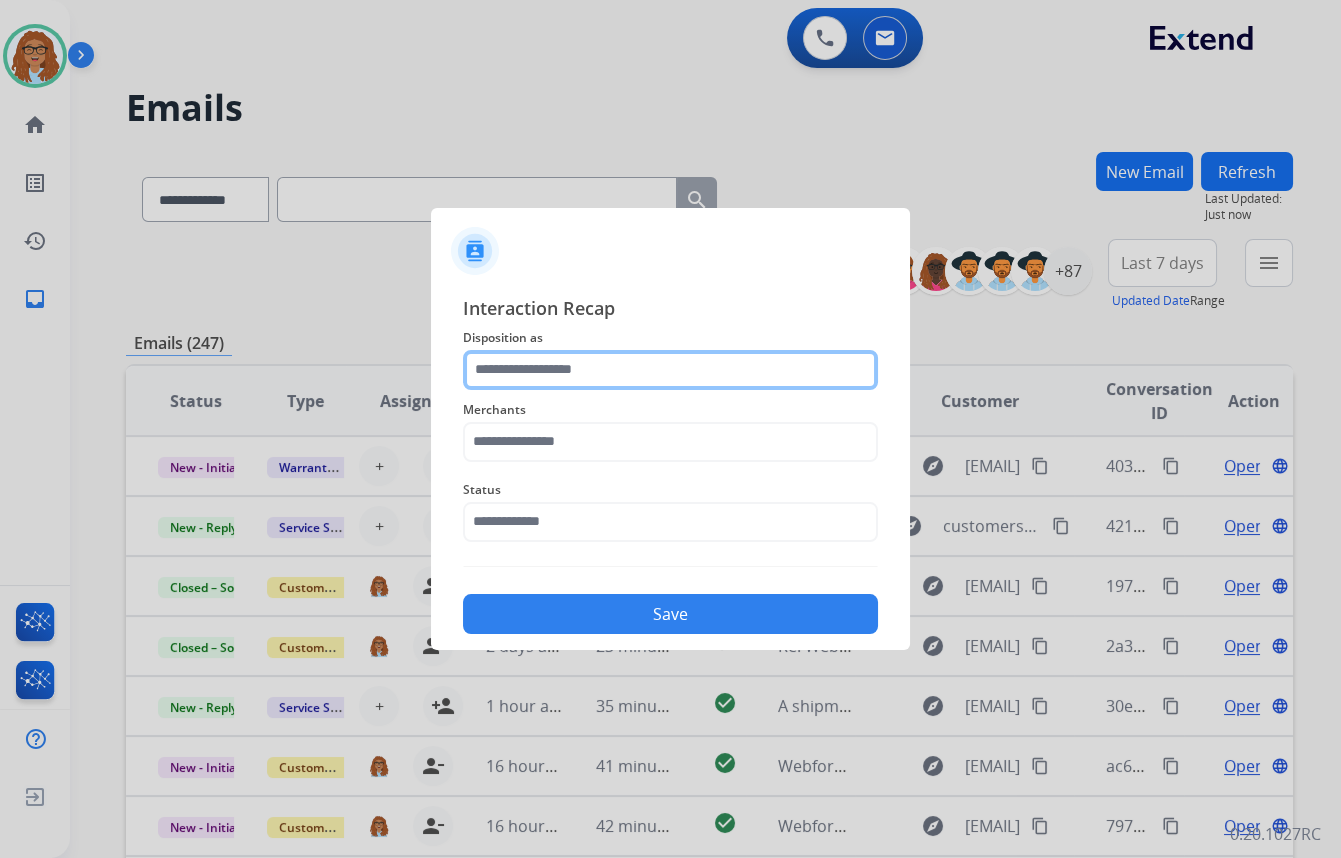 click 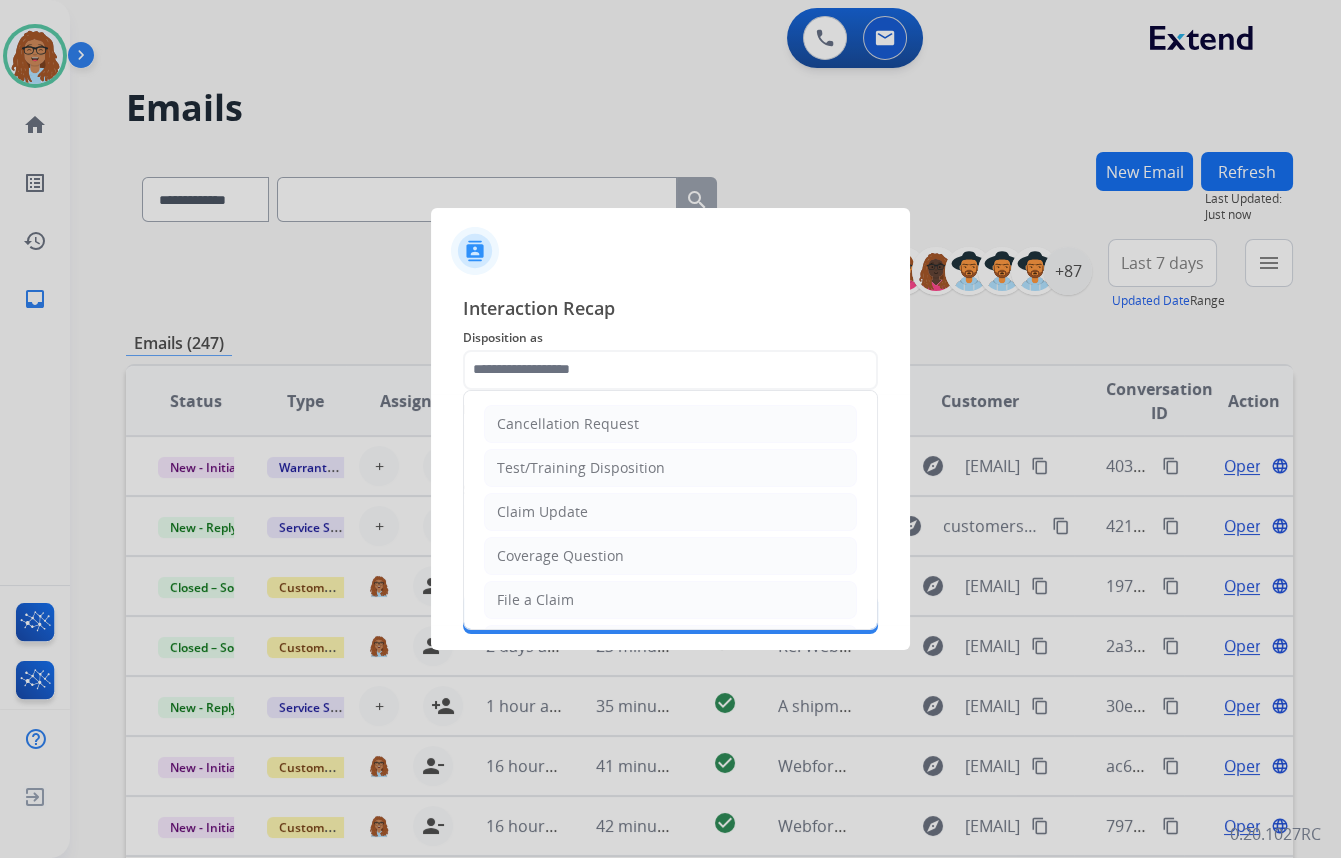 drag, startPoint x: 567, startPoint y: 507, endPoint x: 581, endPoint y: 443, distance: 65.51336 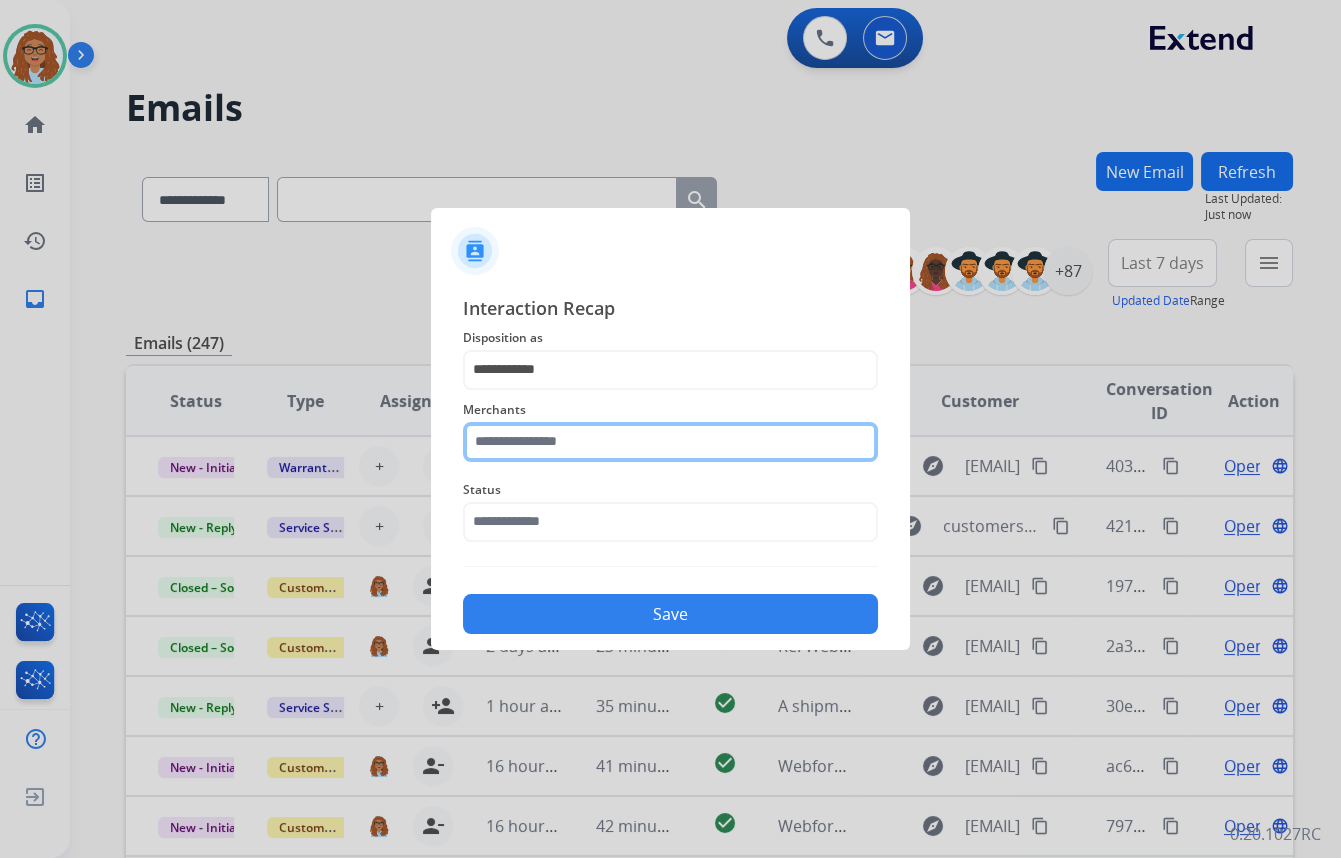 click 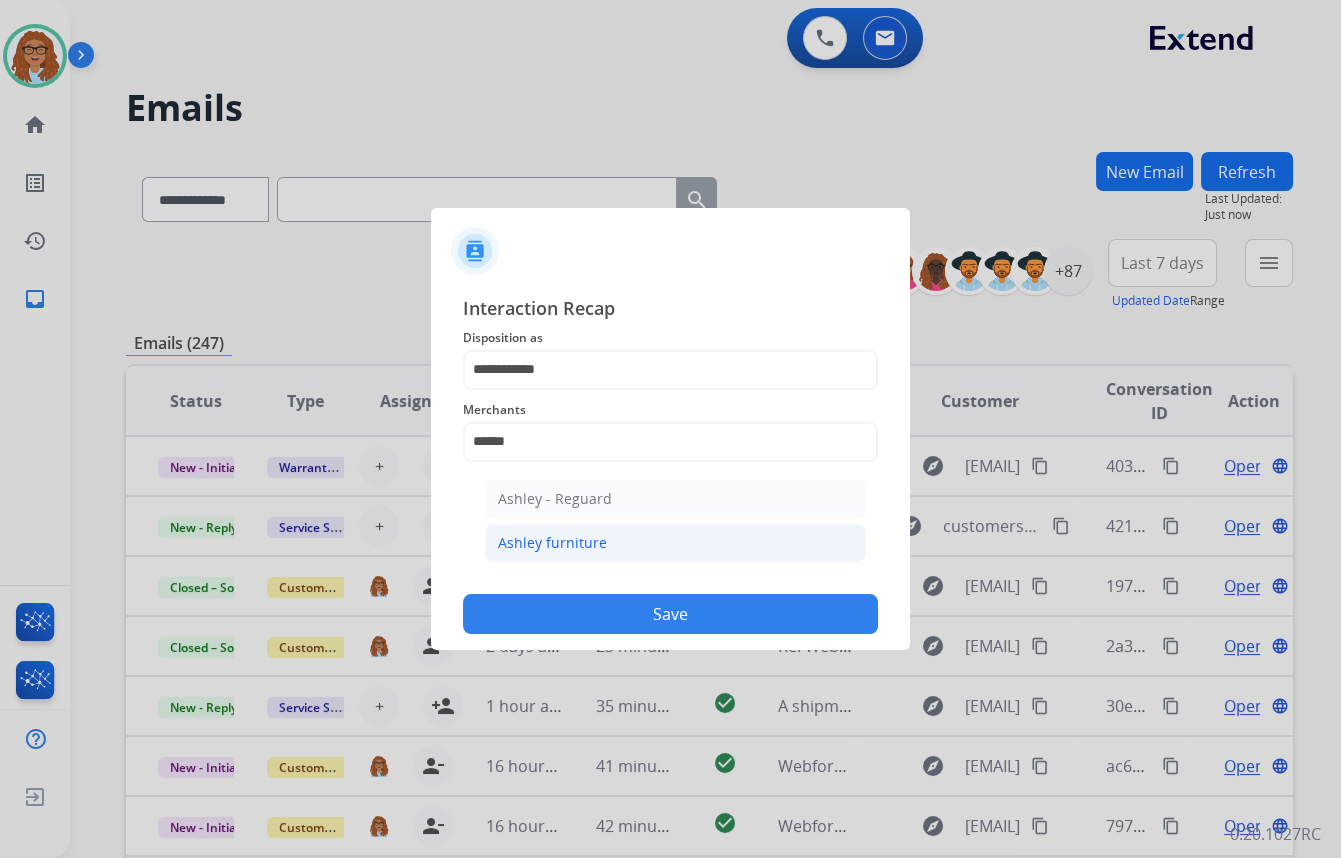 click on "Ashley furniture" 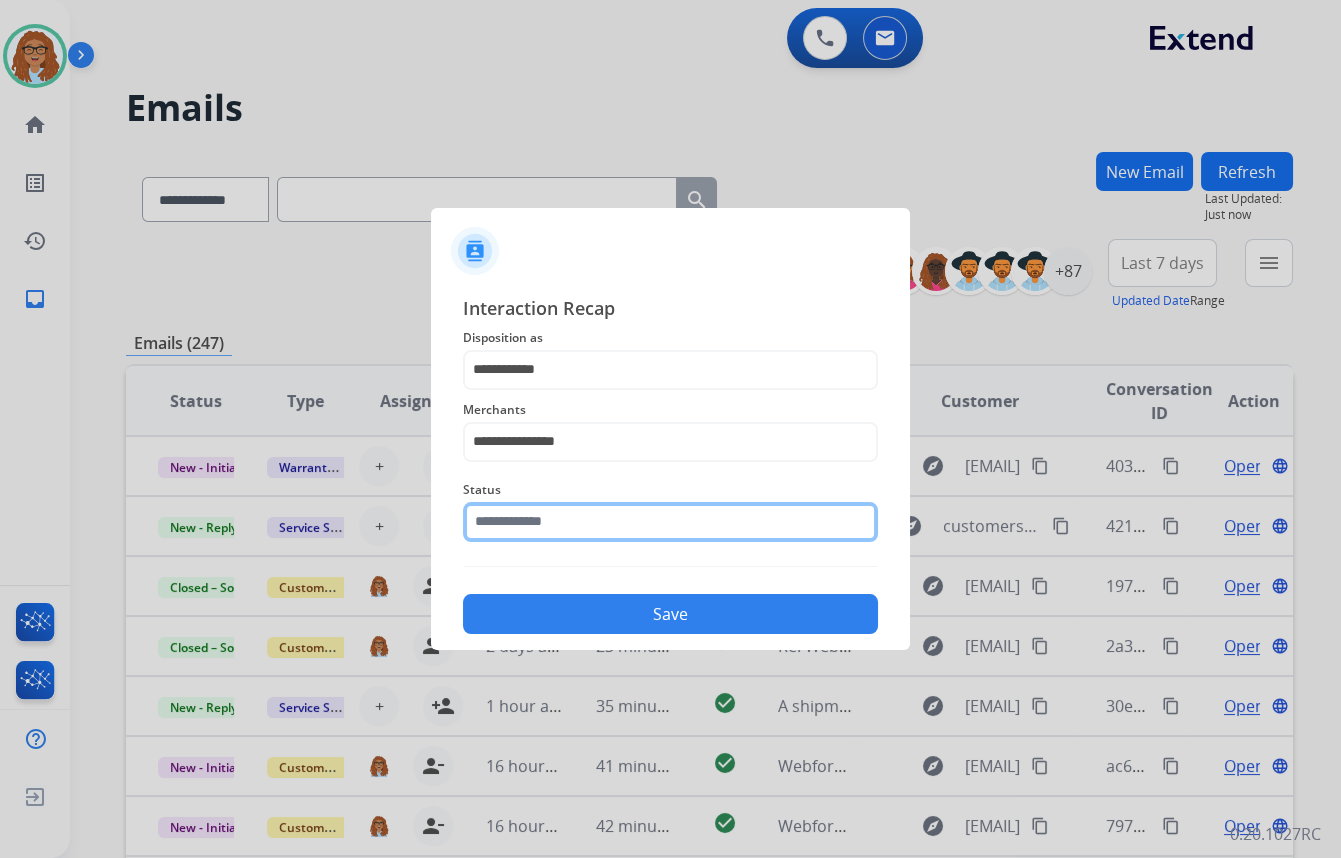 click 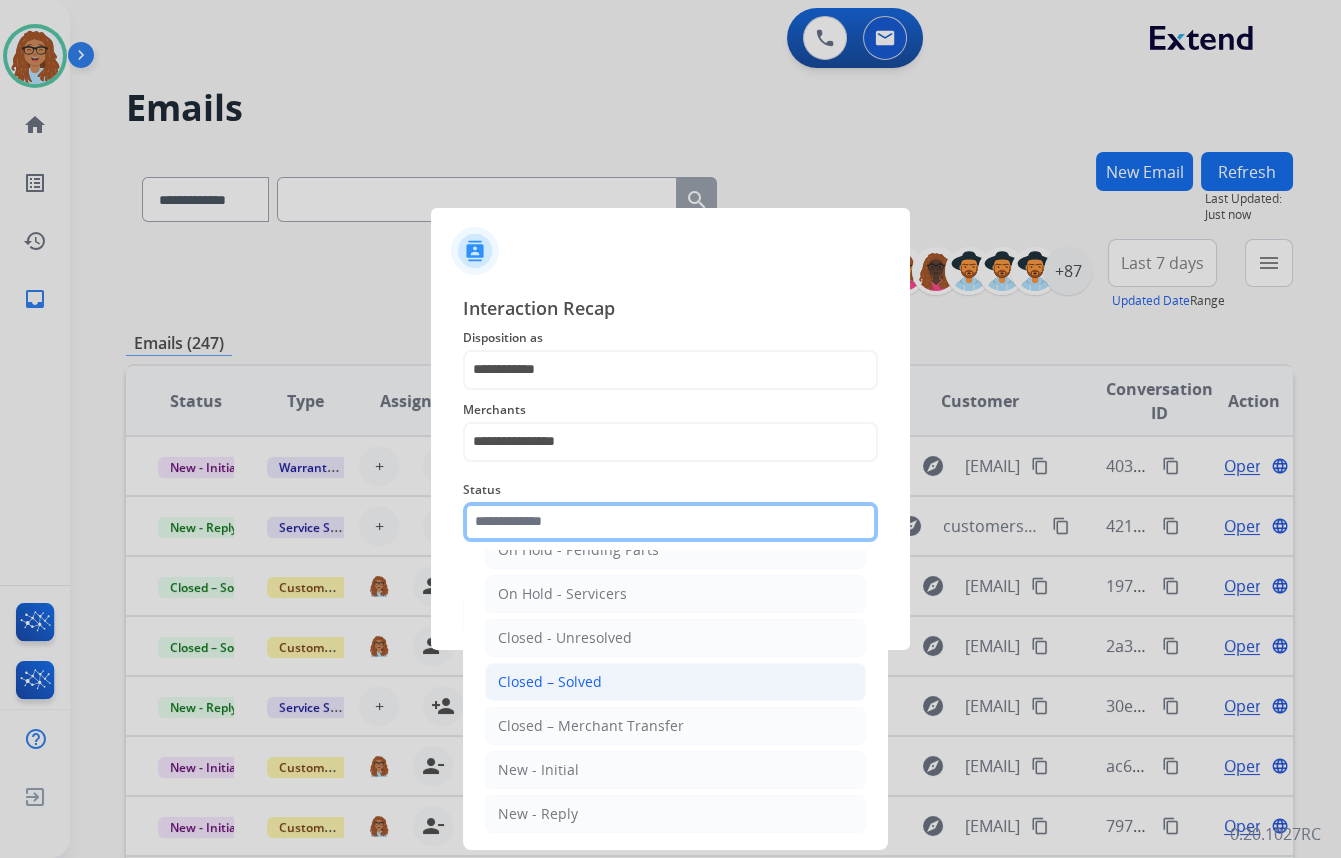 scroll, scrollTop: 118, scrollLeft: 0, axis: vertical 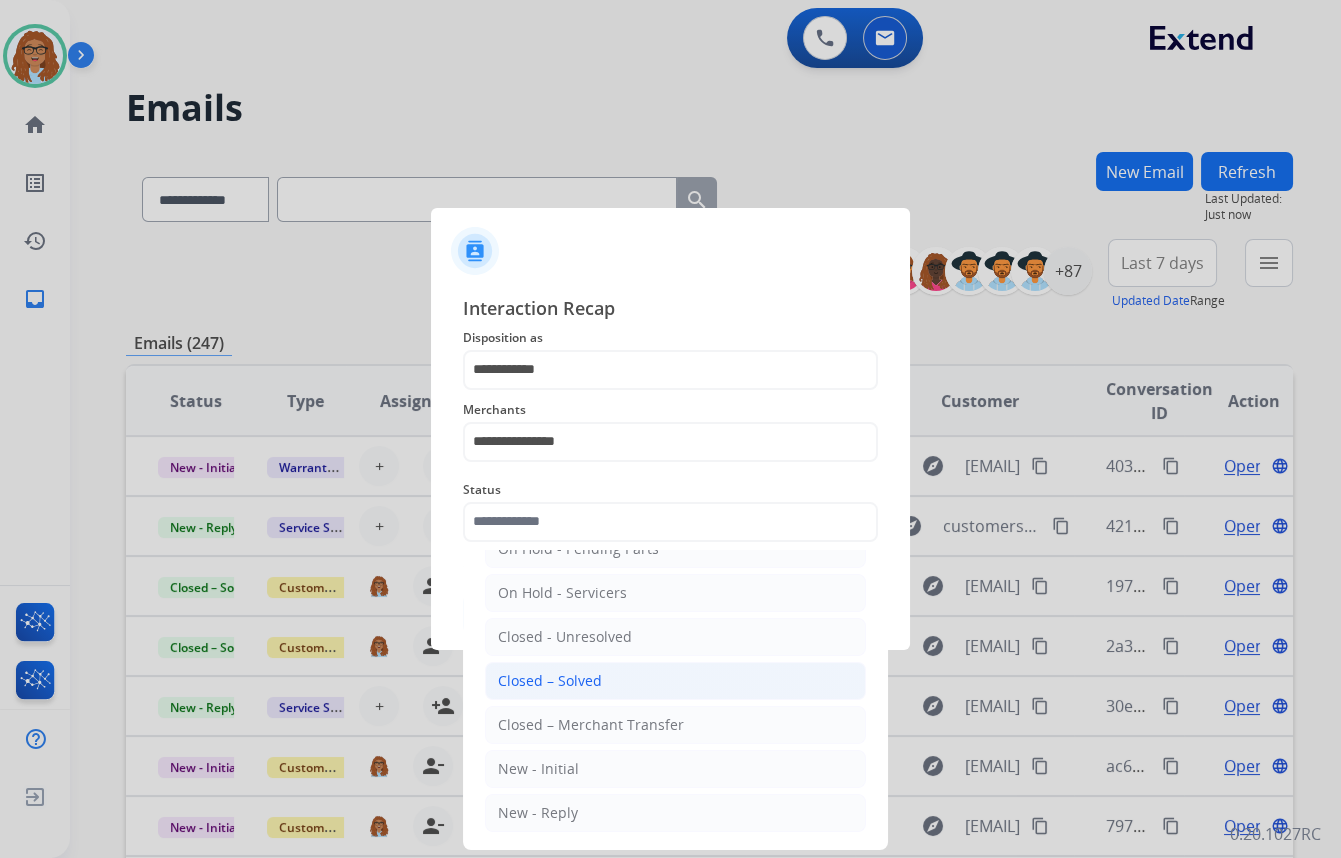 click on "Closed – Solved" 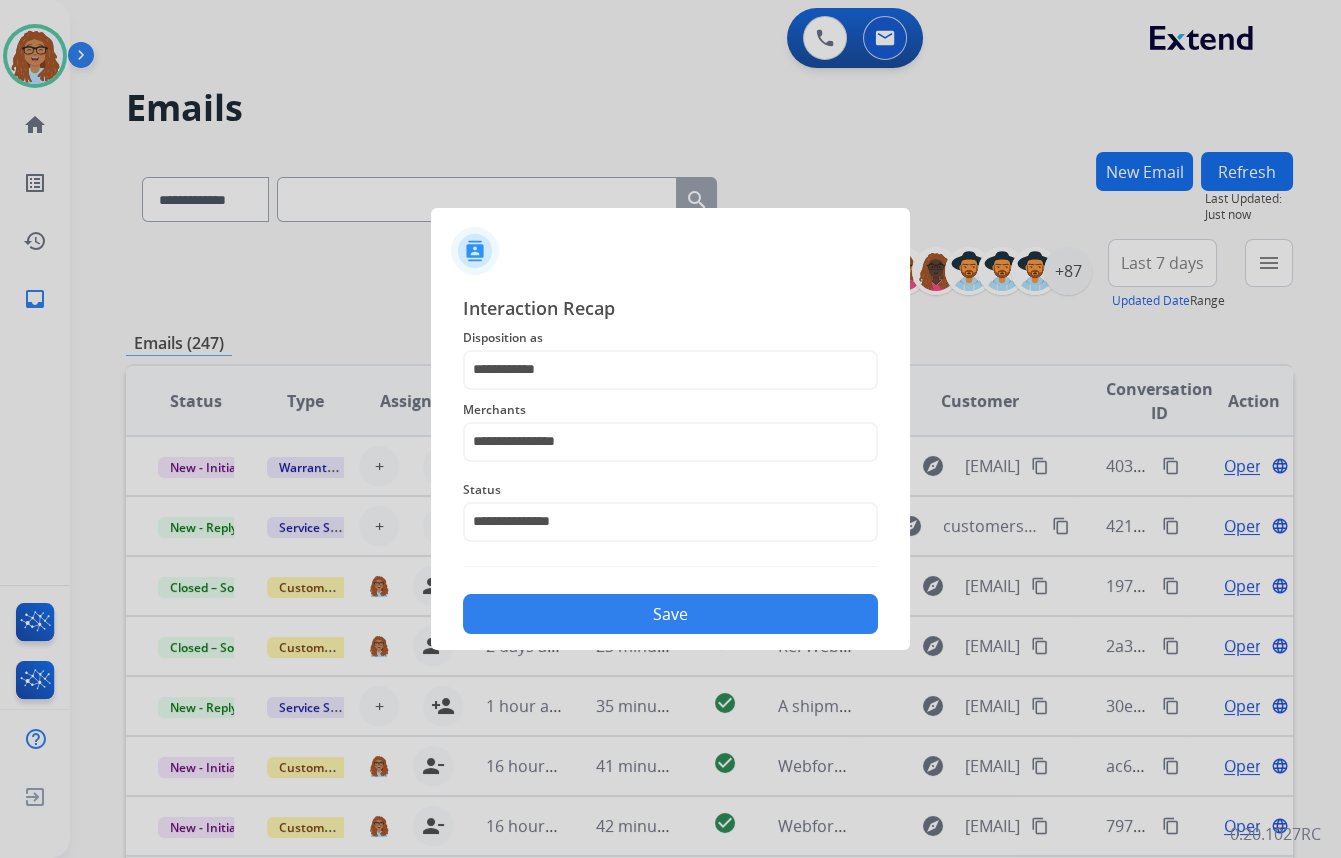 click on "Save" 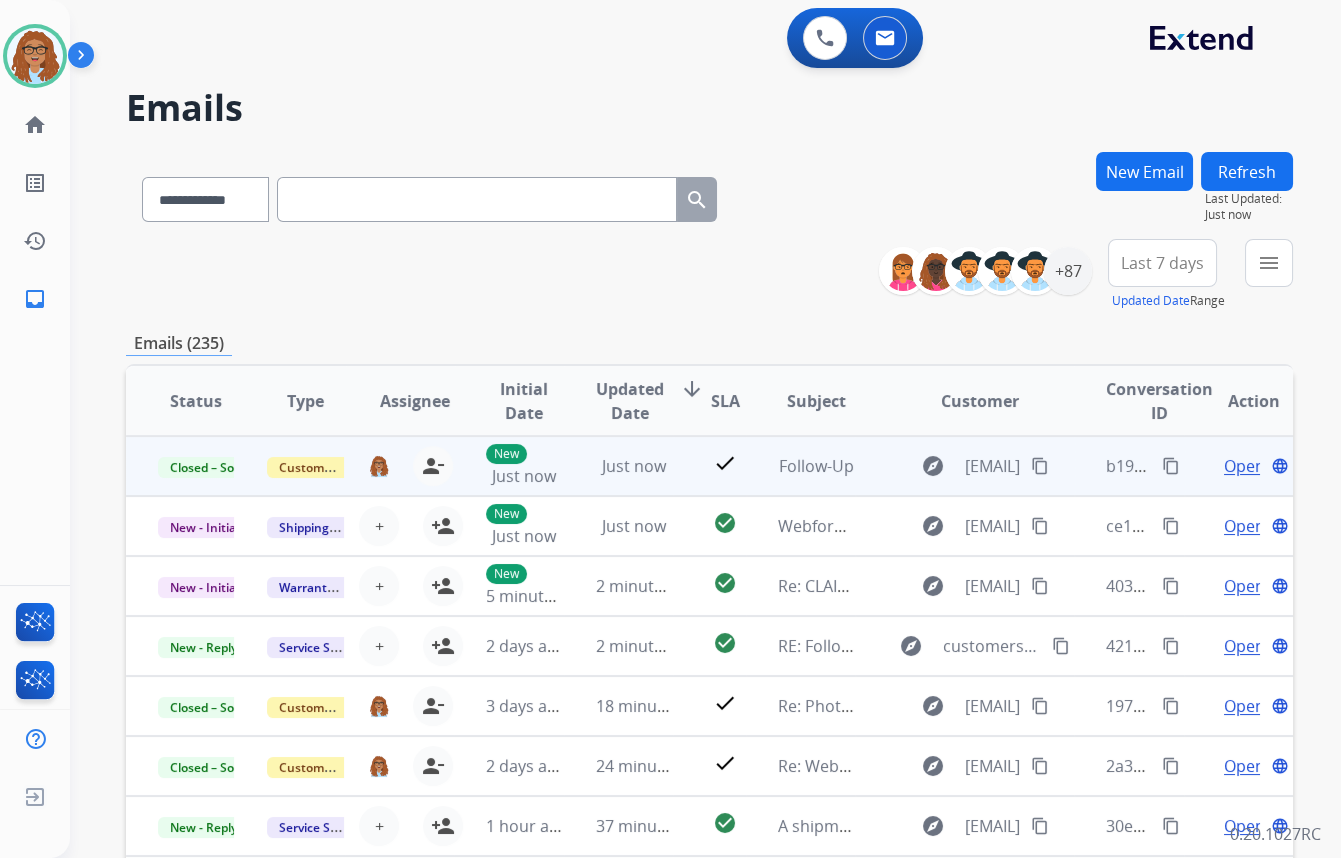 click on "content_copy" at bounding box center (1171, 466) 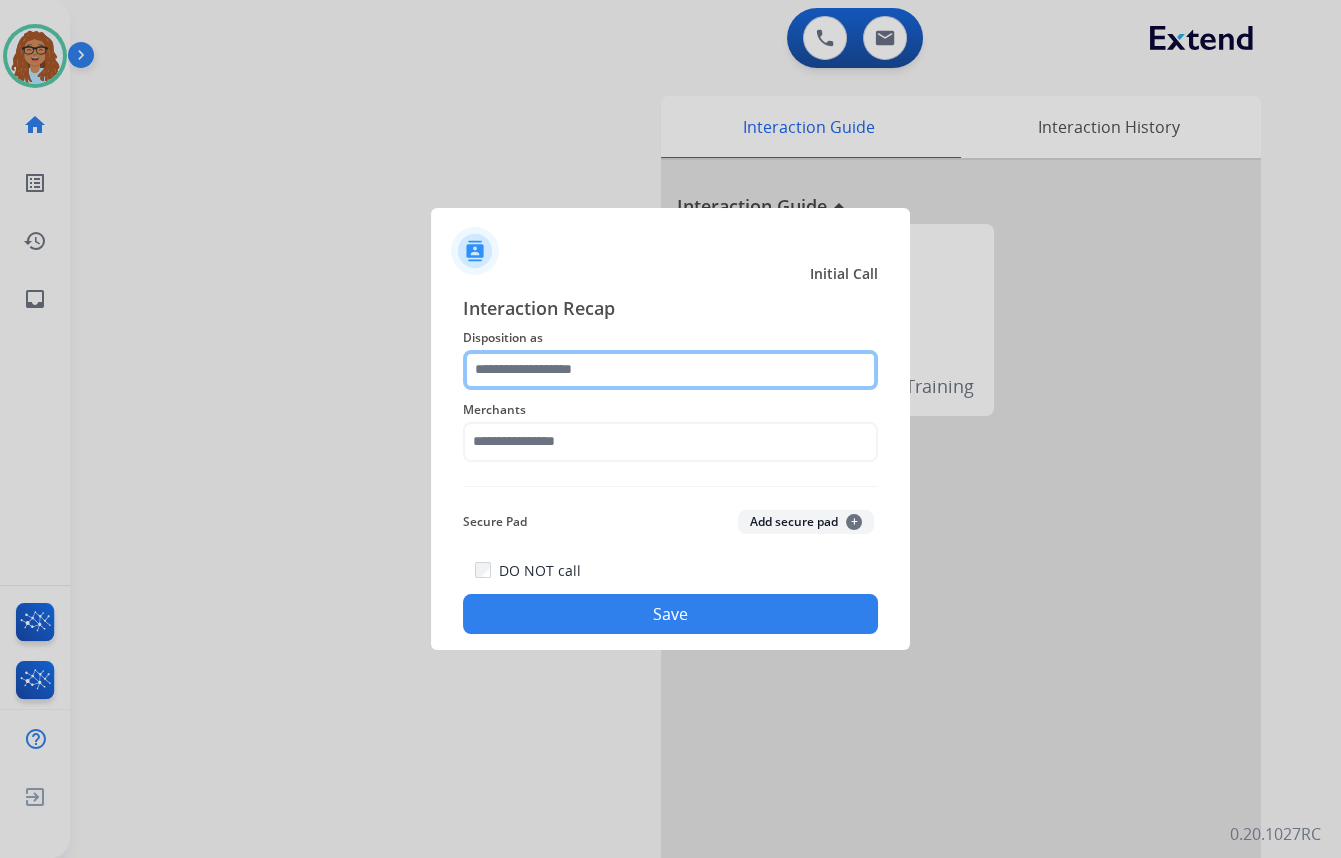 click 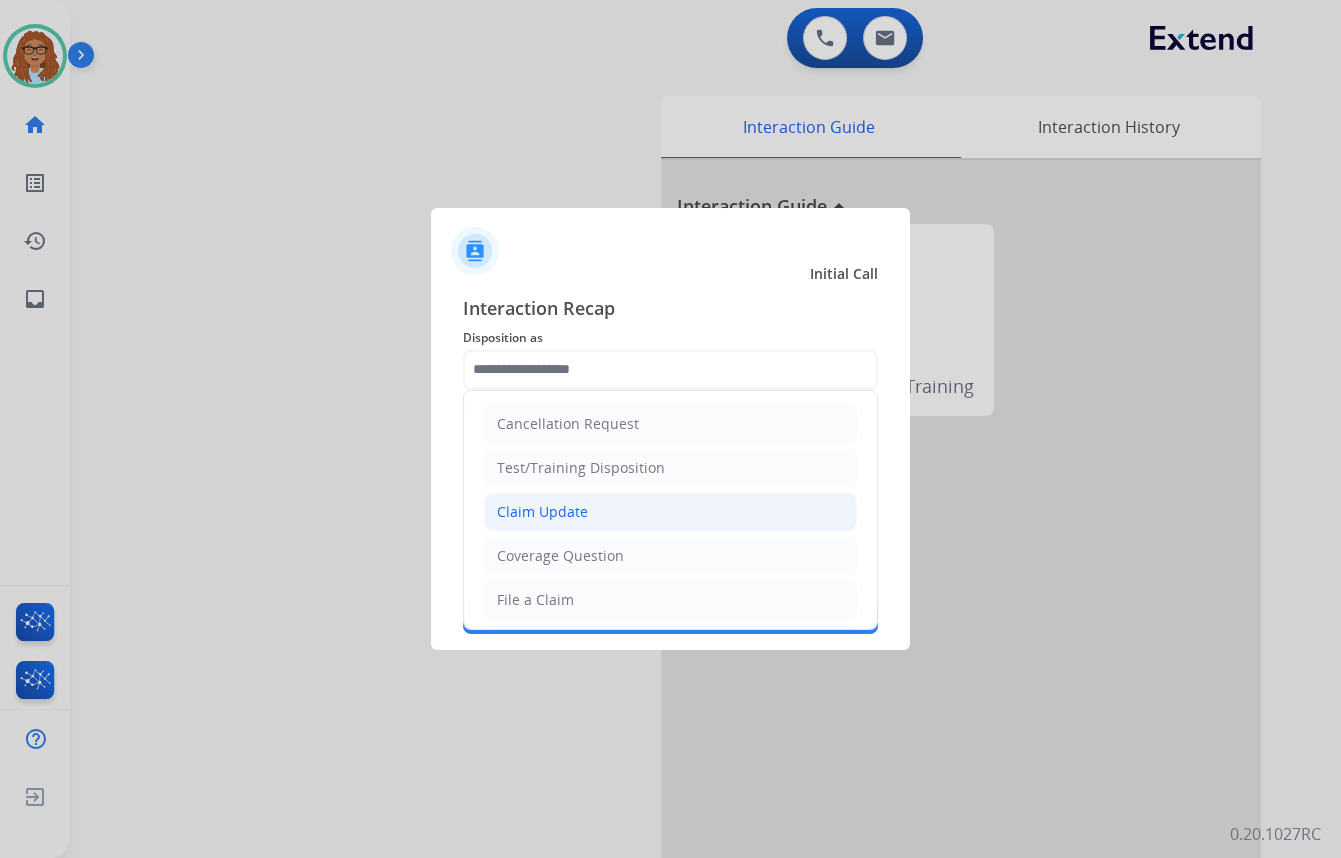 click on "Claim Update" 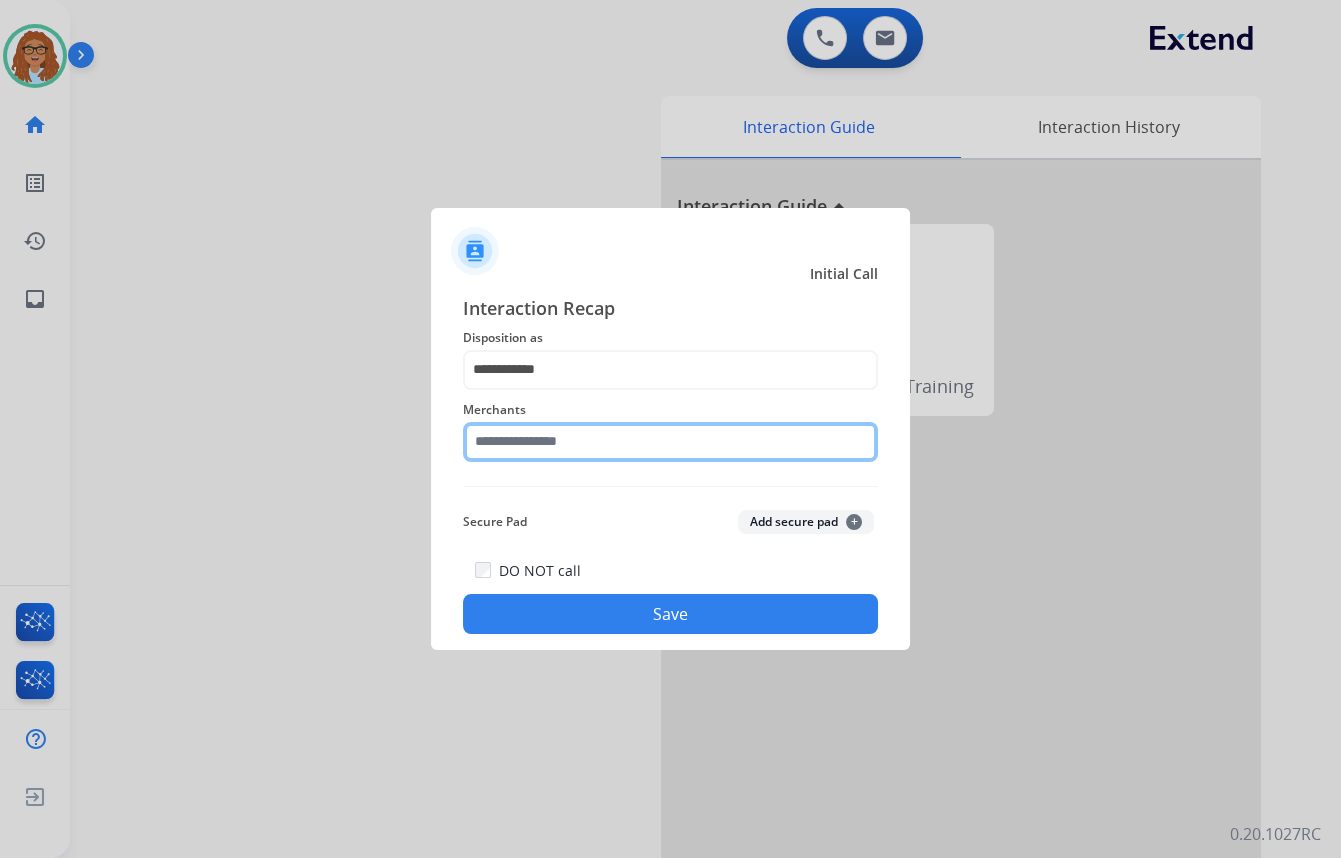click 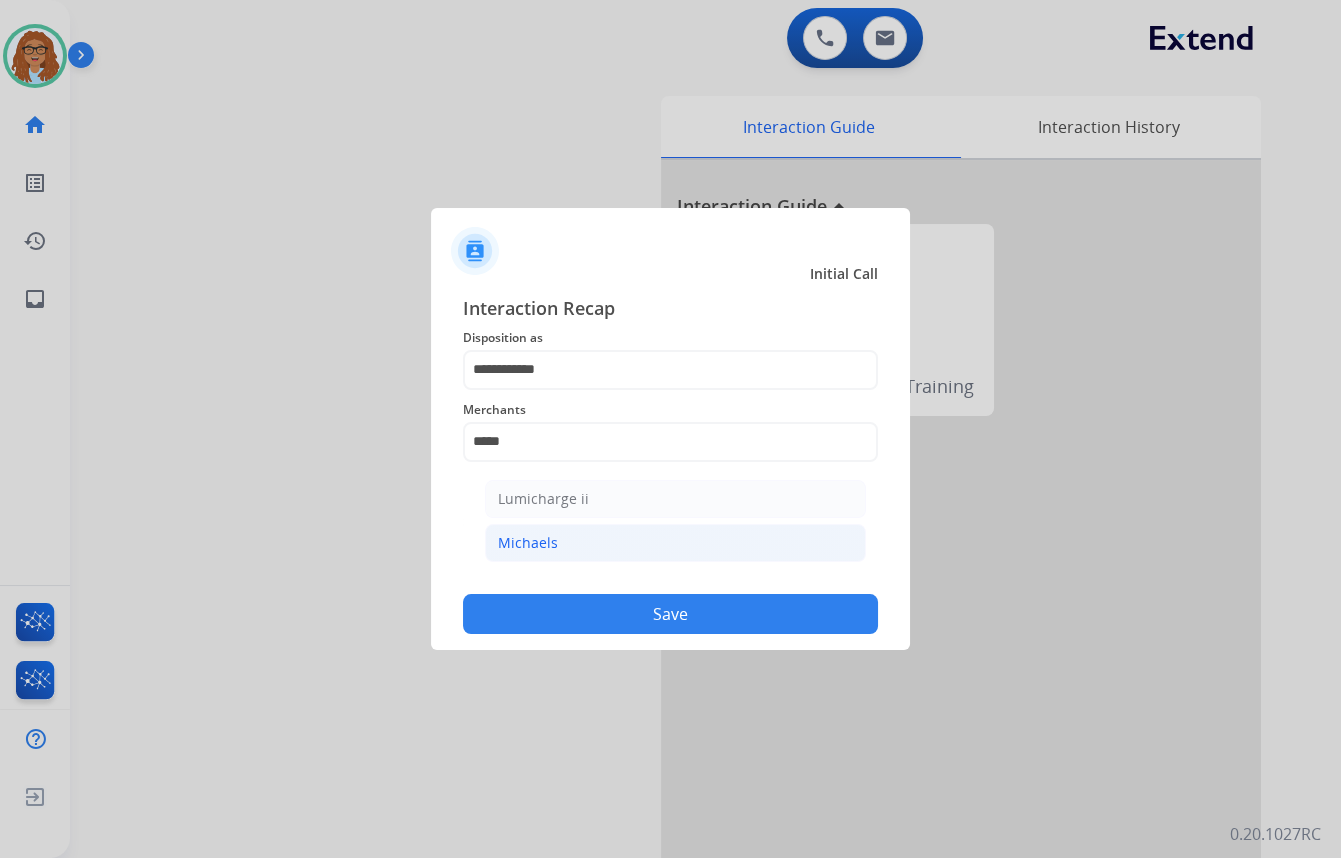 click on "Michaels" 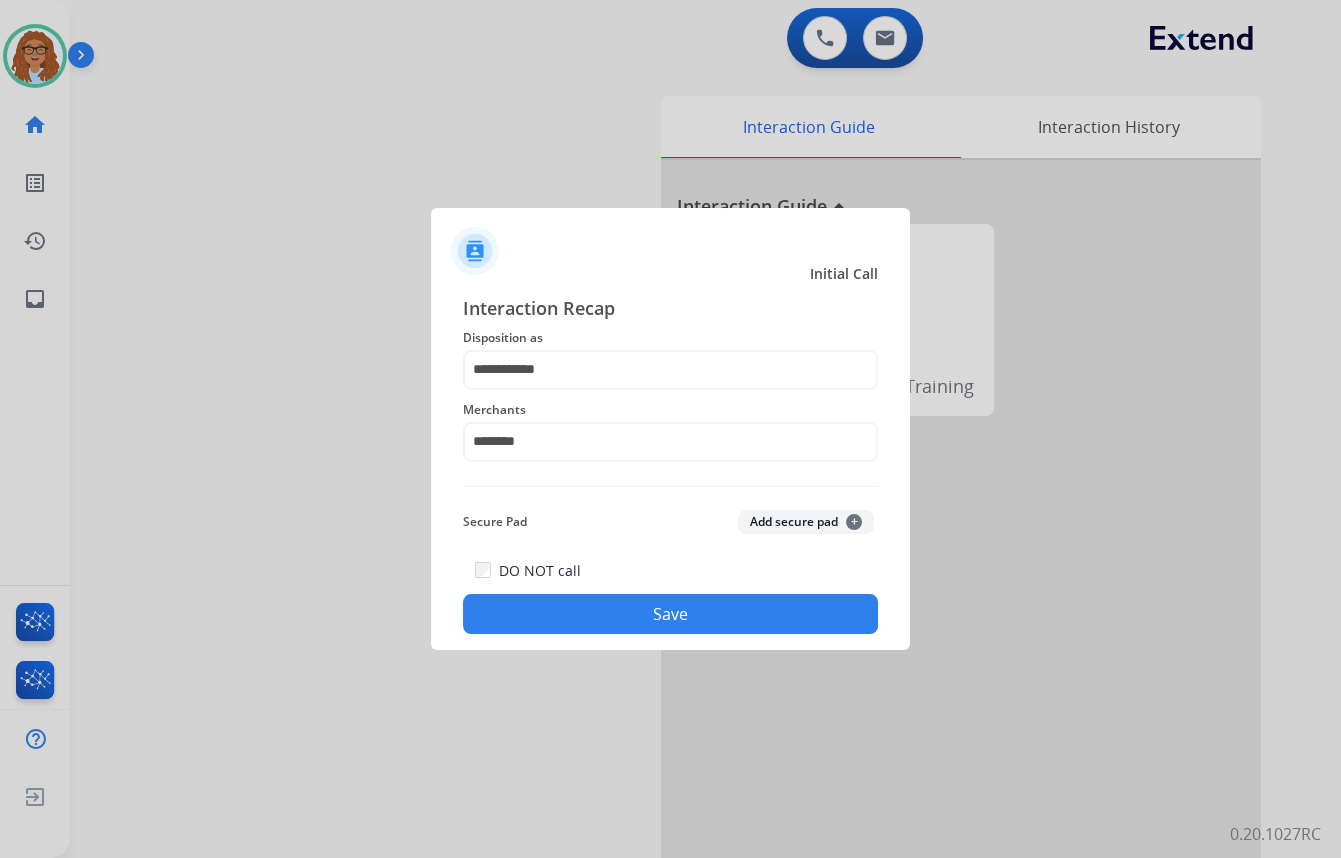click on "Save" 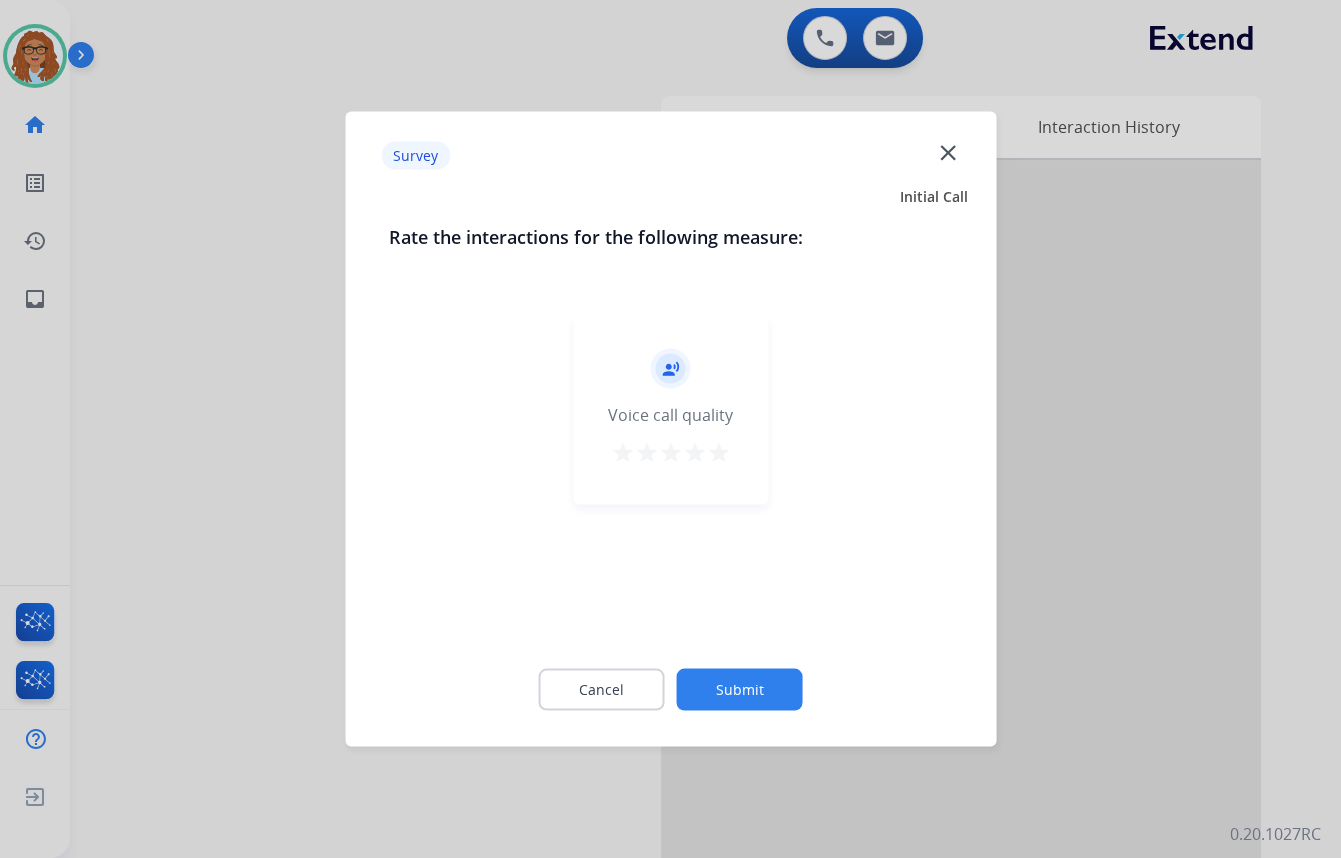 click on "close" 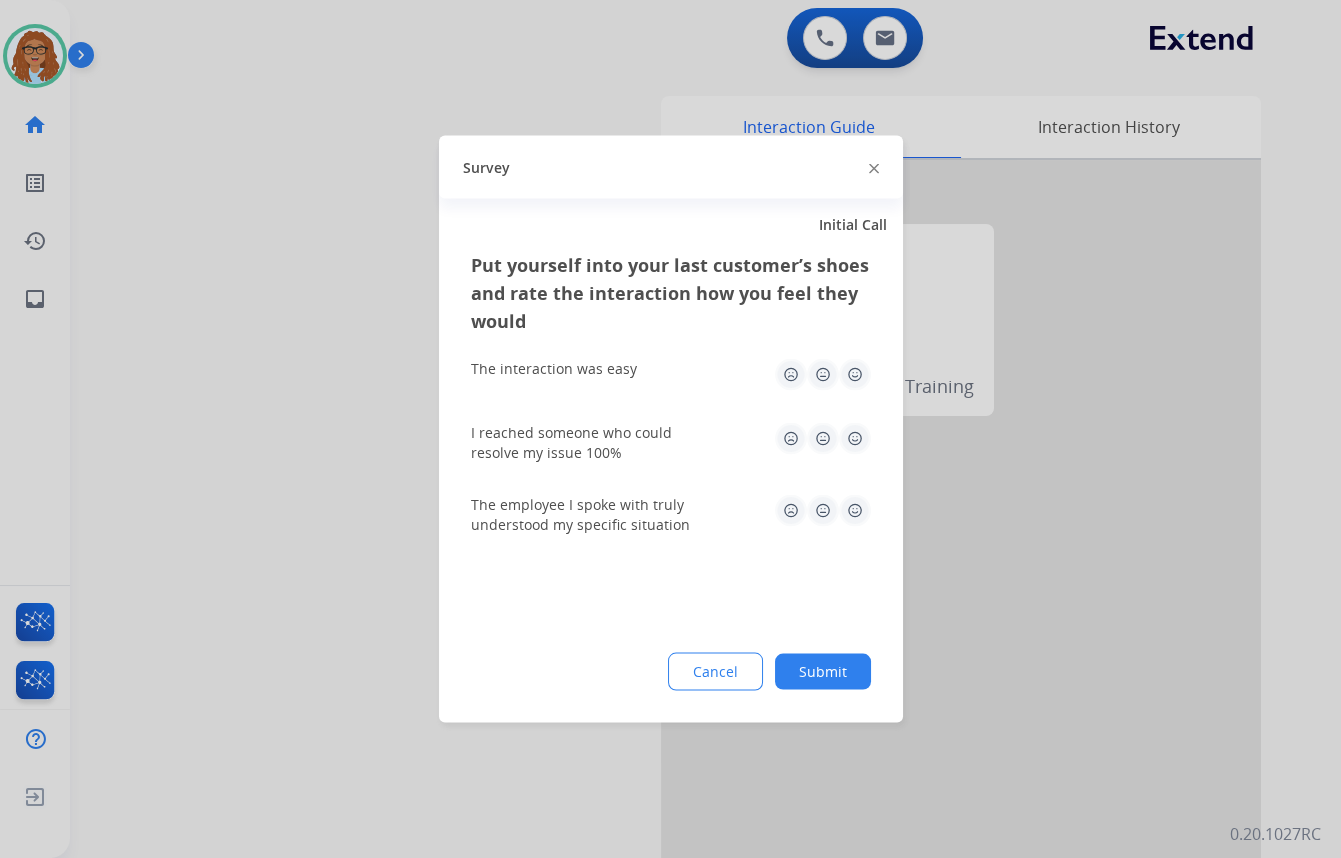 click 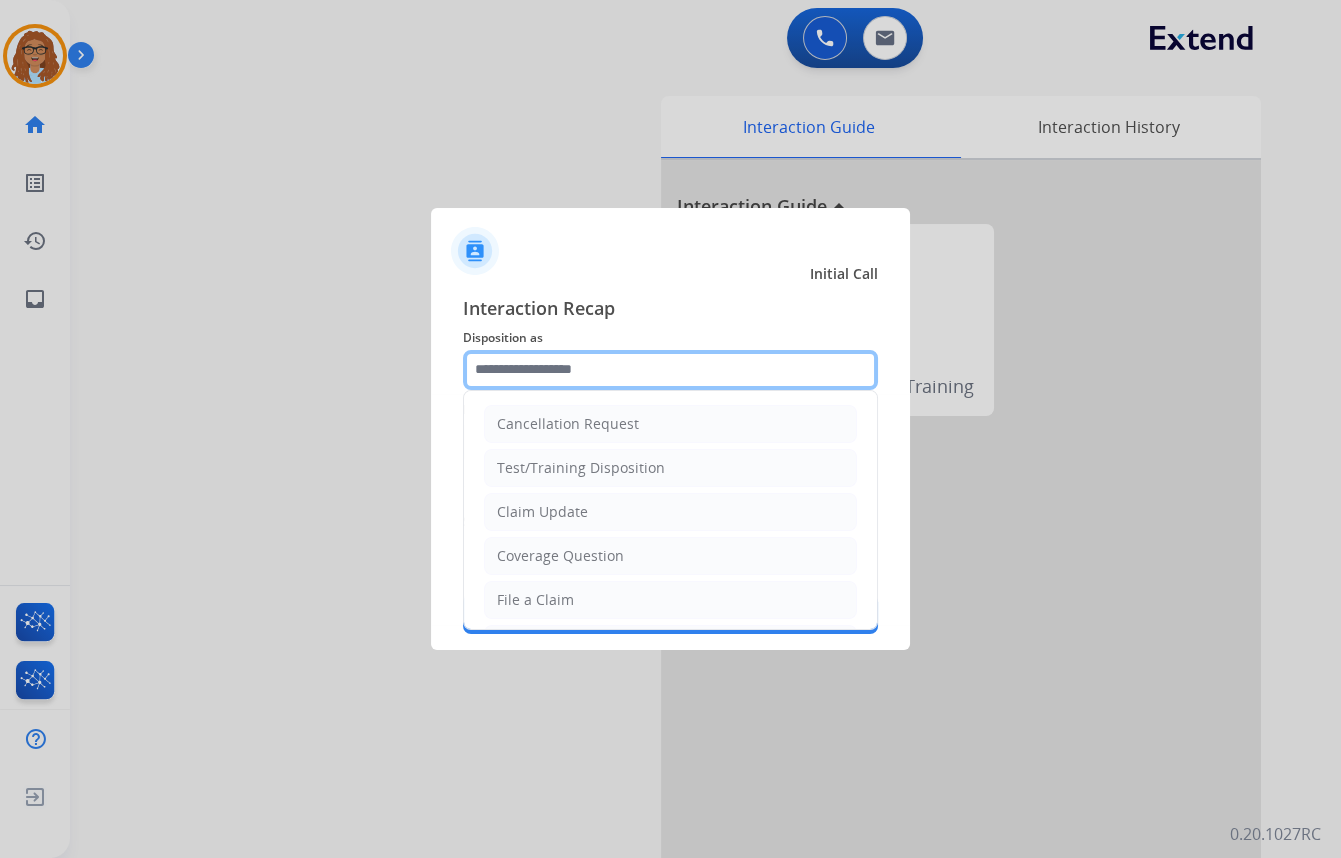 click 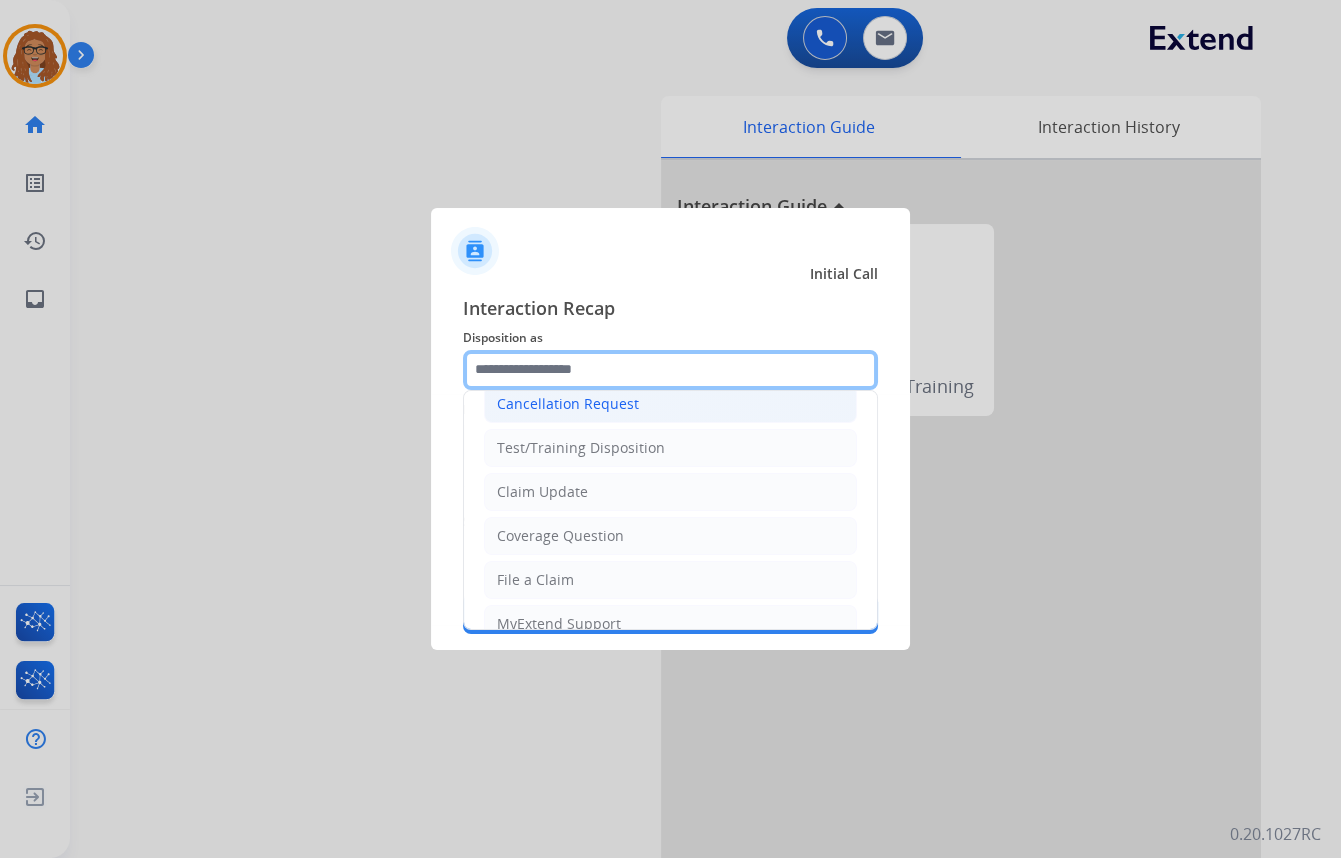 scroll, scrollTop: 0, scrollLeft: 0, axis: both 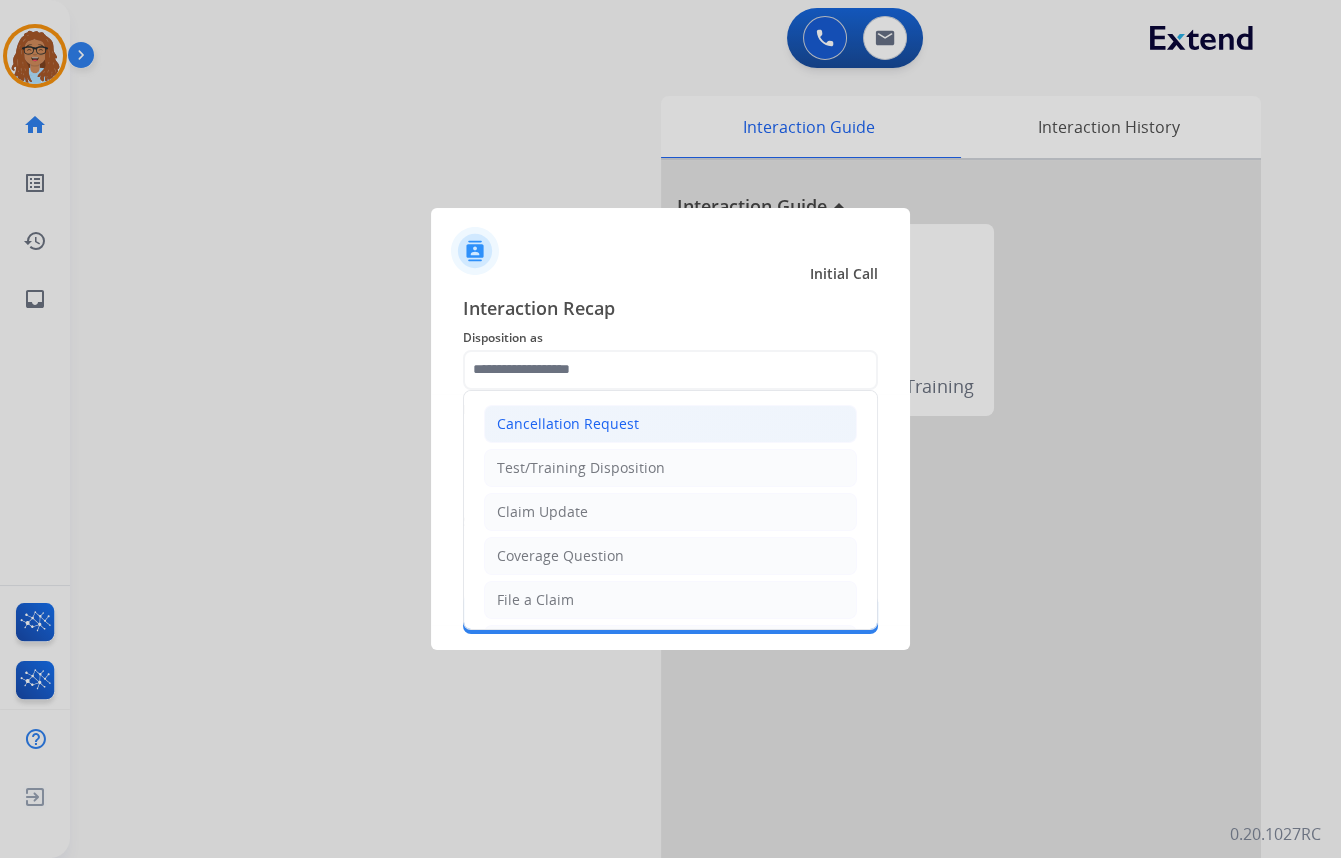 click on "Cancellation Request" 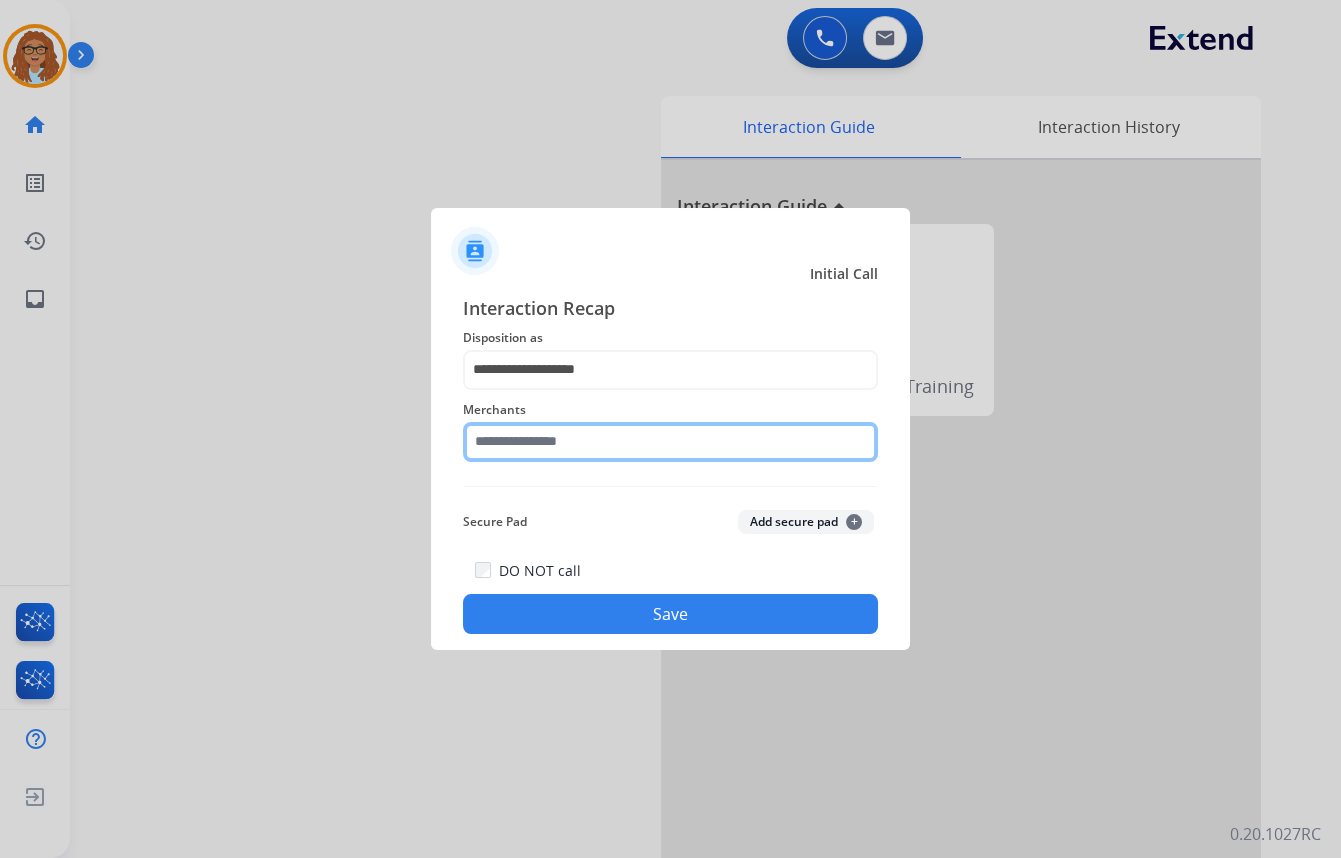click 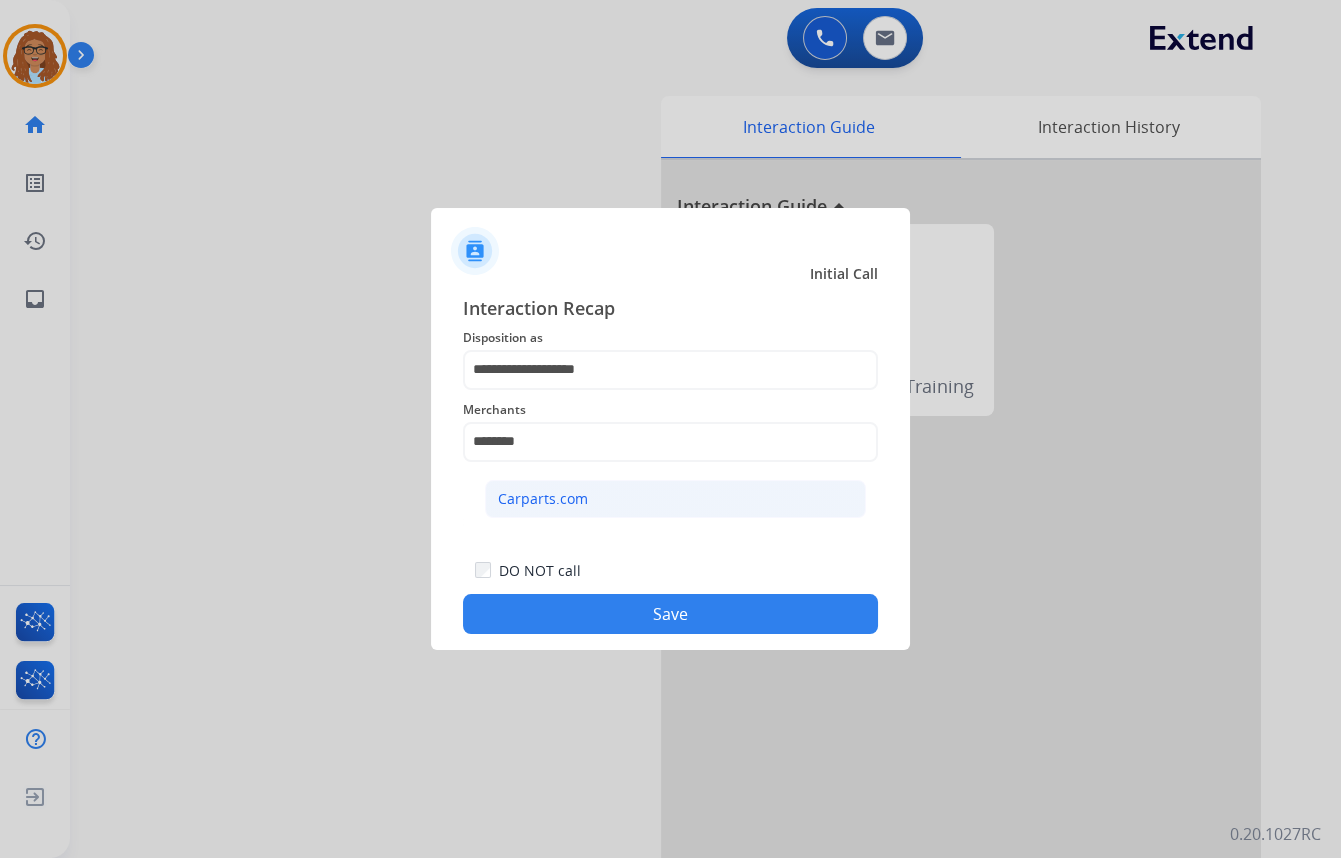 click on "Carparts.com" 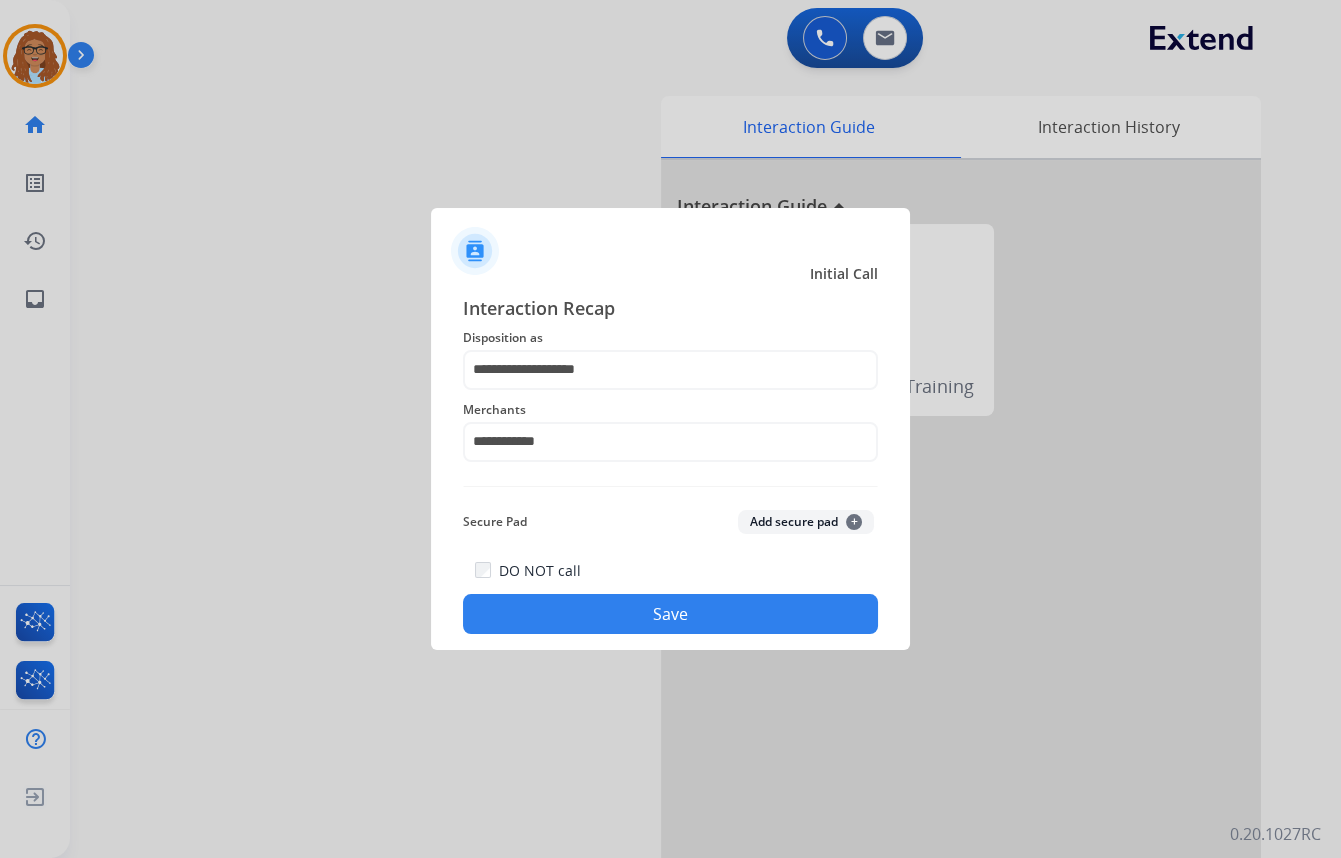click on "Save" 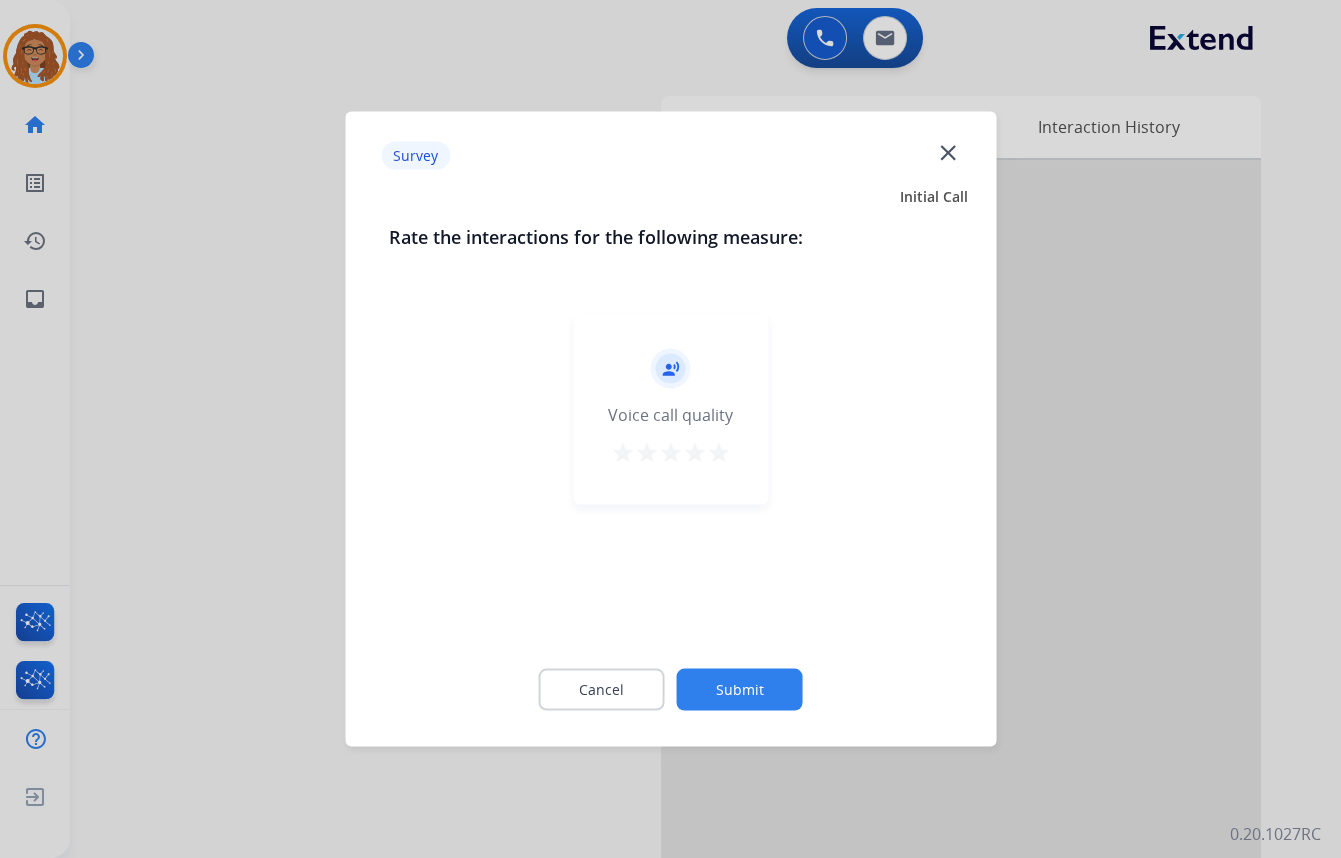 click on "close" 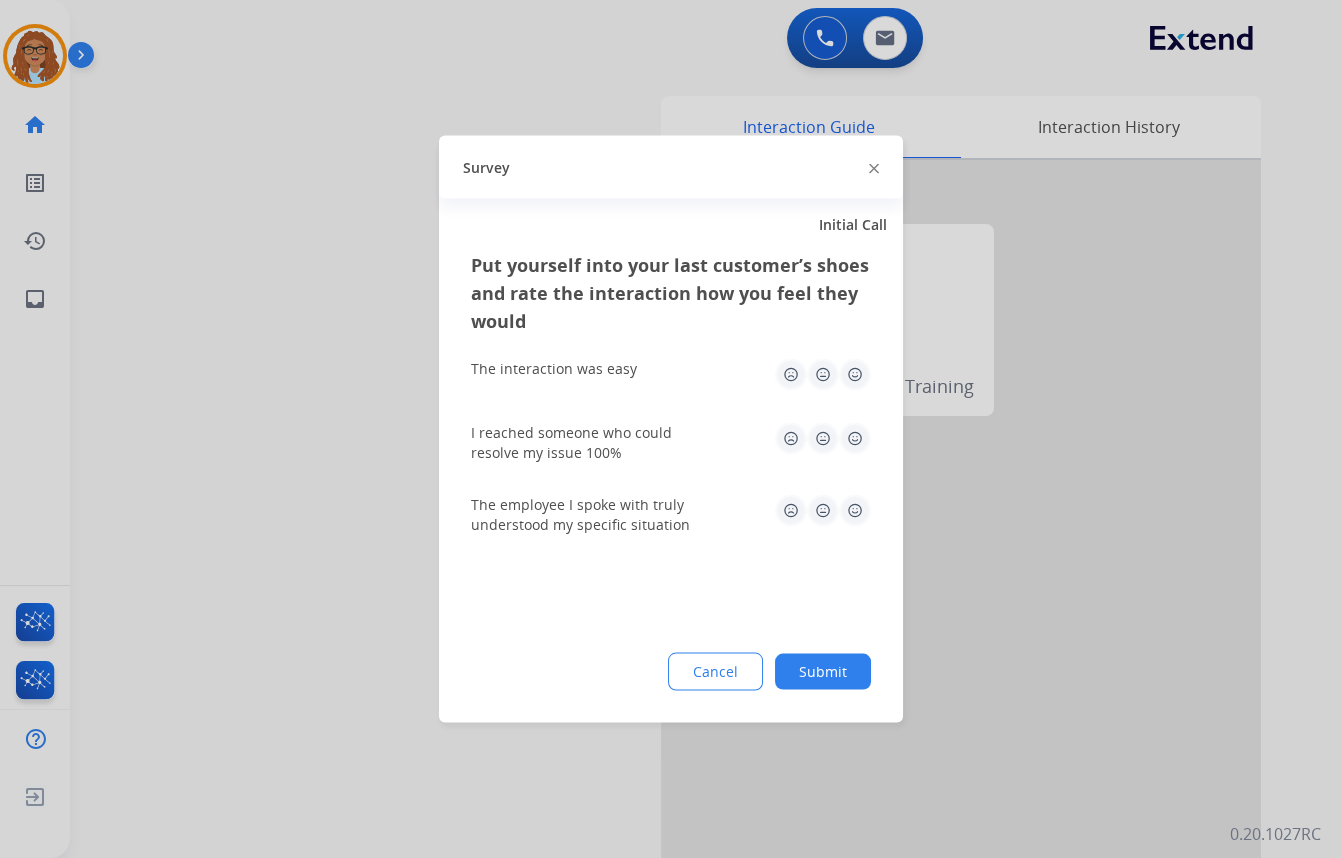 drag, startPoint x: 873, startPoint y: 168, endPoint x: 821, endPoint y: 312, distance: 153.10127 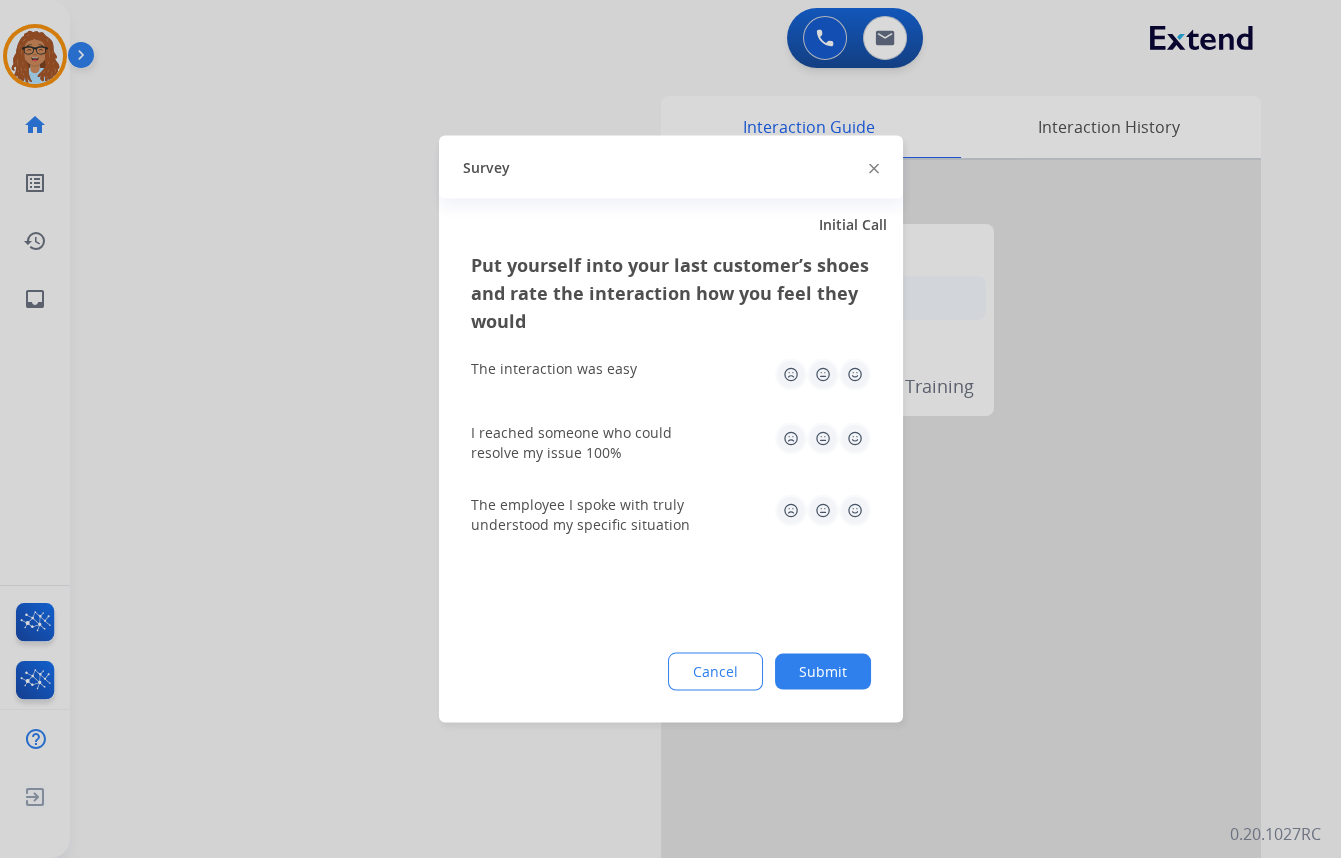 click 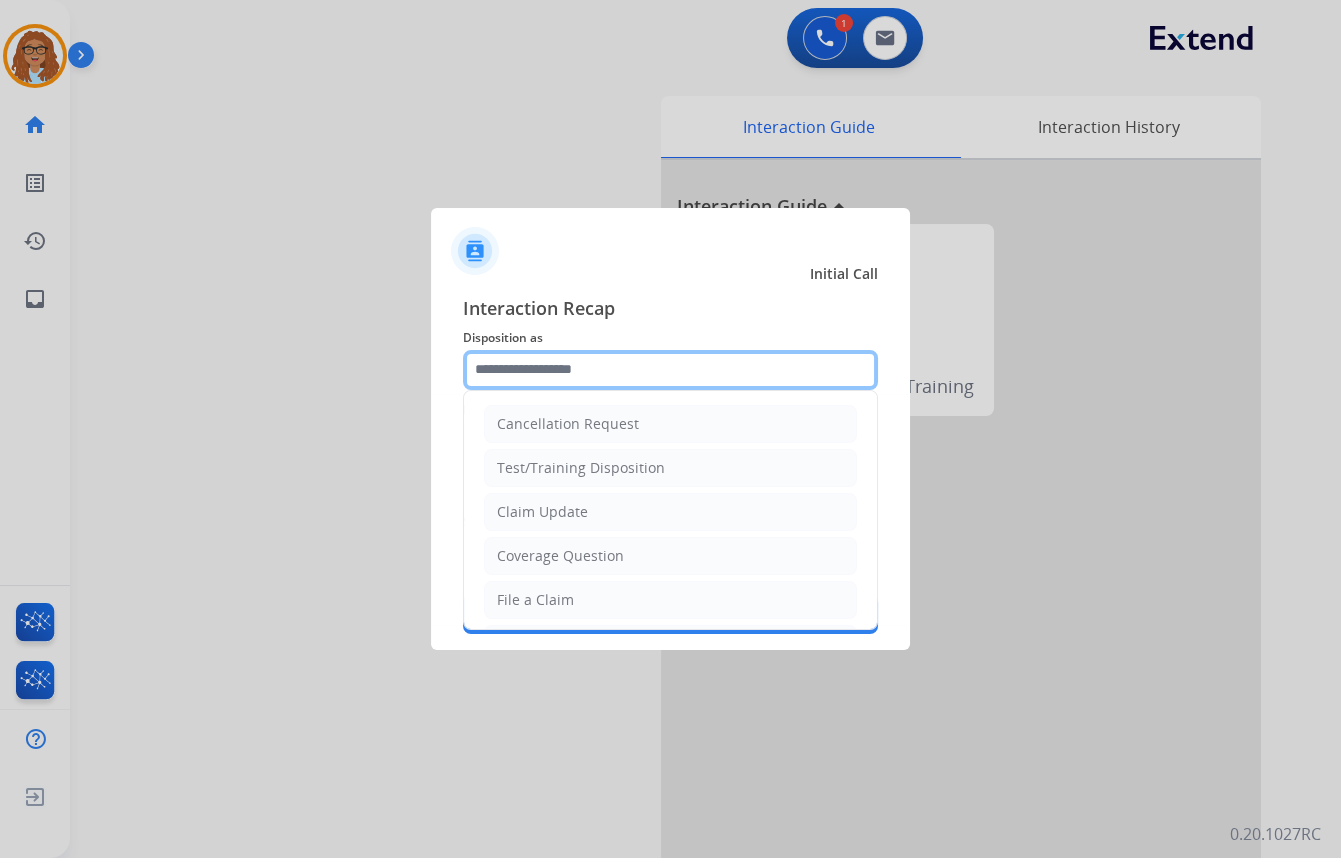 drag, startPoint x: 701, startPoint y: 369, endPoint x: 633, endPoint y: 469, distance: 120.92973 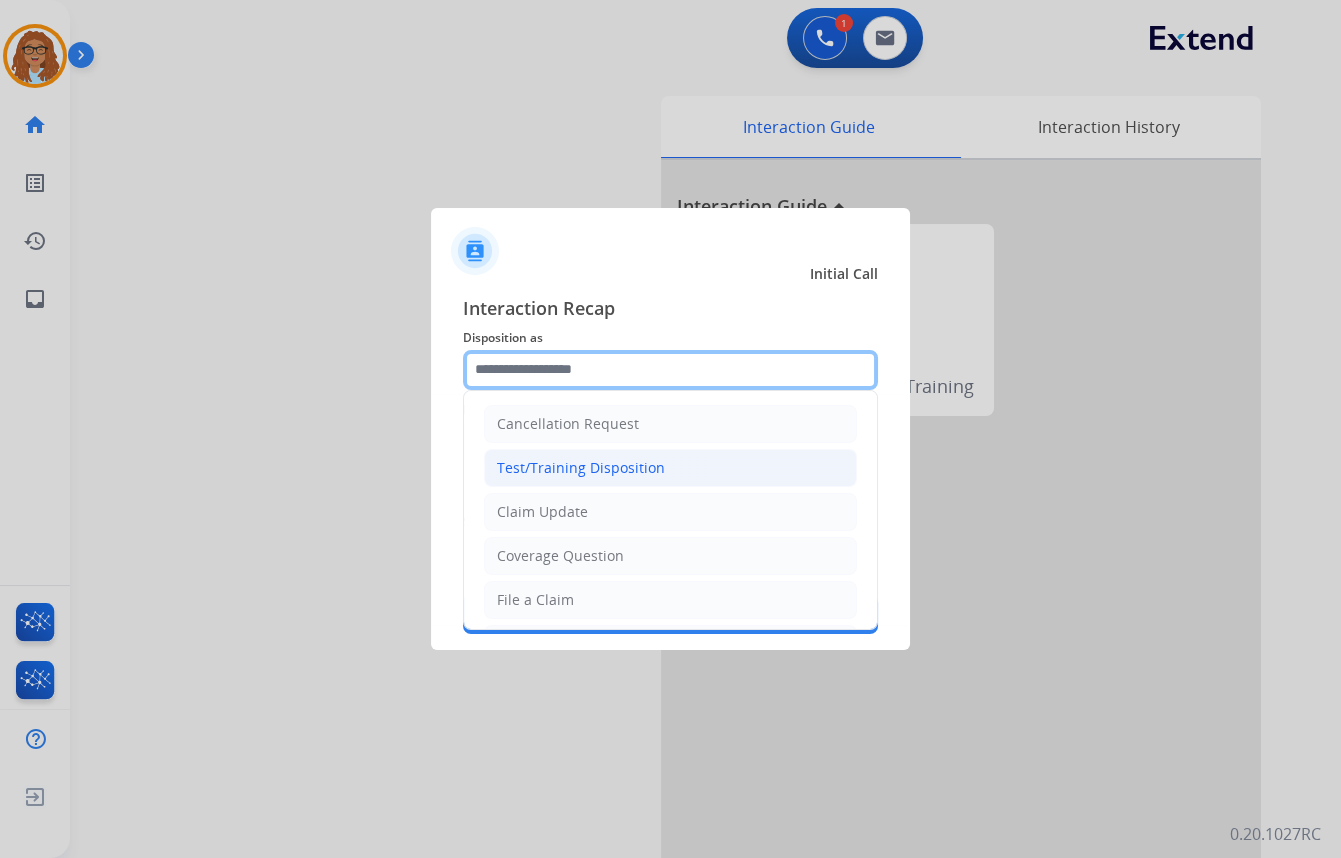 click 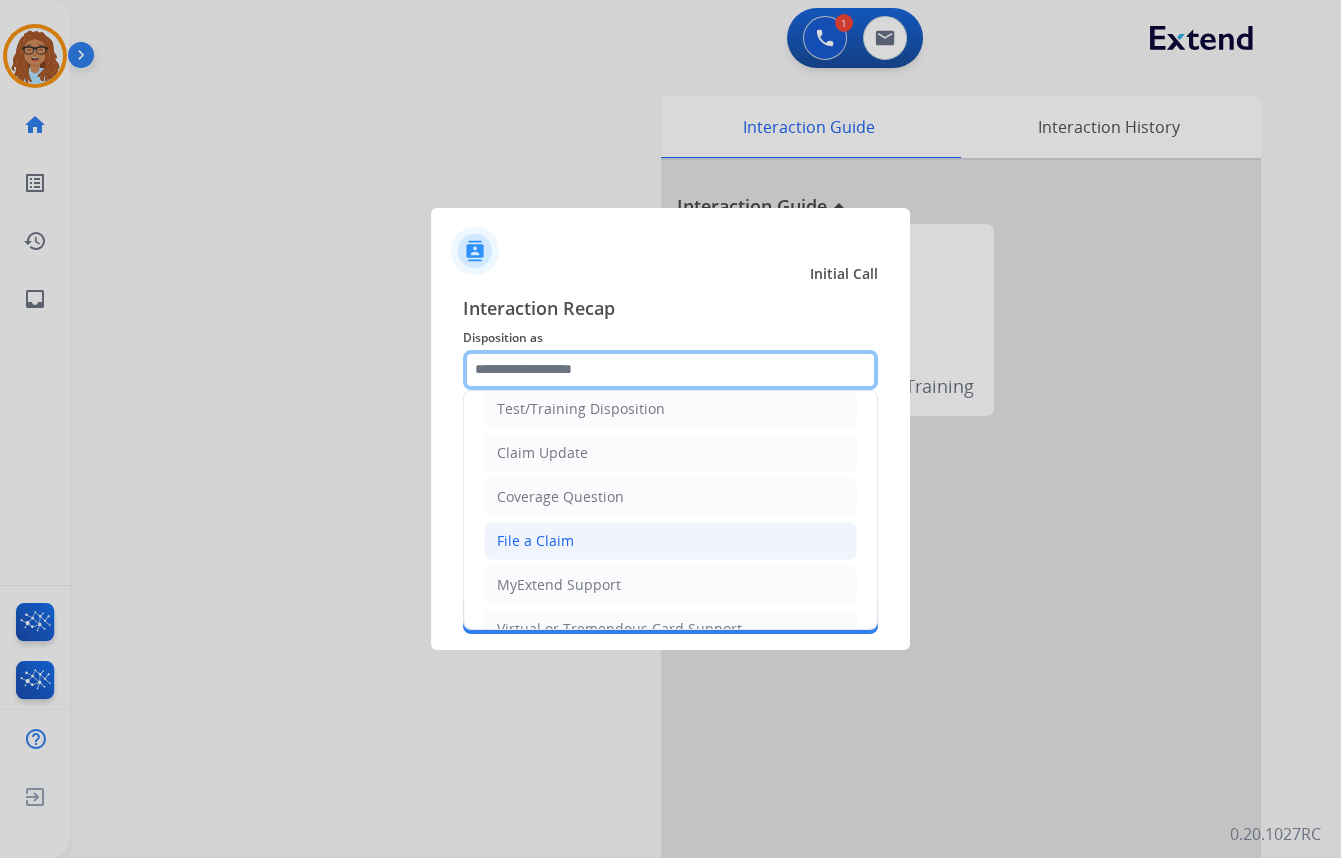 scroll, scrollTop: 90, scrollLeft: 0, axis: vertical 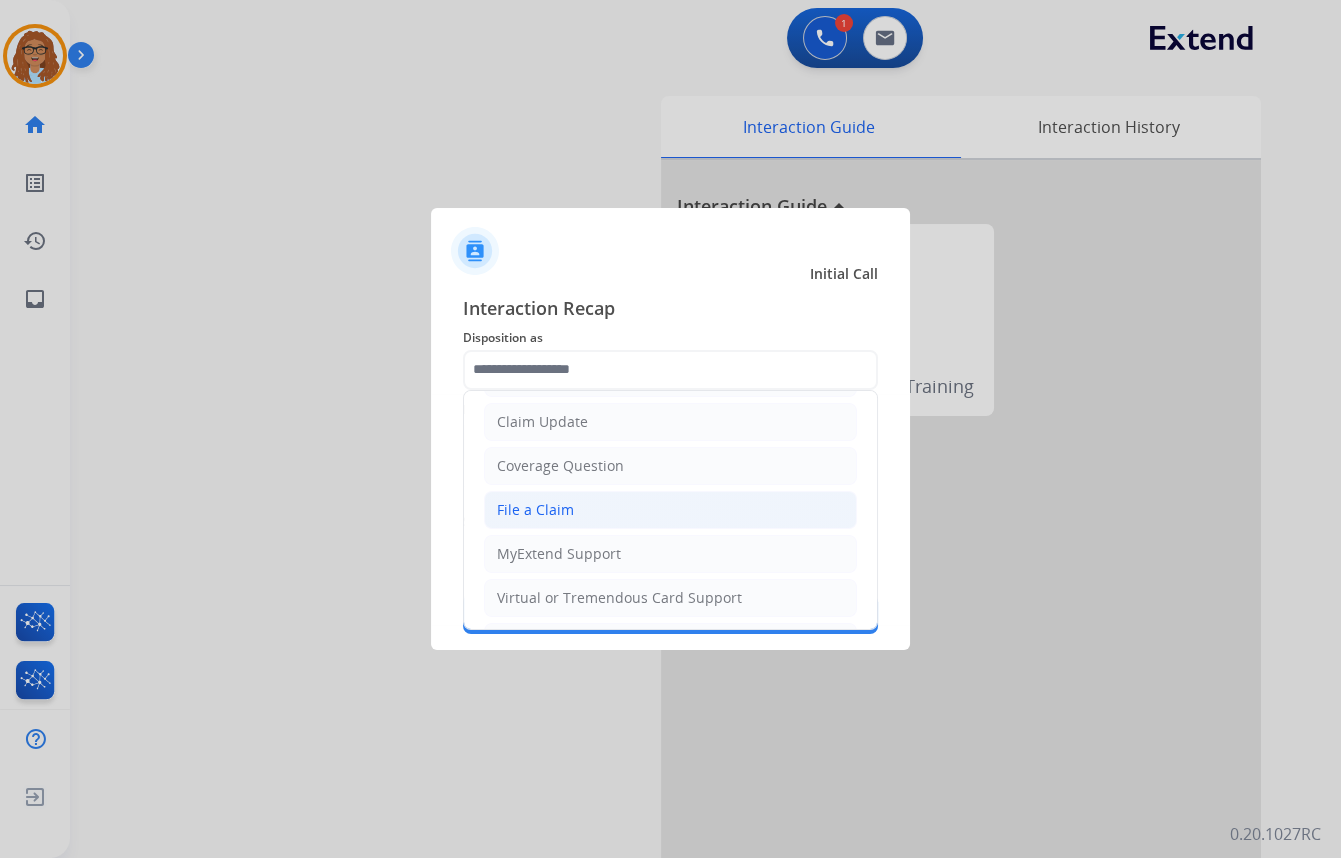 drag, startPoint x: 573, startPoint y: 499, endPoint x: 572, endPoint y: 454, distance: 45.01111 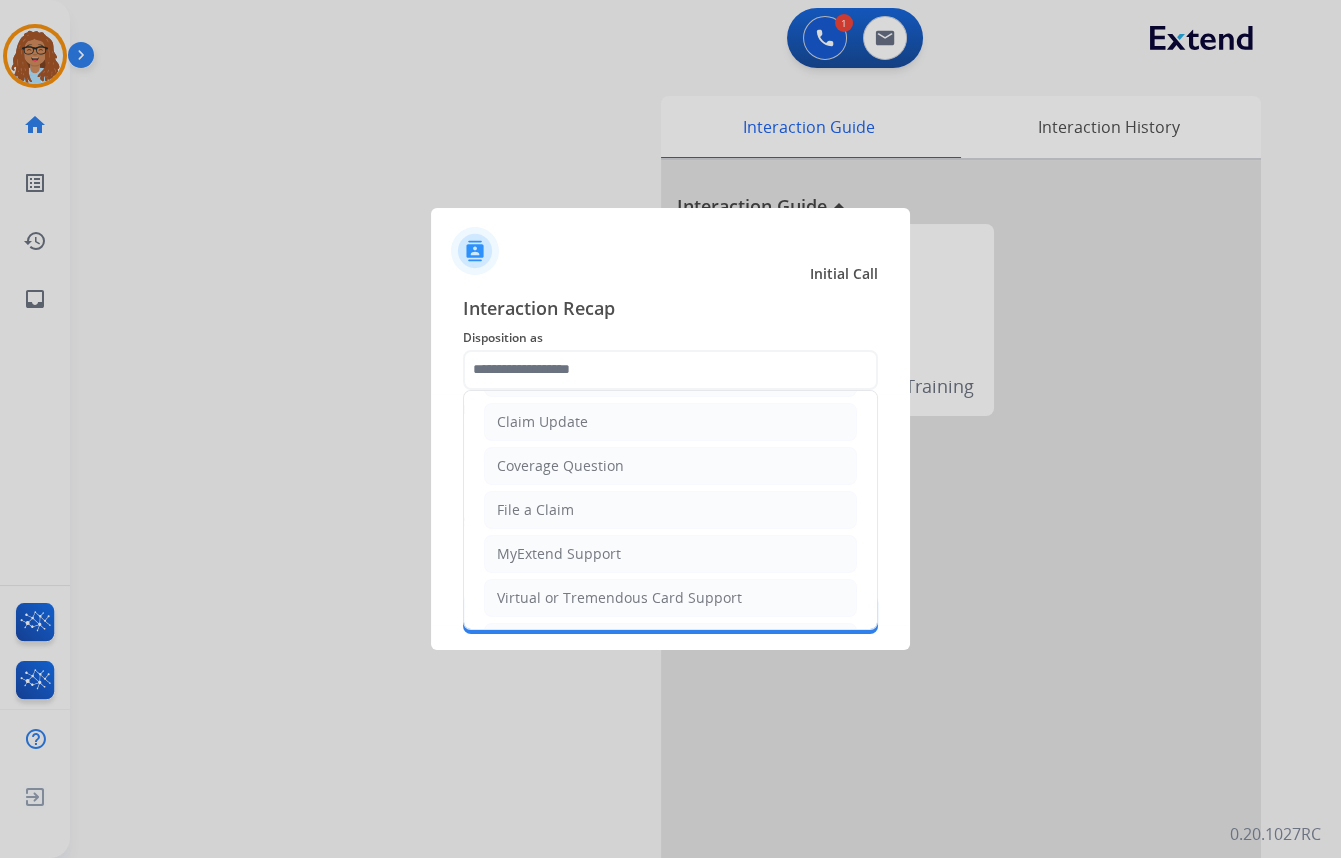 type on "**********" 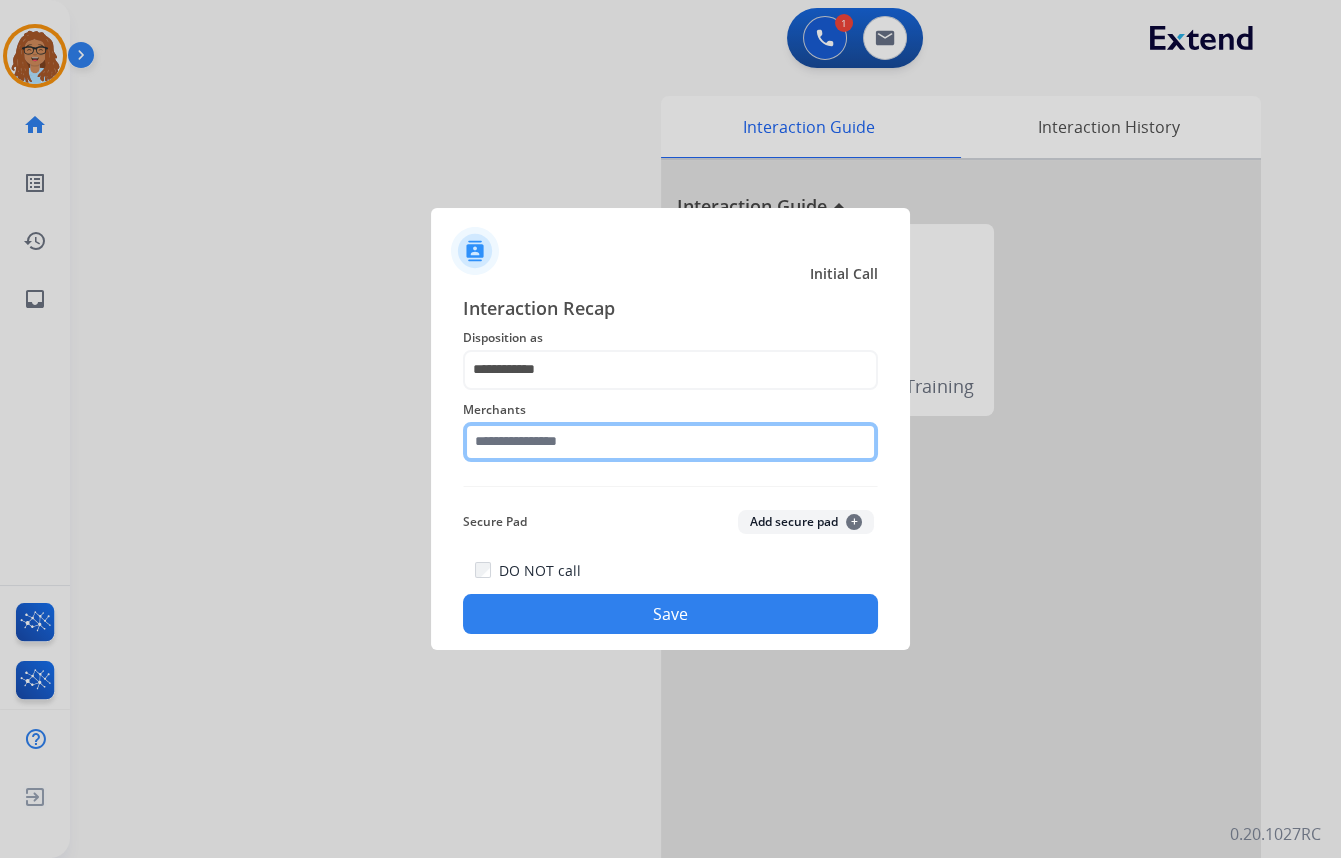 click 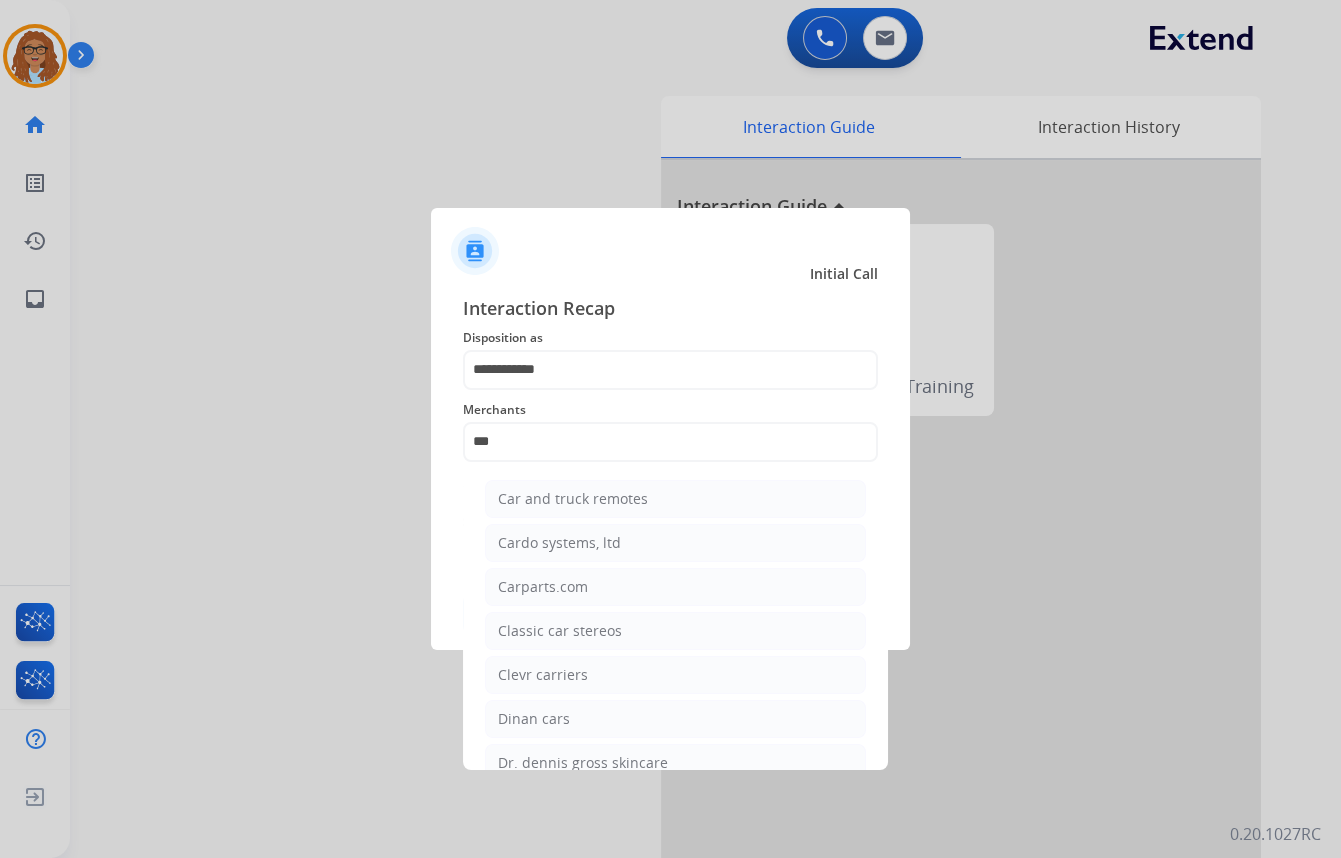 drag, startPoint x: 565, startPoint y: 592, endPoint x: 612, endPoint y: 588, distance: 47.169907 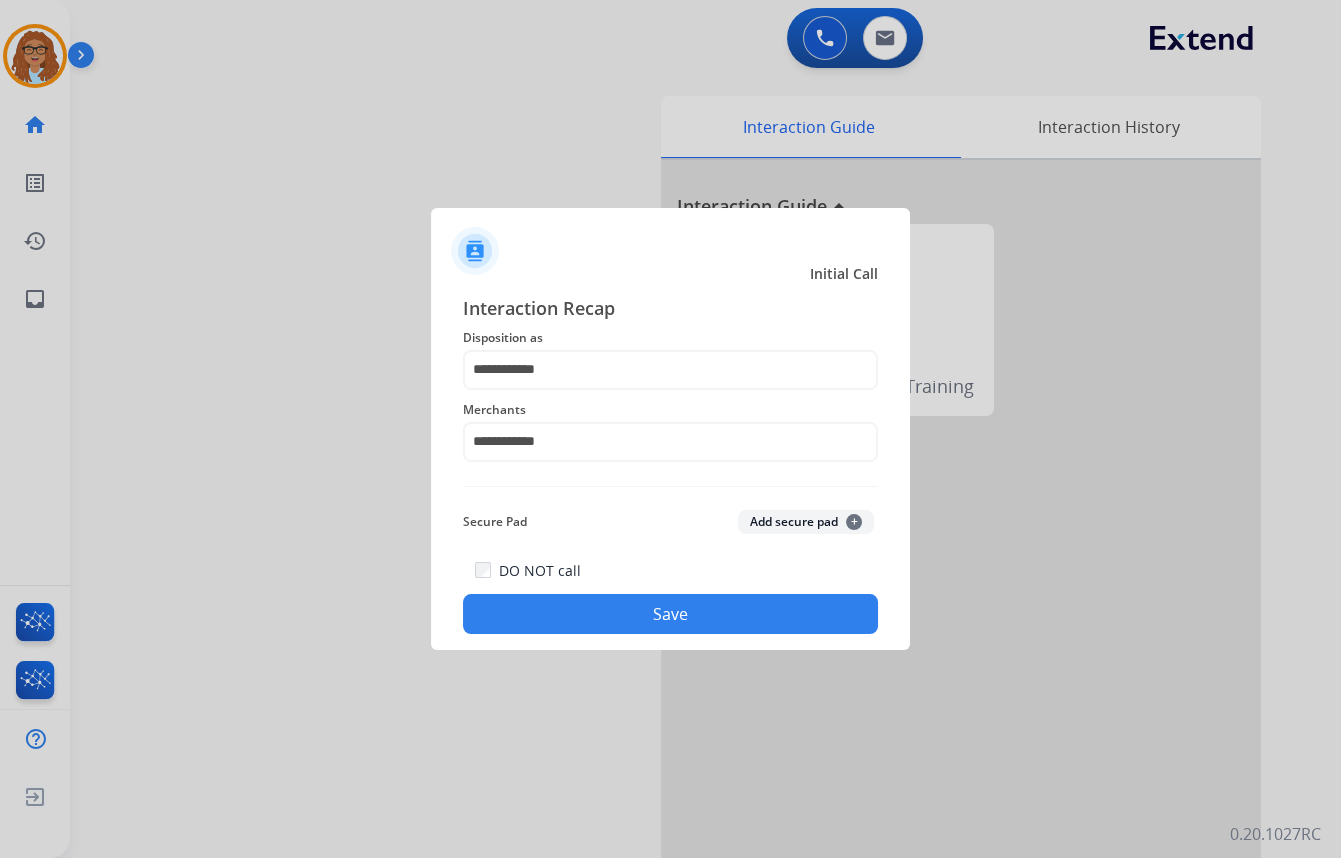 click on "Save" 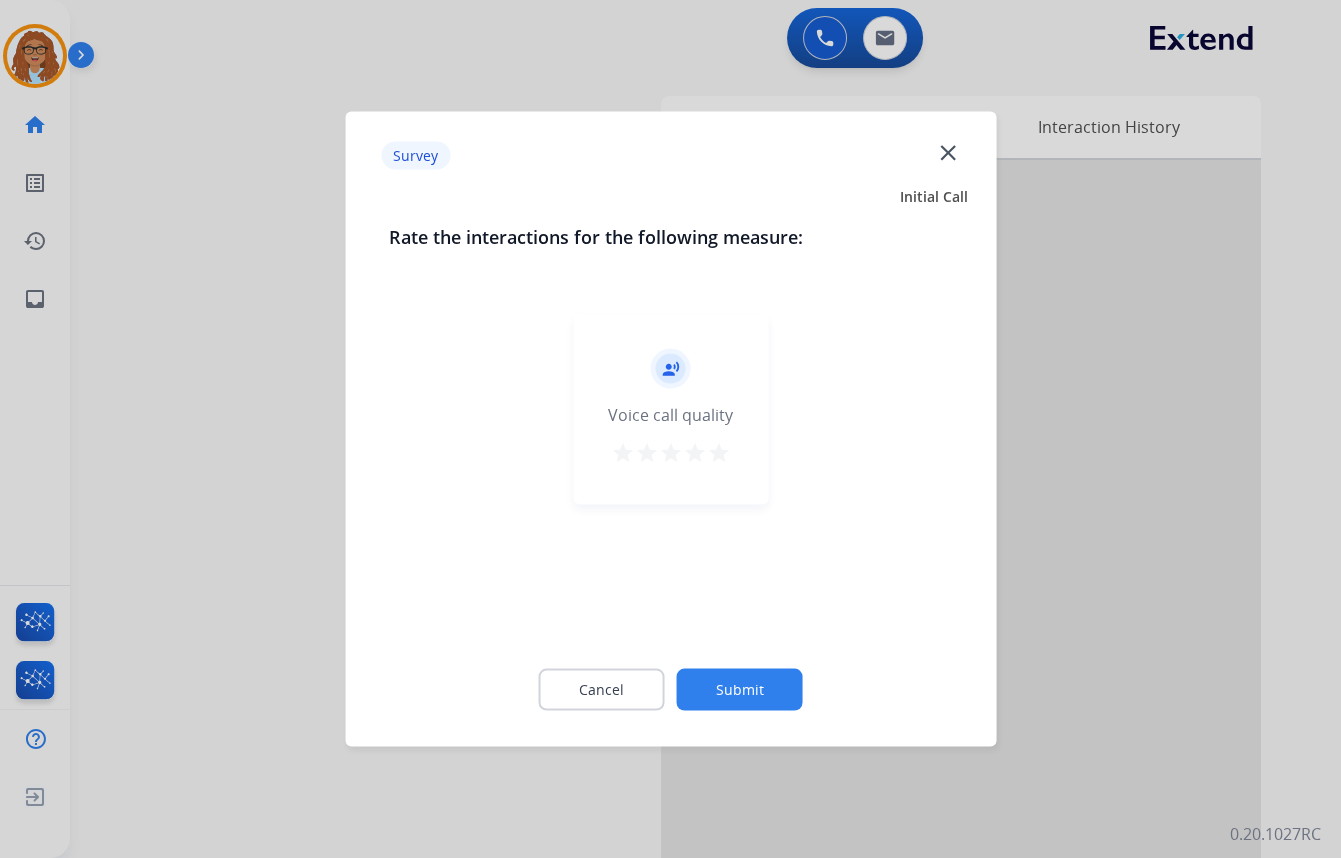 click on "close" 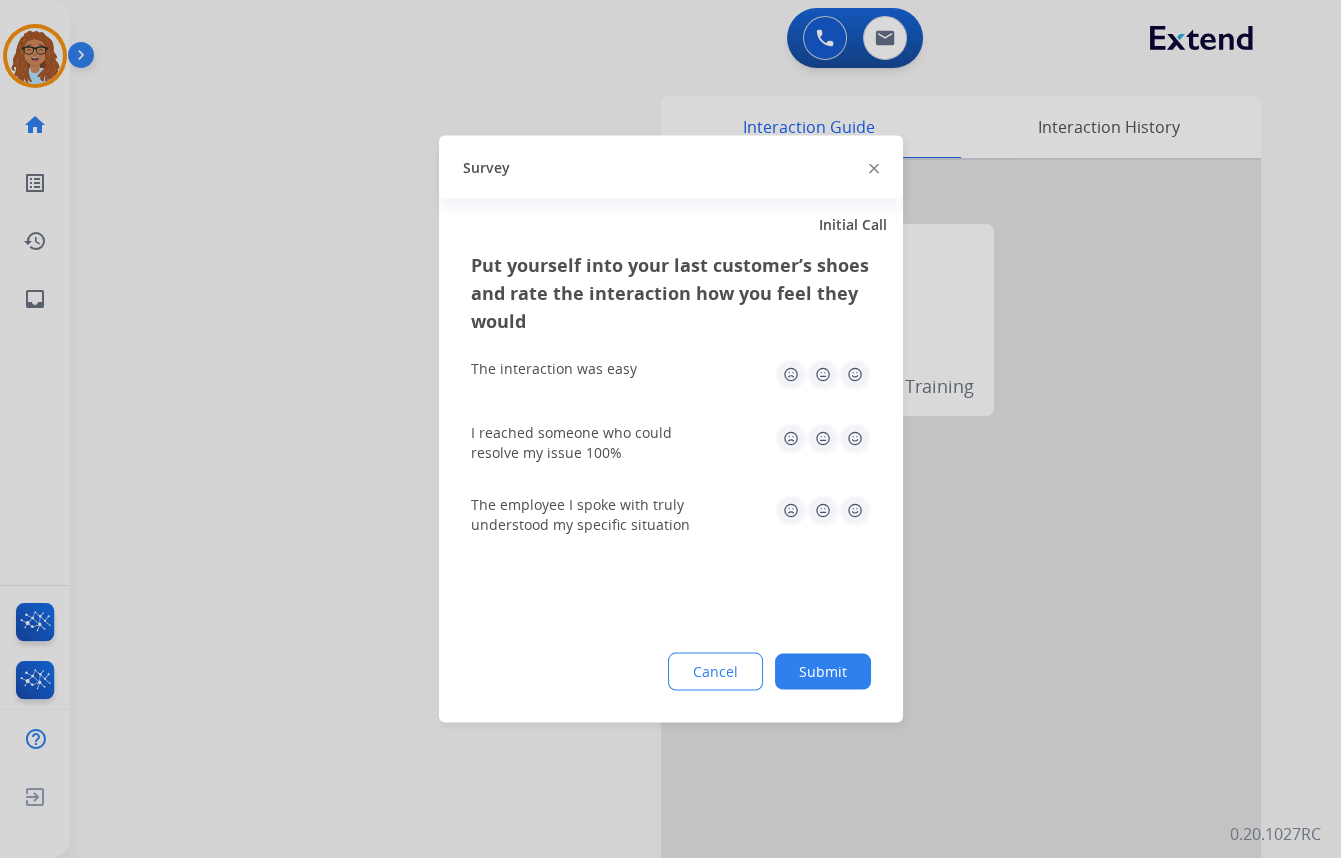 click 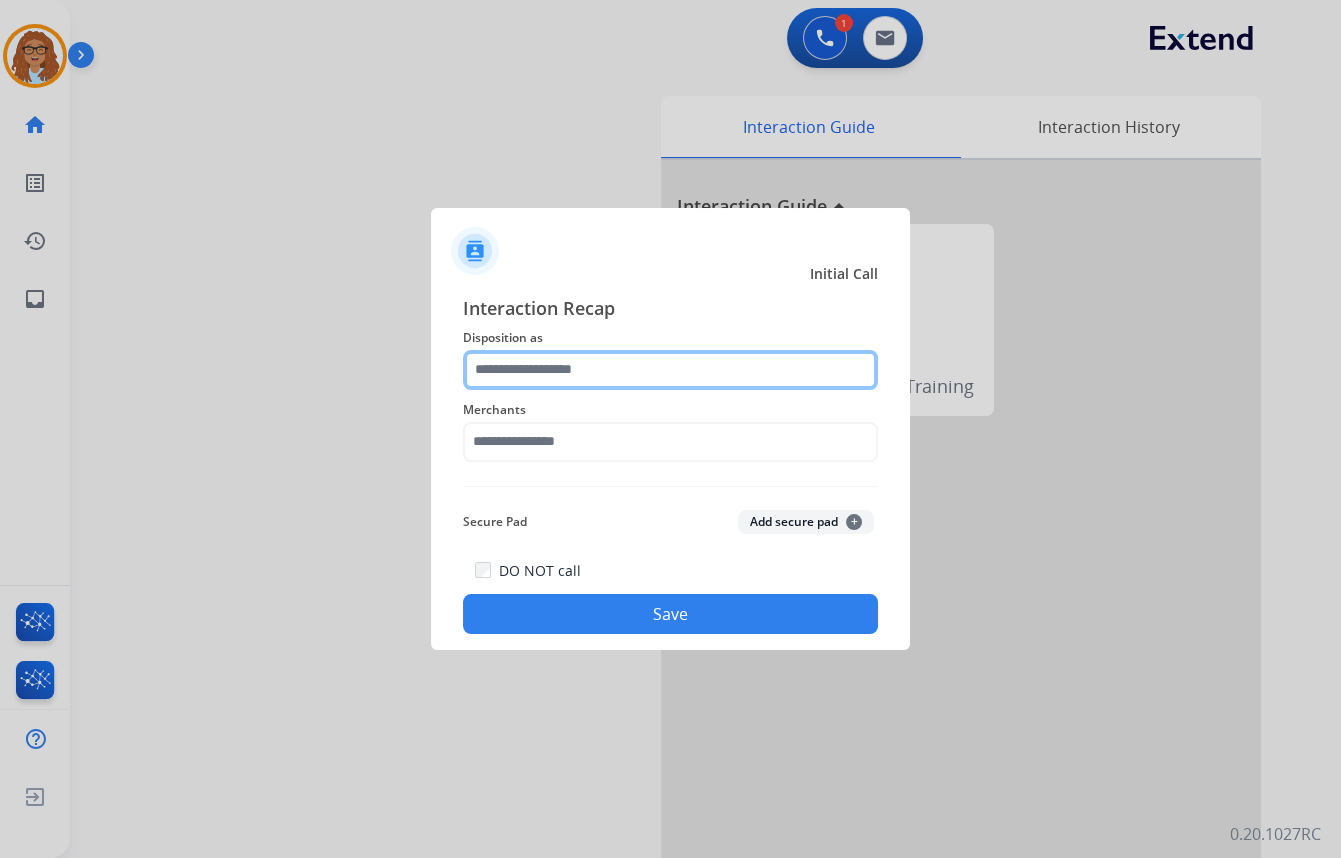 click 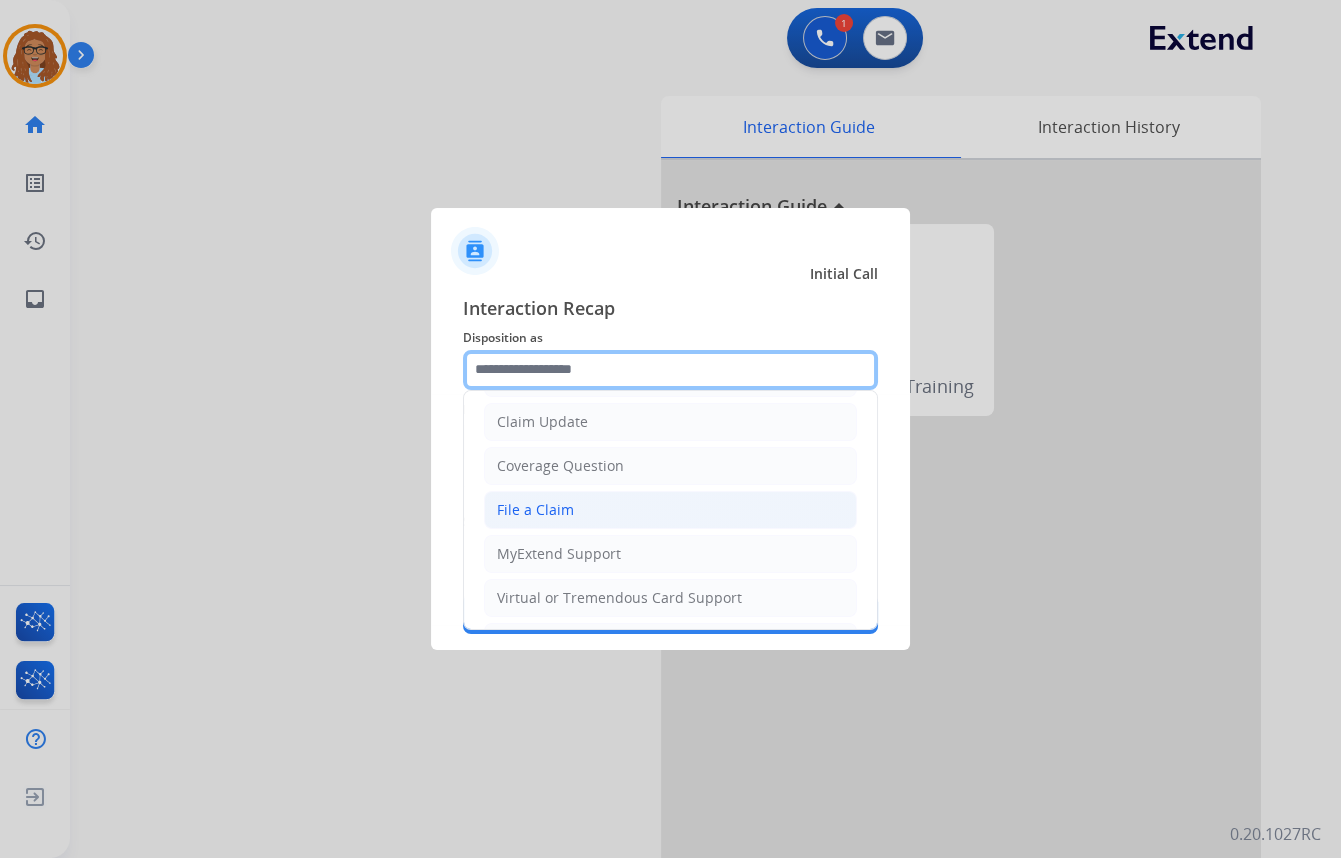scroll, scrollTop: 90, scrollLeft: 0, axis: vertical 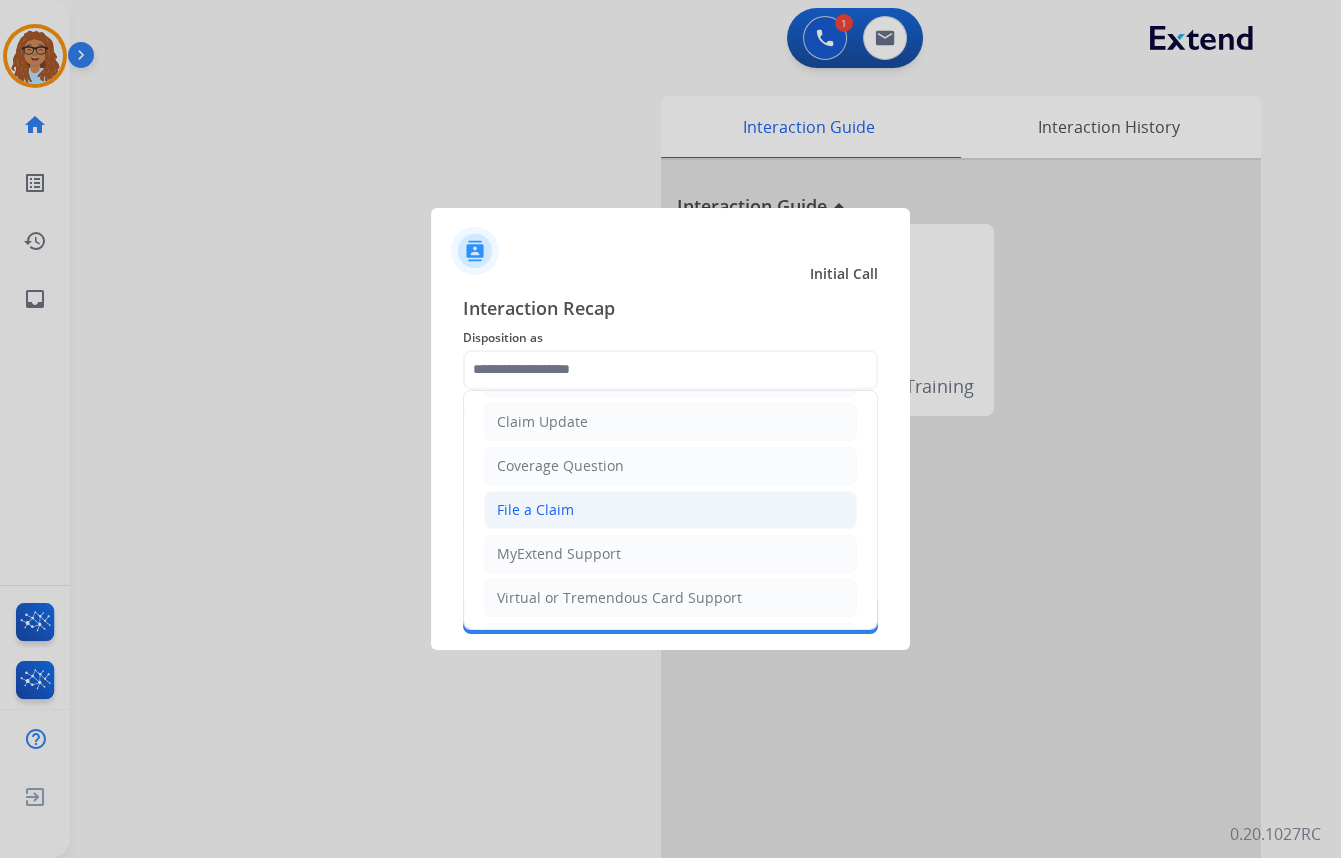 click on "File a Claim" 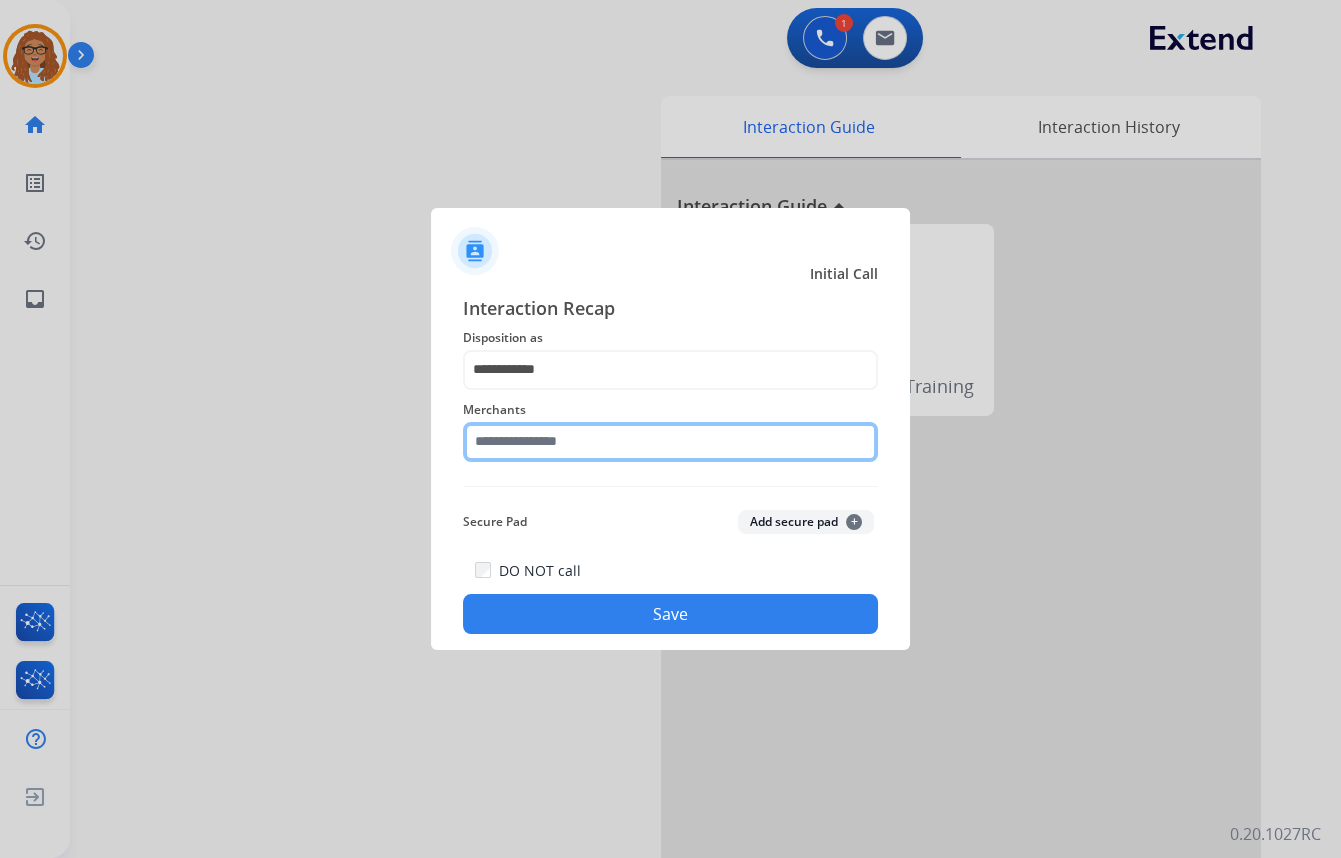 click 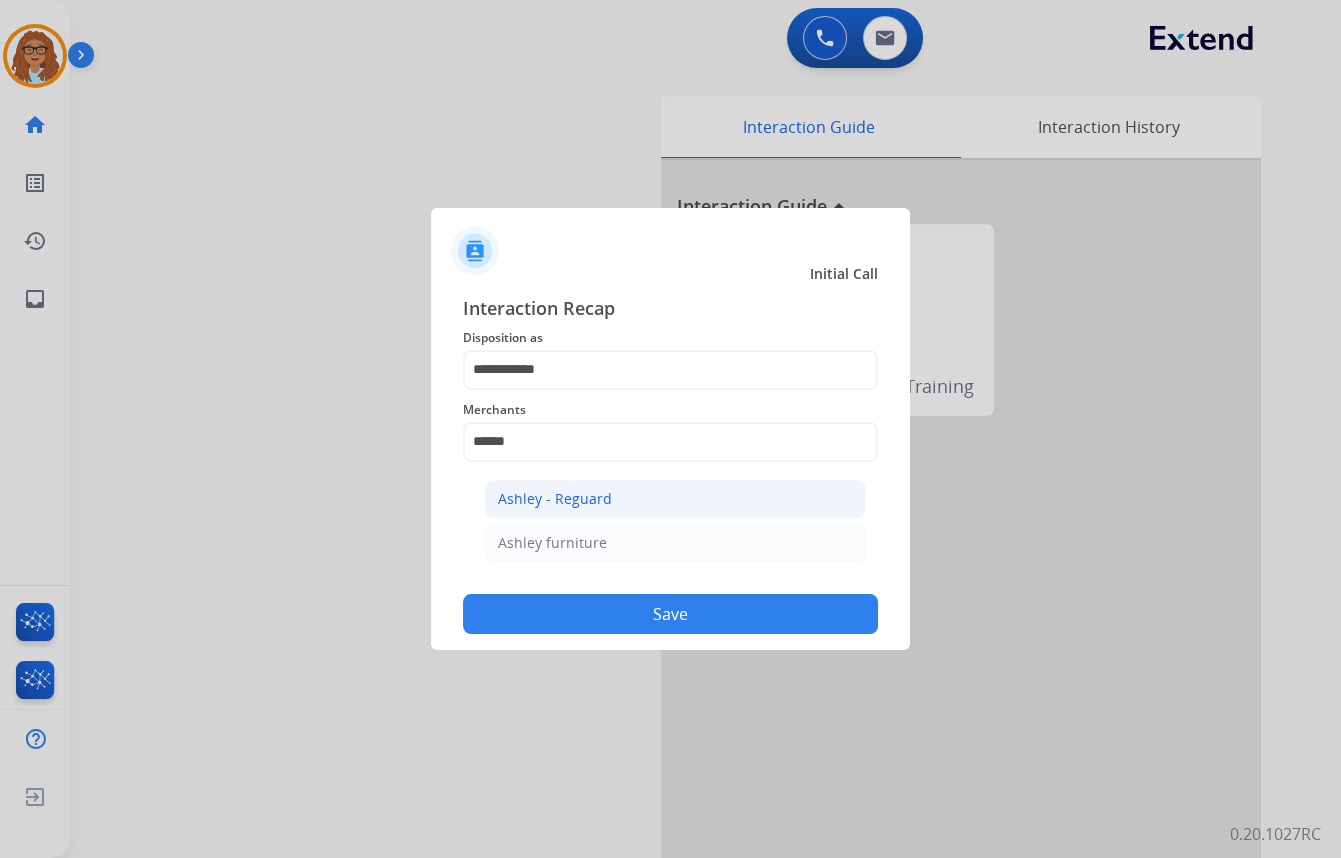 click on "Ashley - Reguard" 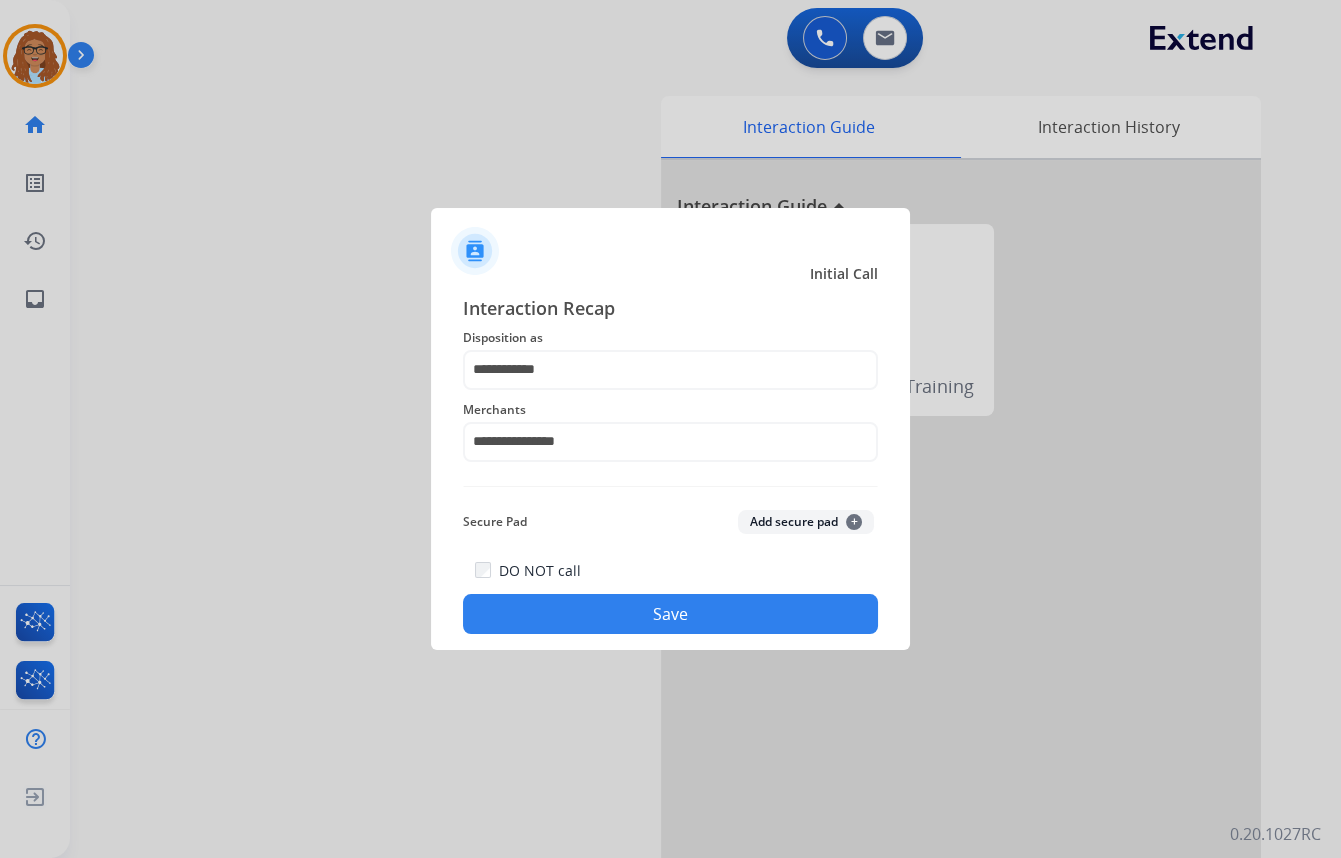 click on "Save" 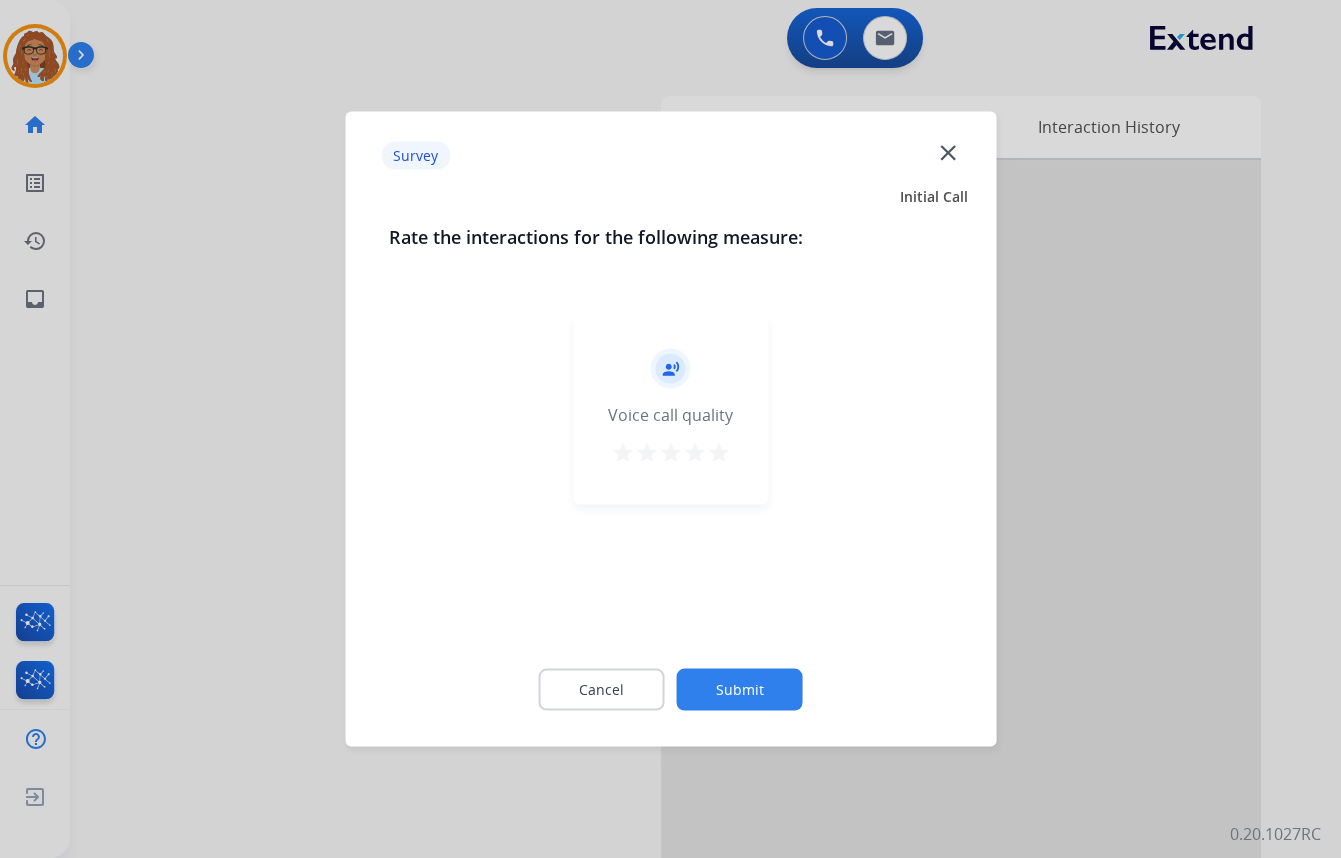 click on "close" 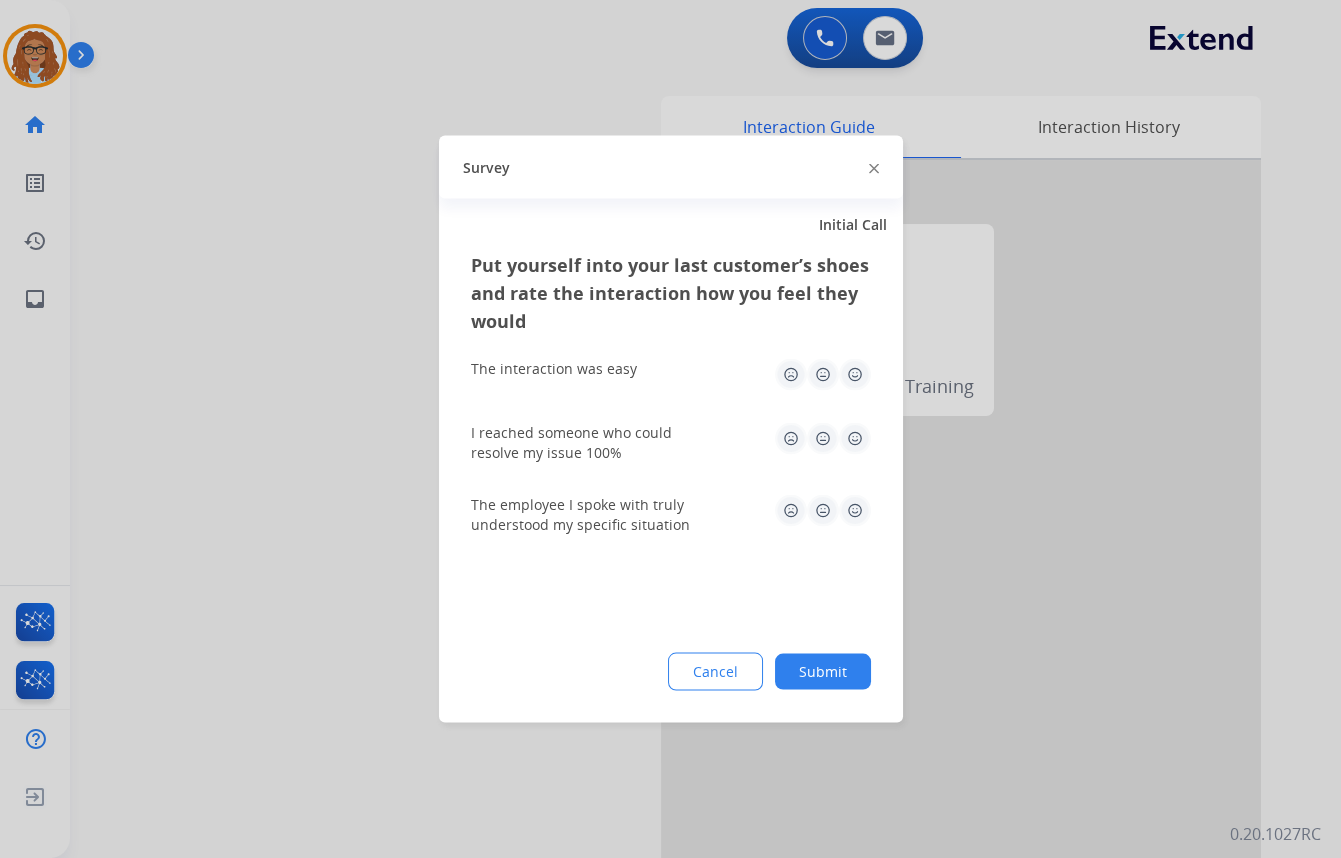 click 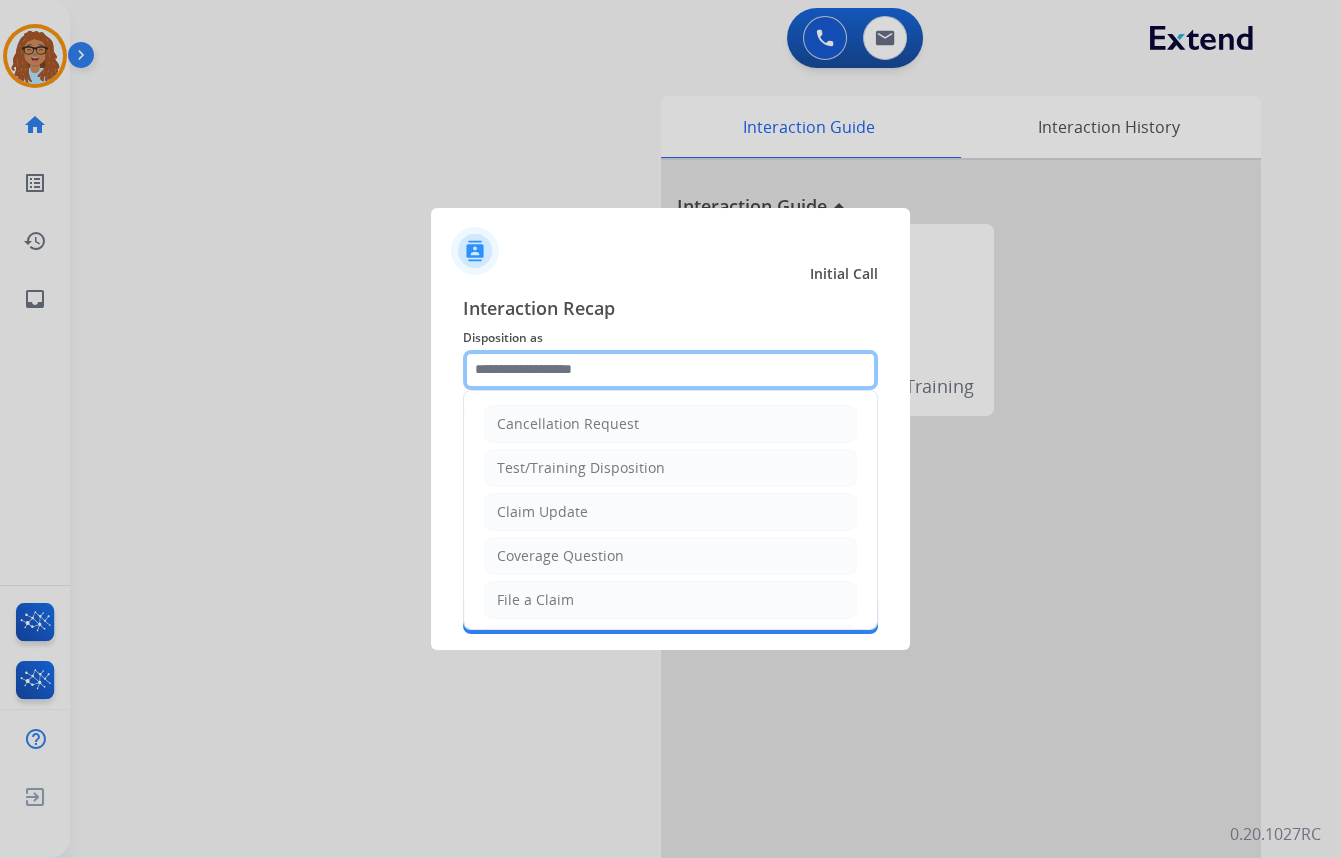 click 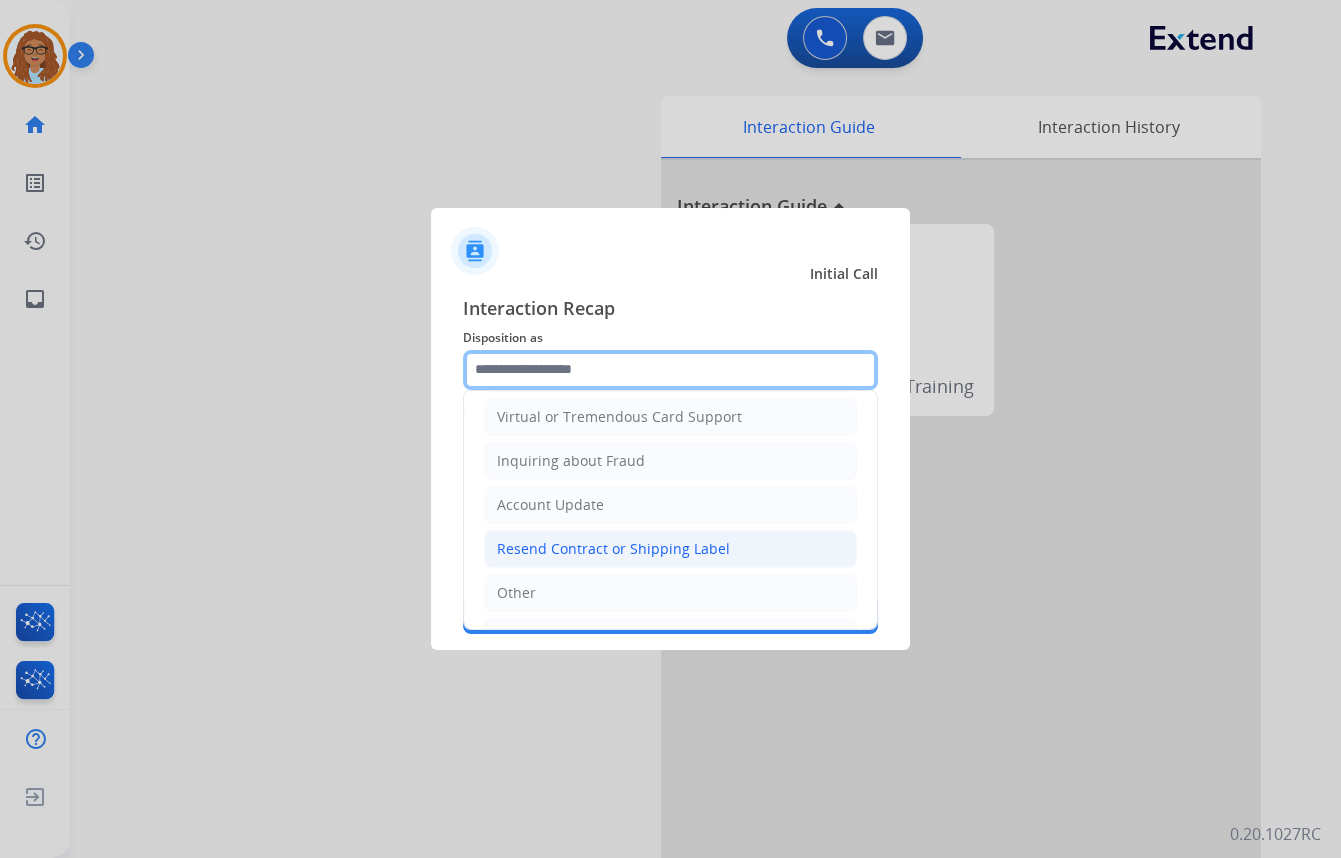 scroll, scrollTop: 272, scrollLeft: 0, axis: vertical 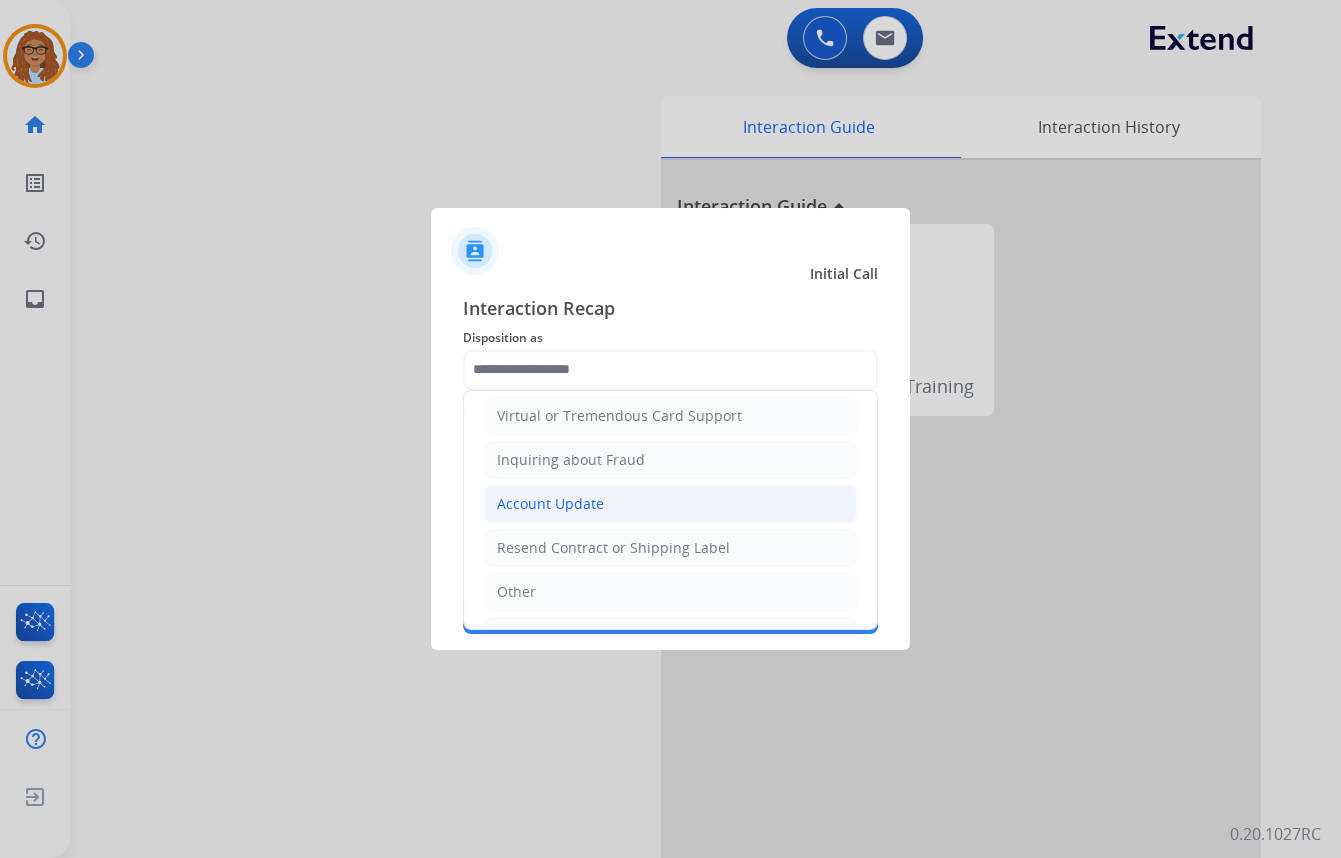click on "Account Update" 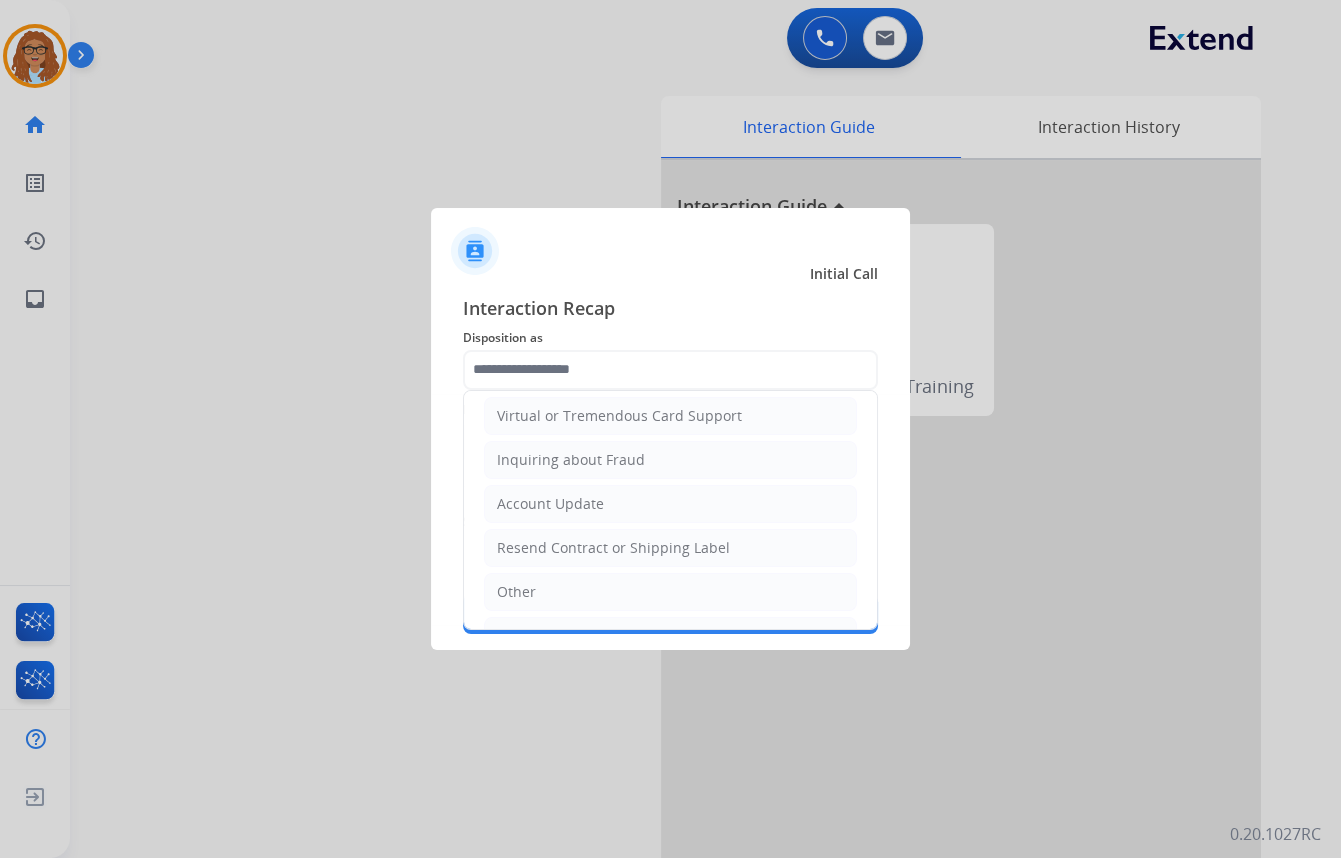 type on "**********" 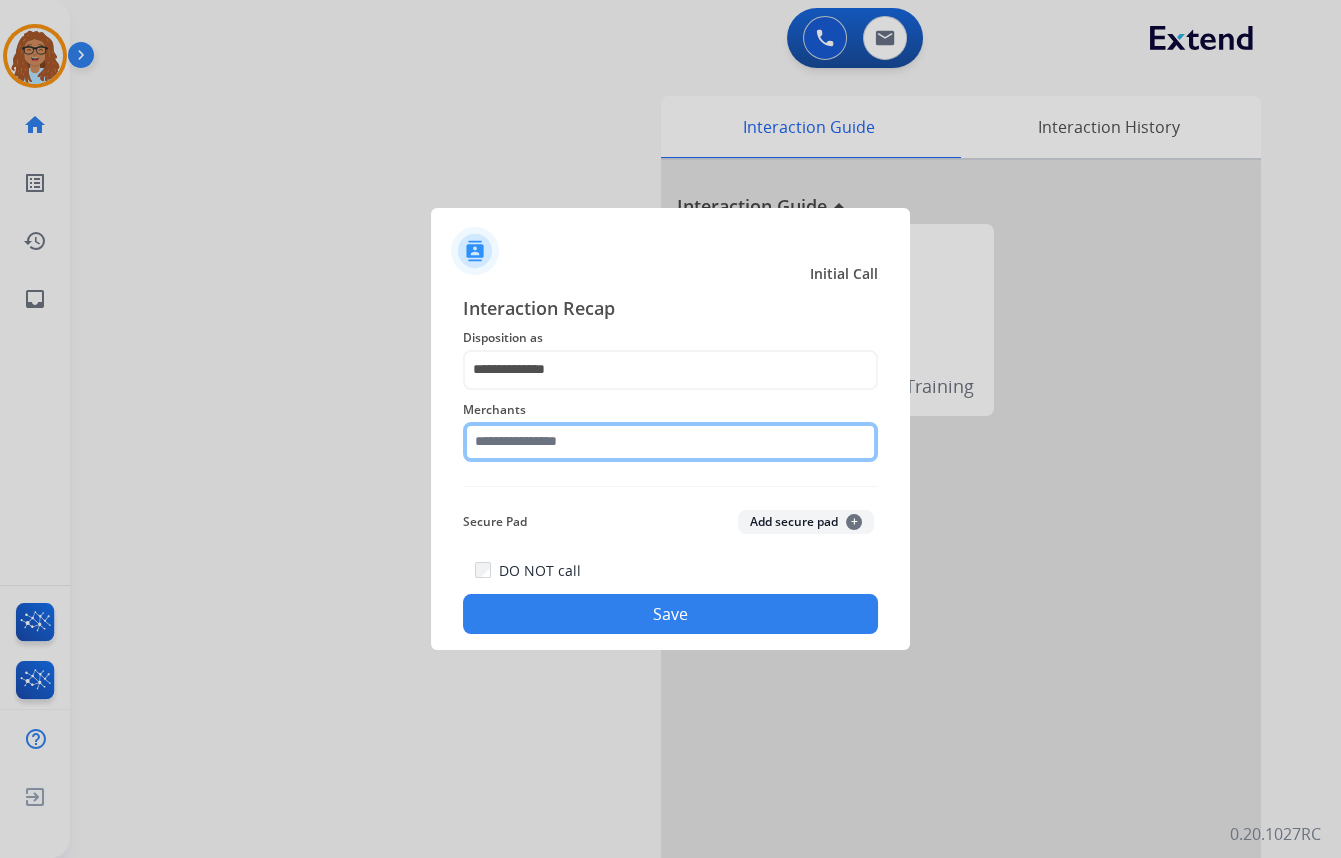 click 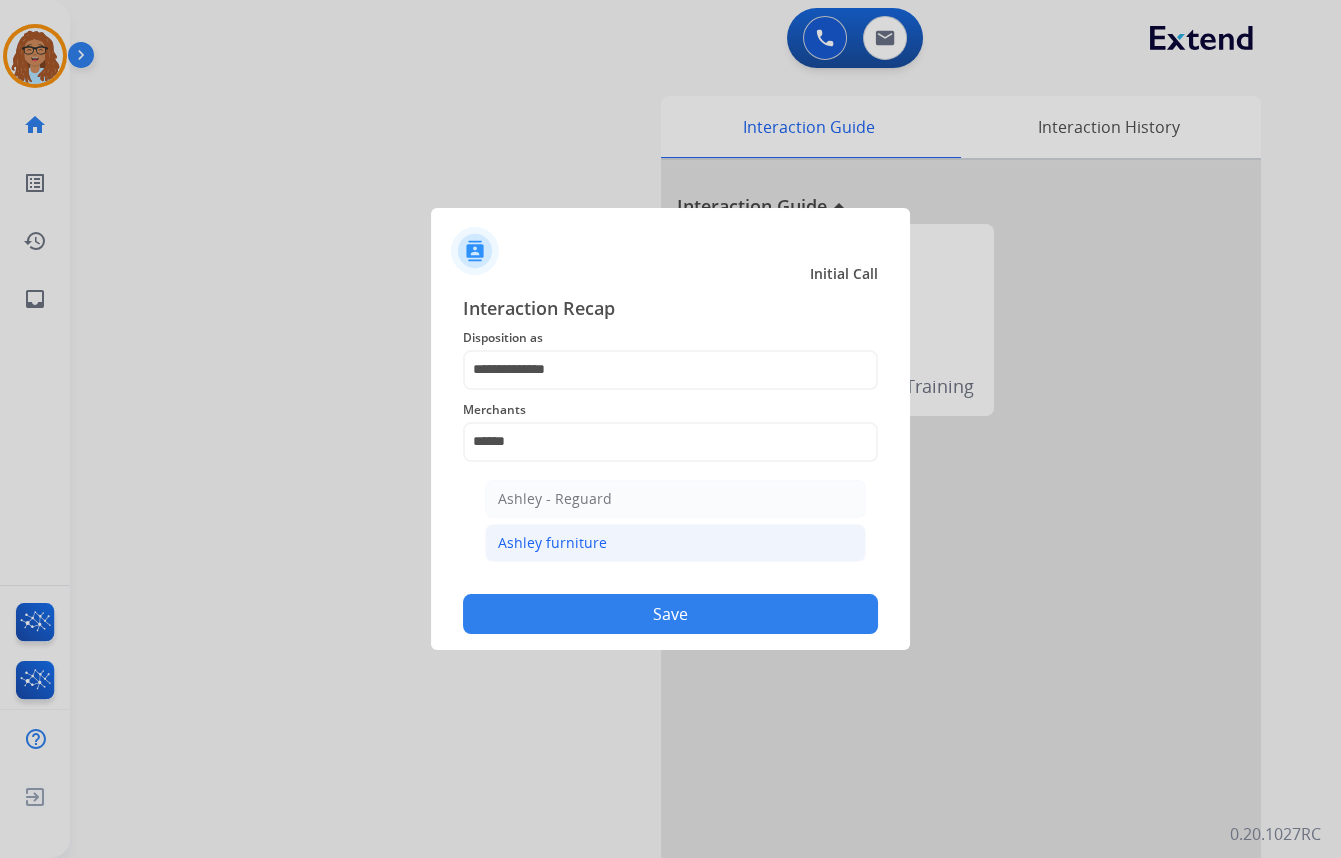 click on "Ashley furniture" 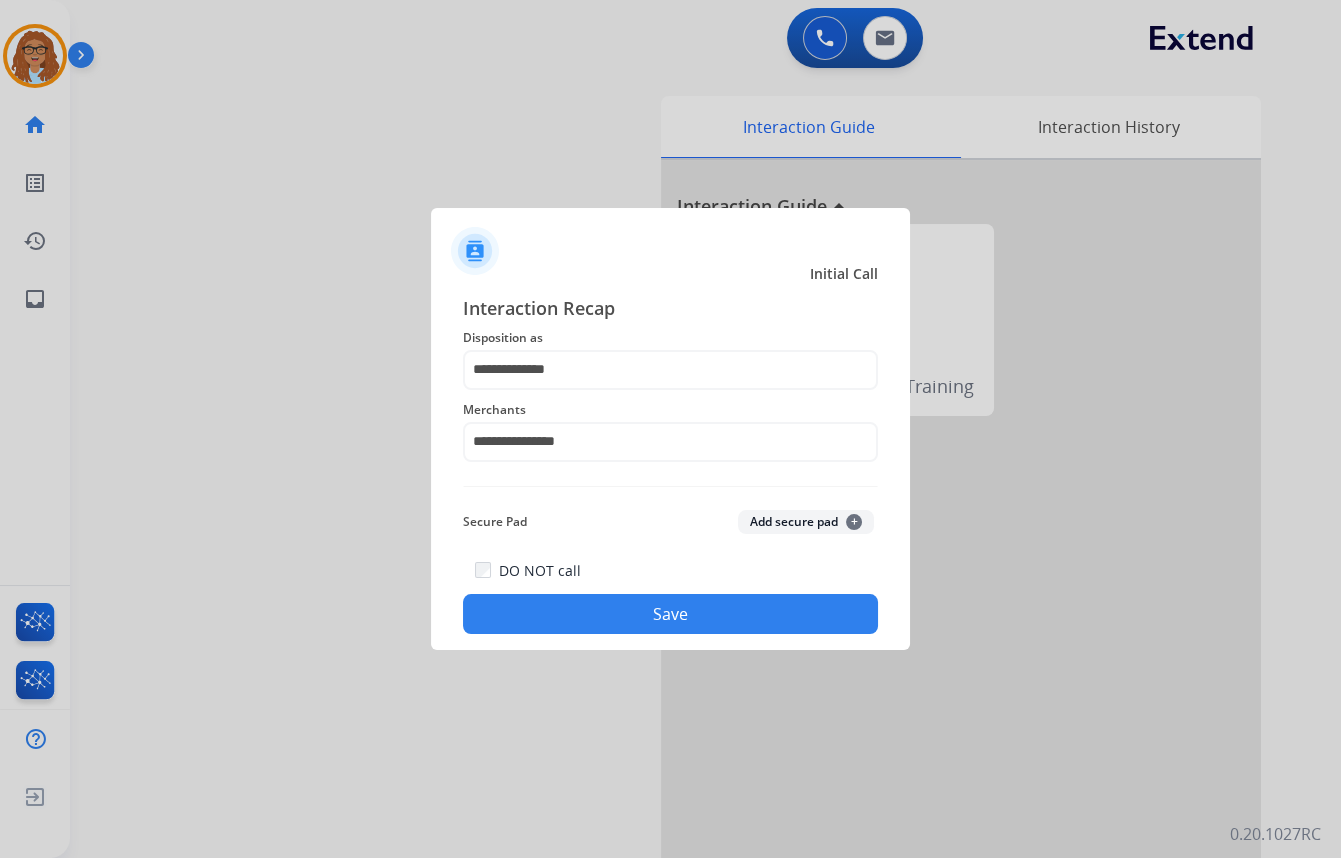 click on "DO NOT call   Save" 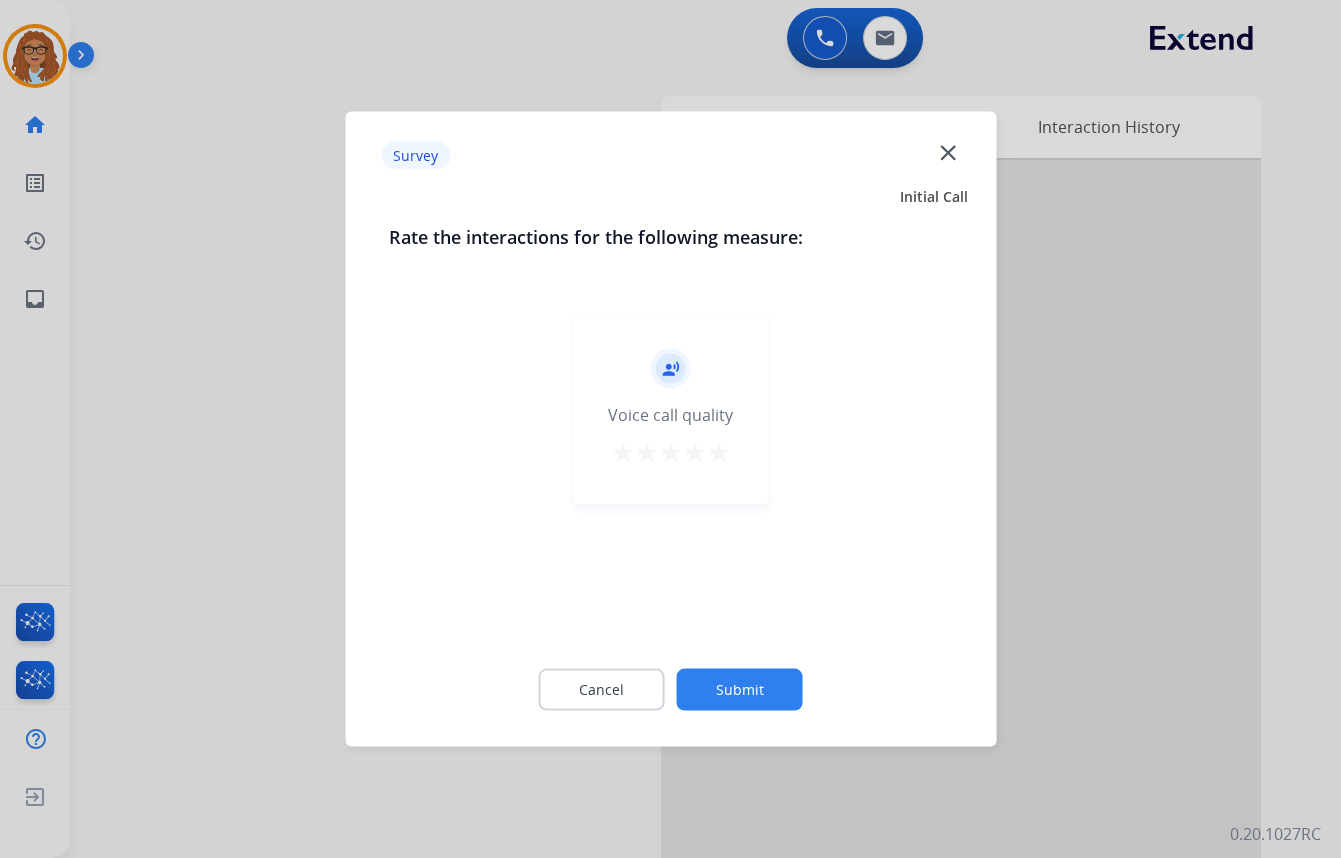 click on "close" 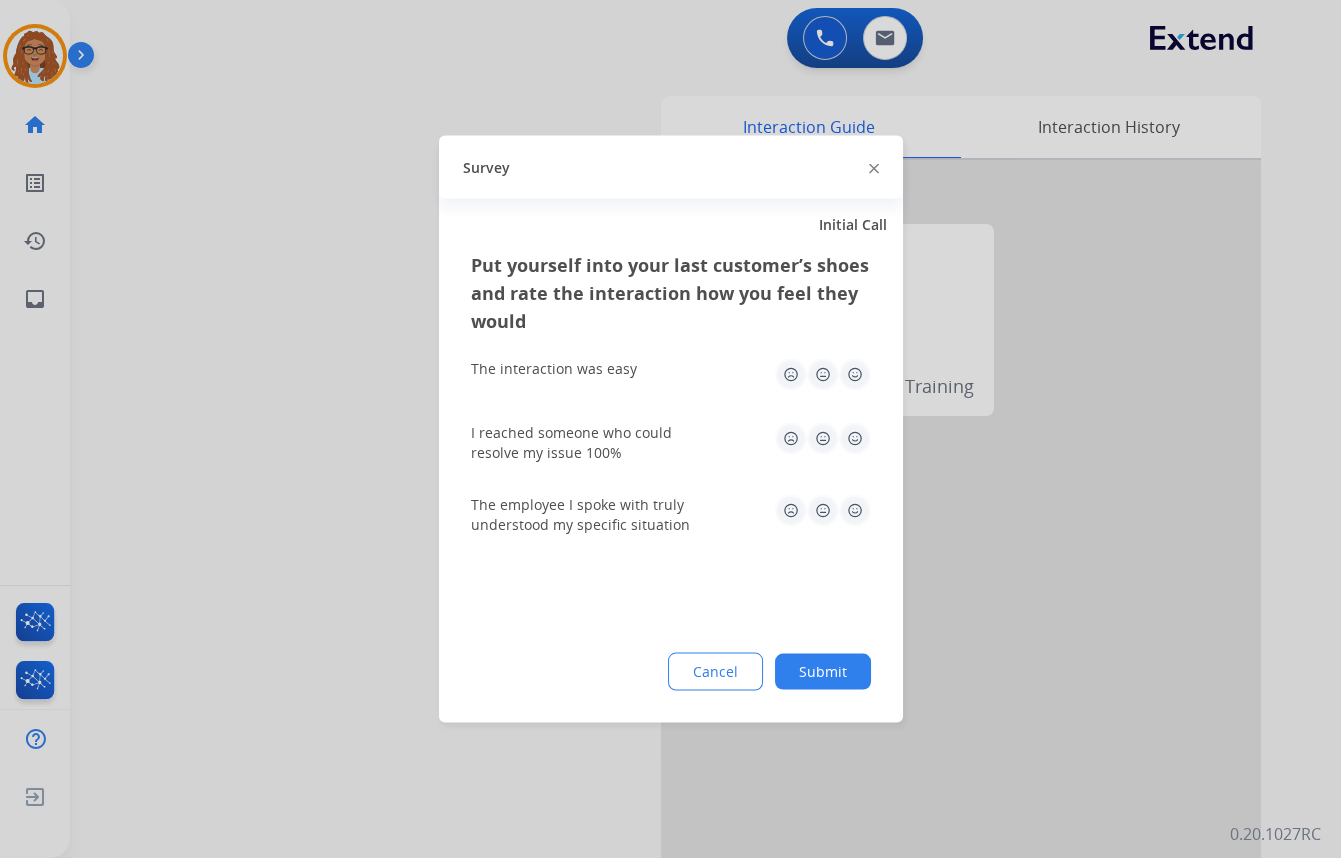 click 